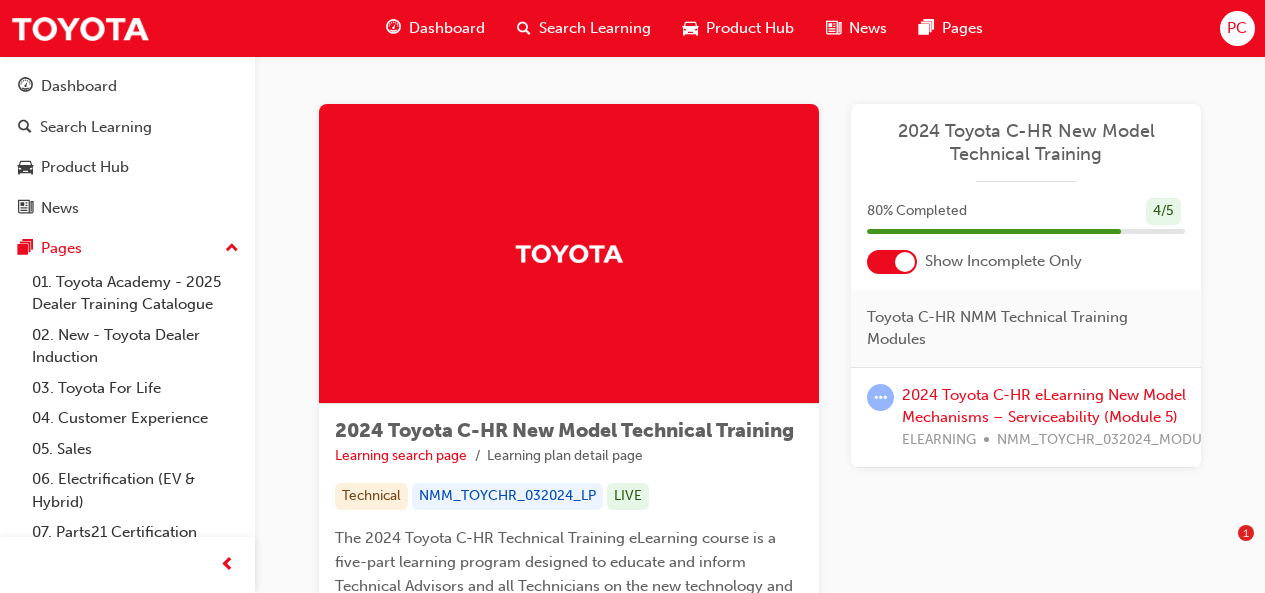 scroll, scrollTop: 0, scrollLeft: 0, axis: both 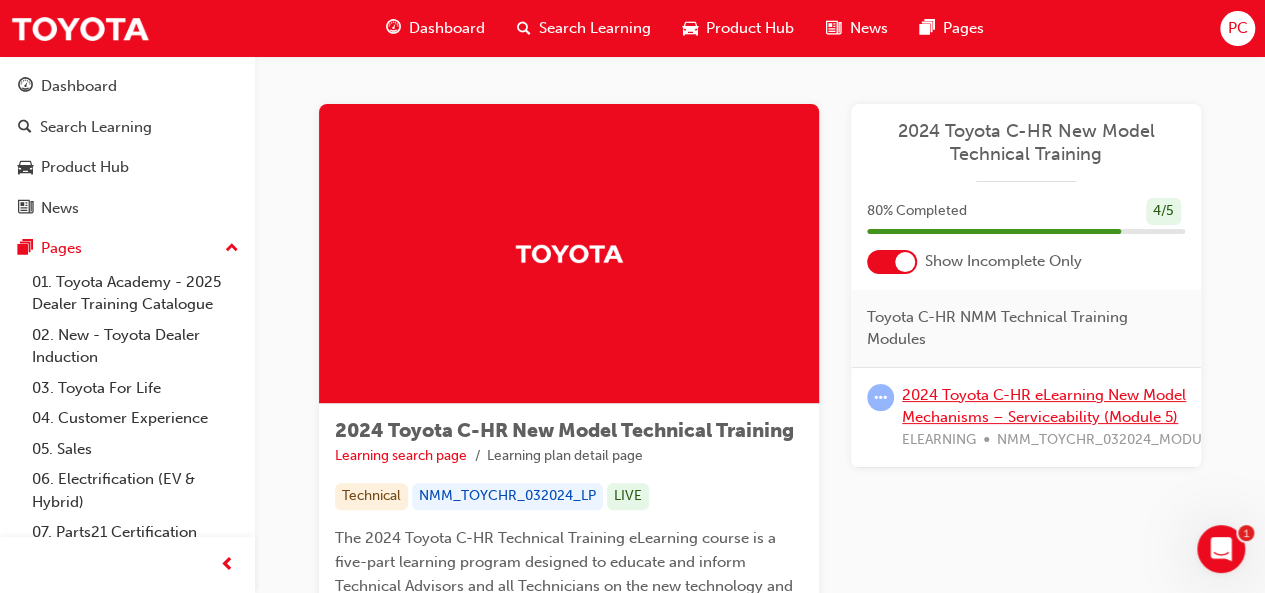 click on "2024 Toyota C-HR eLearning New Model Mechanisms – Serviceability (Module 5)" at bounding box center [1044, 406] 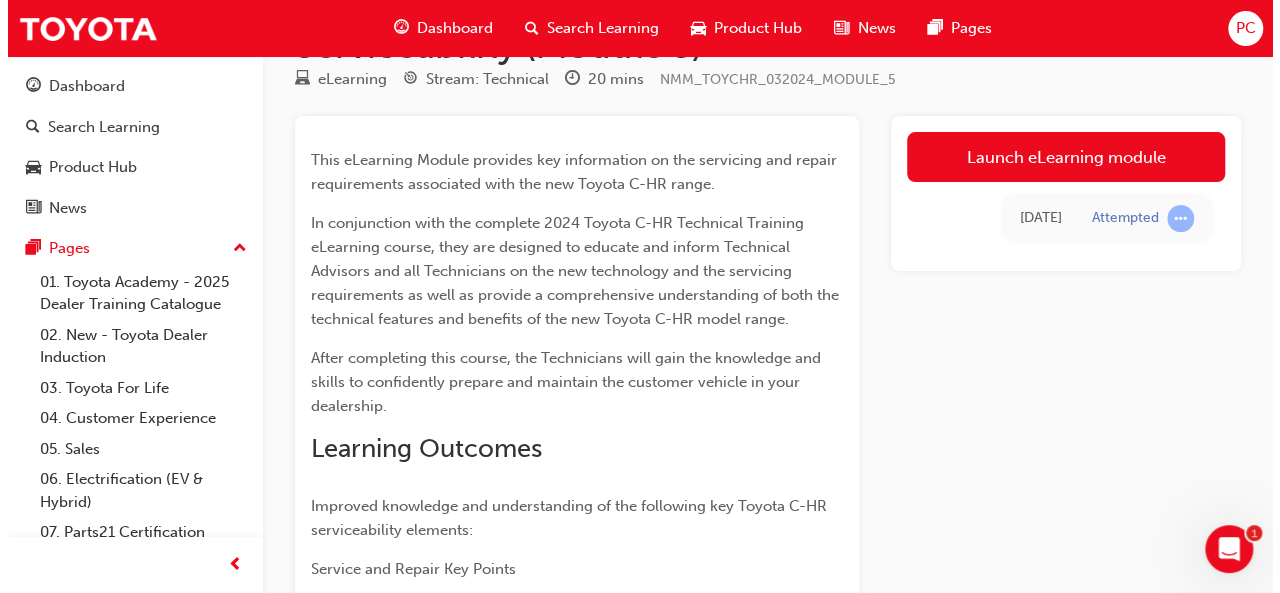 scroll, scrollTop: 0, scrollLeft: 0, axis: both 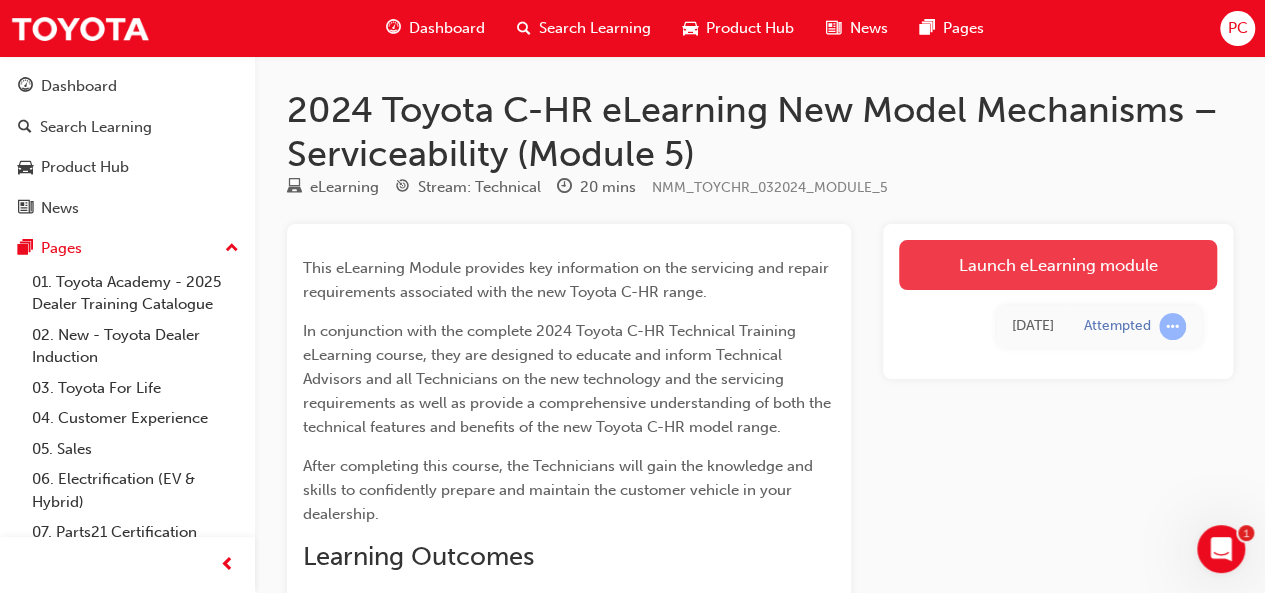 click on "Launch eLearning module" at bounding box center [1058, 265] 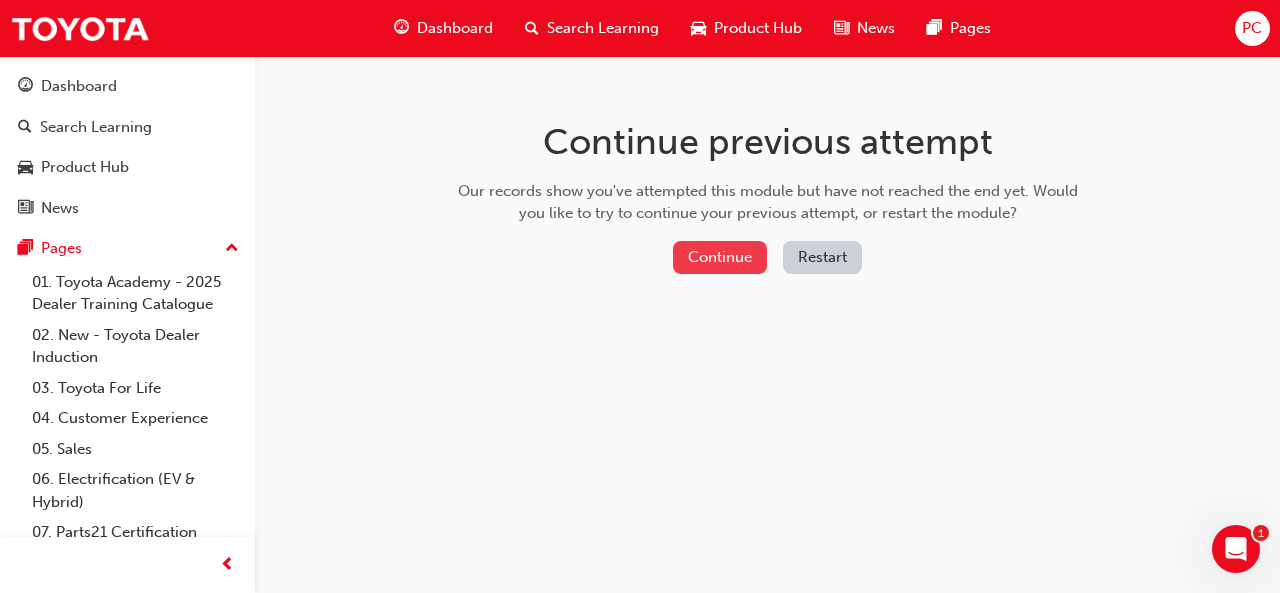 click on "Continue" at bounding box center (720, 257) 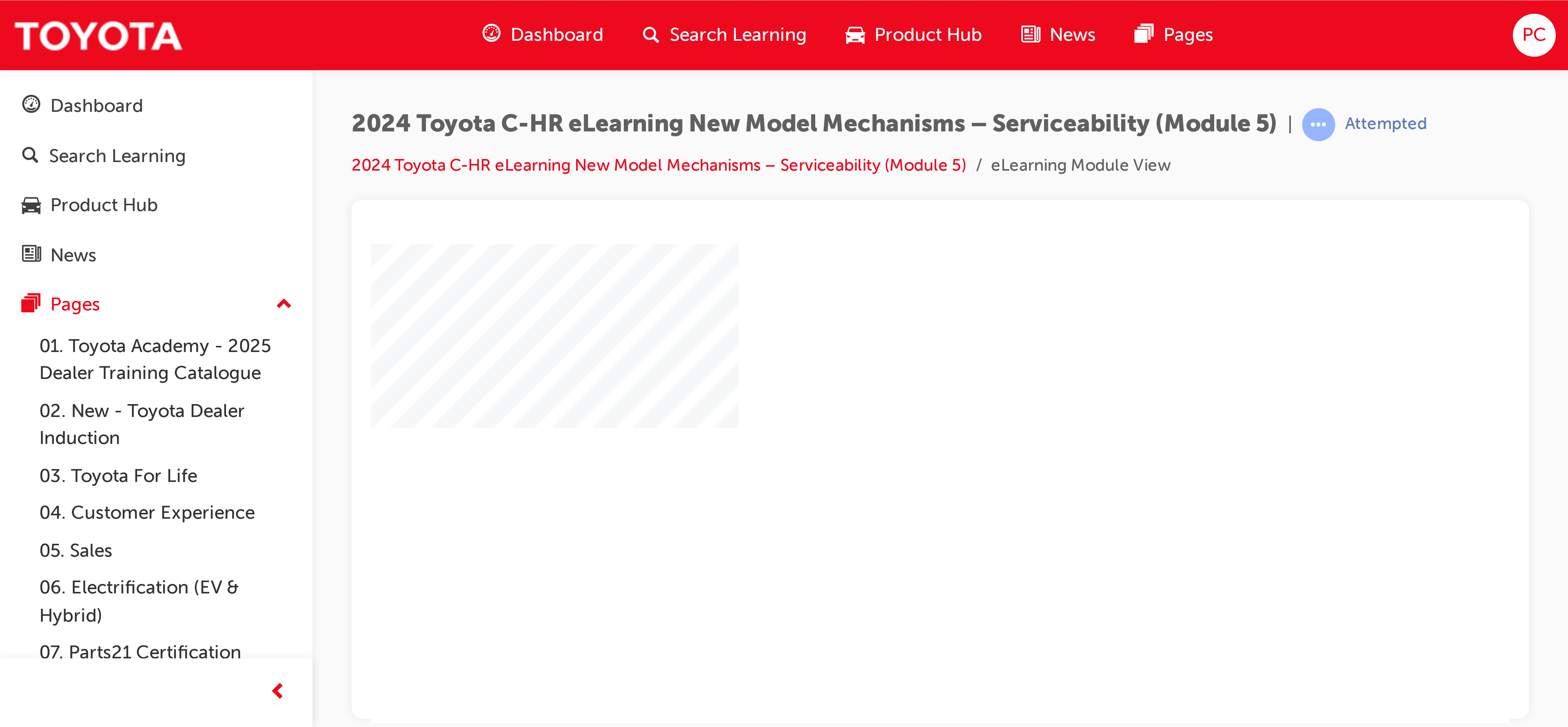 scroll, scrollTop: 0, scrollLeft: 0, axis: both 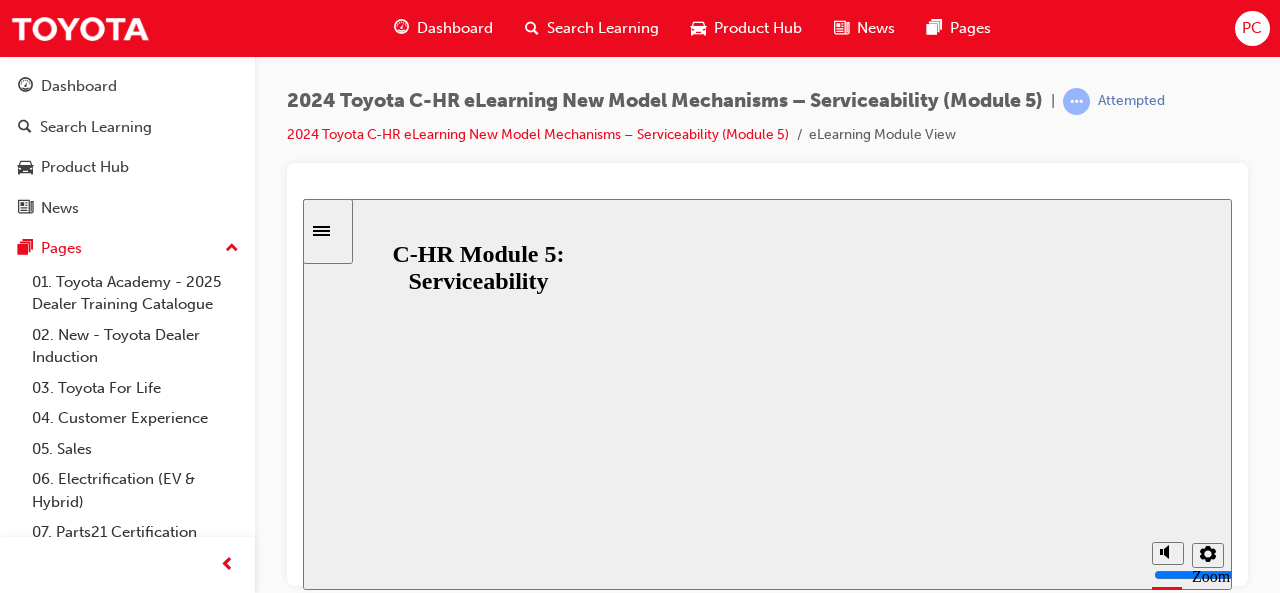 click on "Resume" at bounding box center [341, 840] 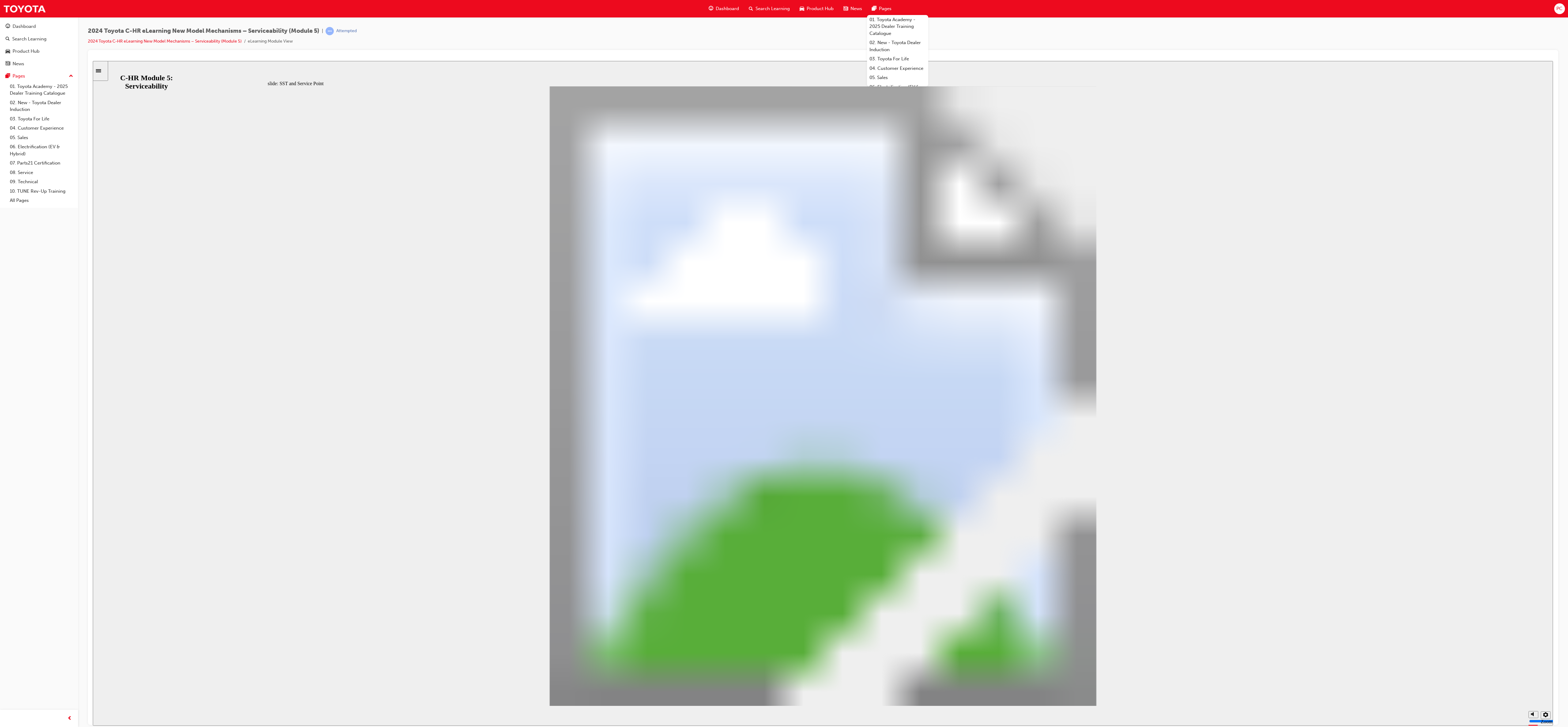 scroll, scrollTop: 0, scrollLeft: 0, axis: both 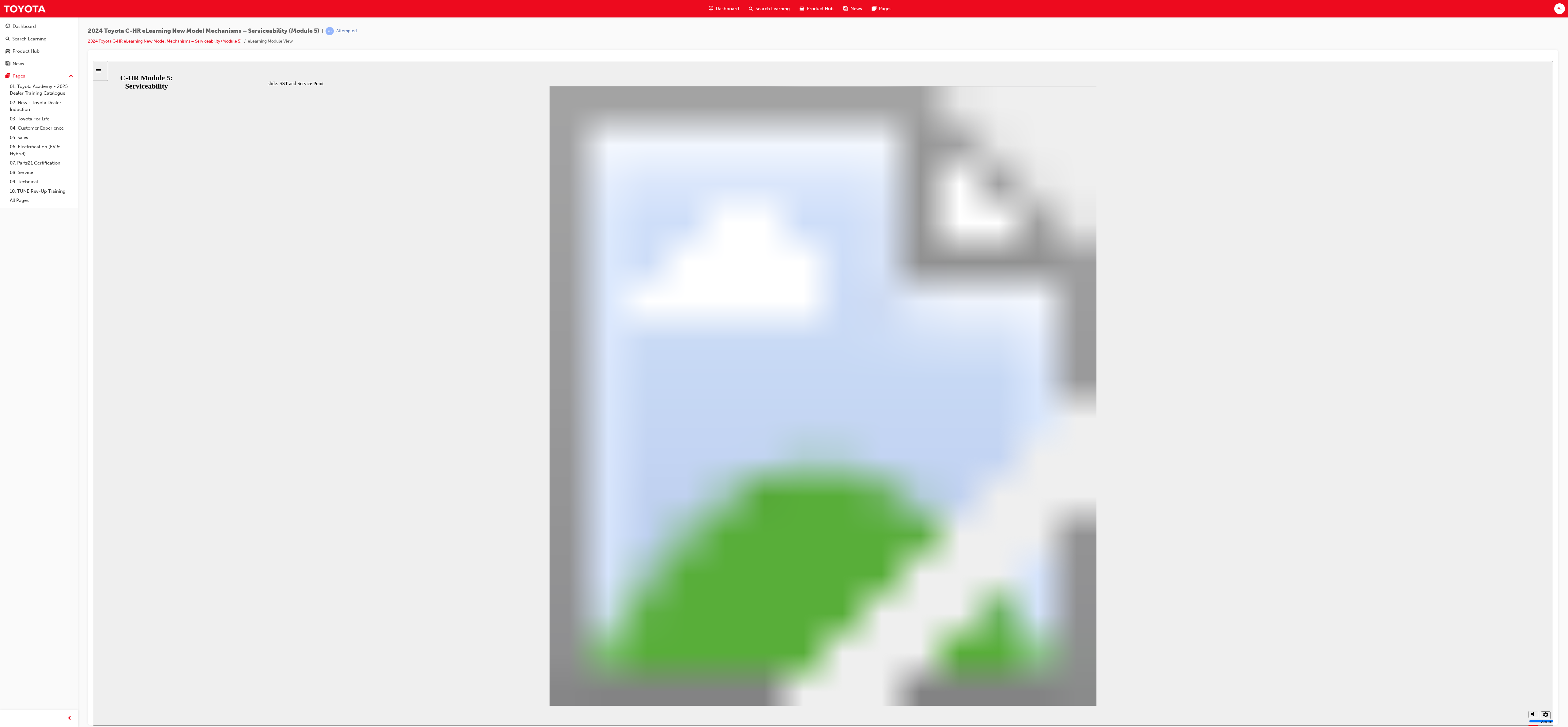 click 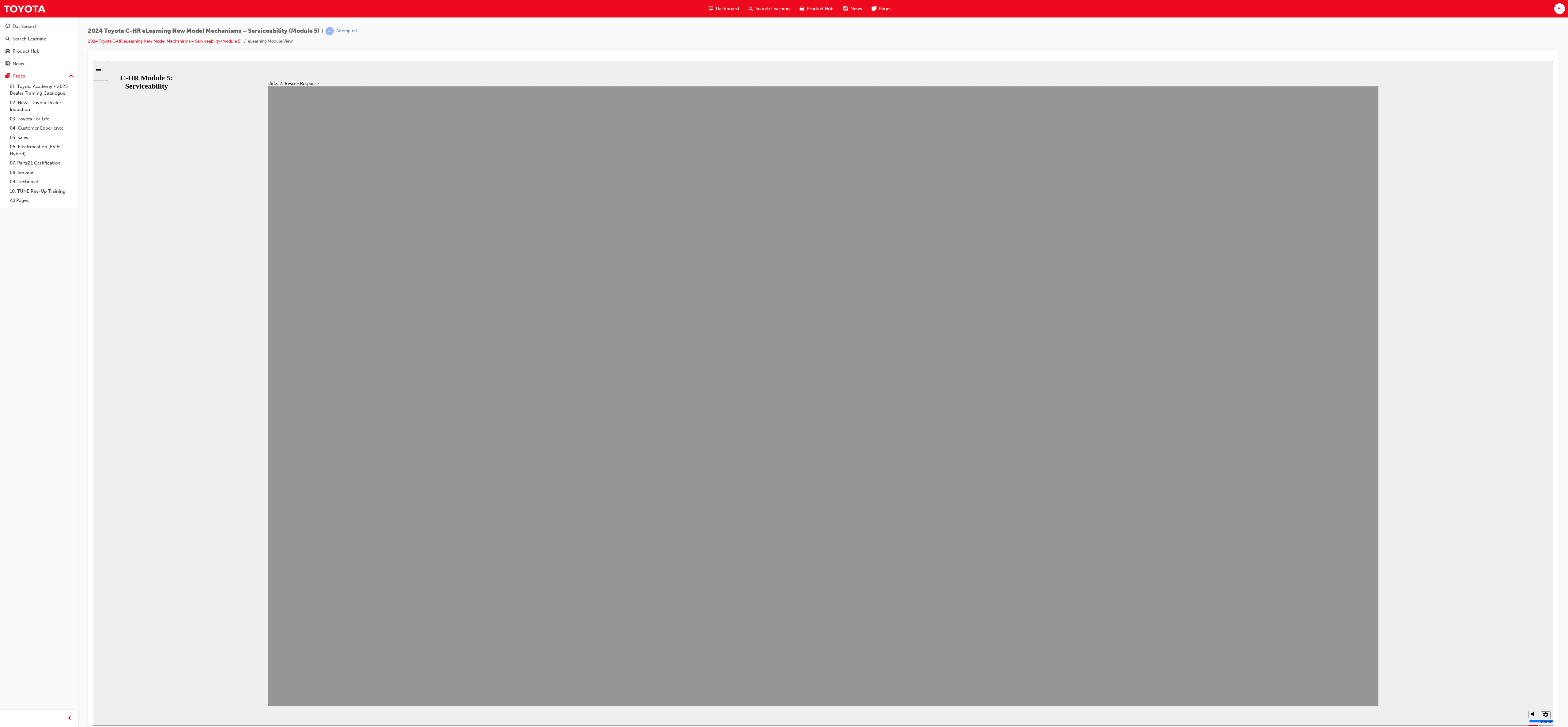 click 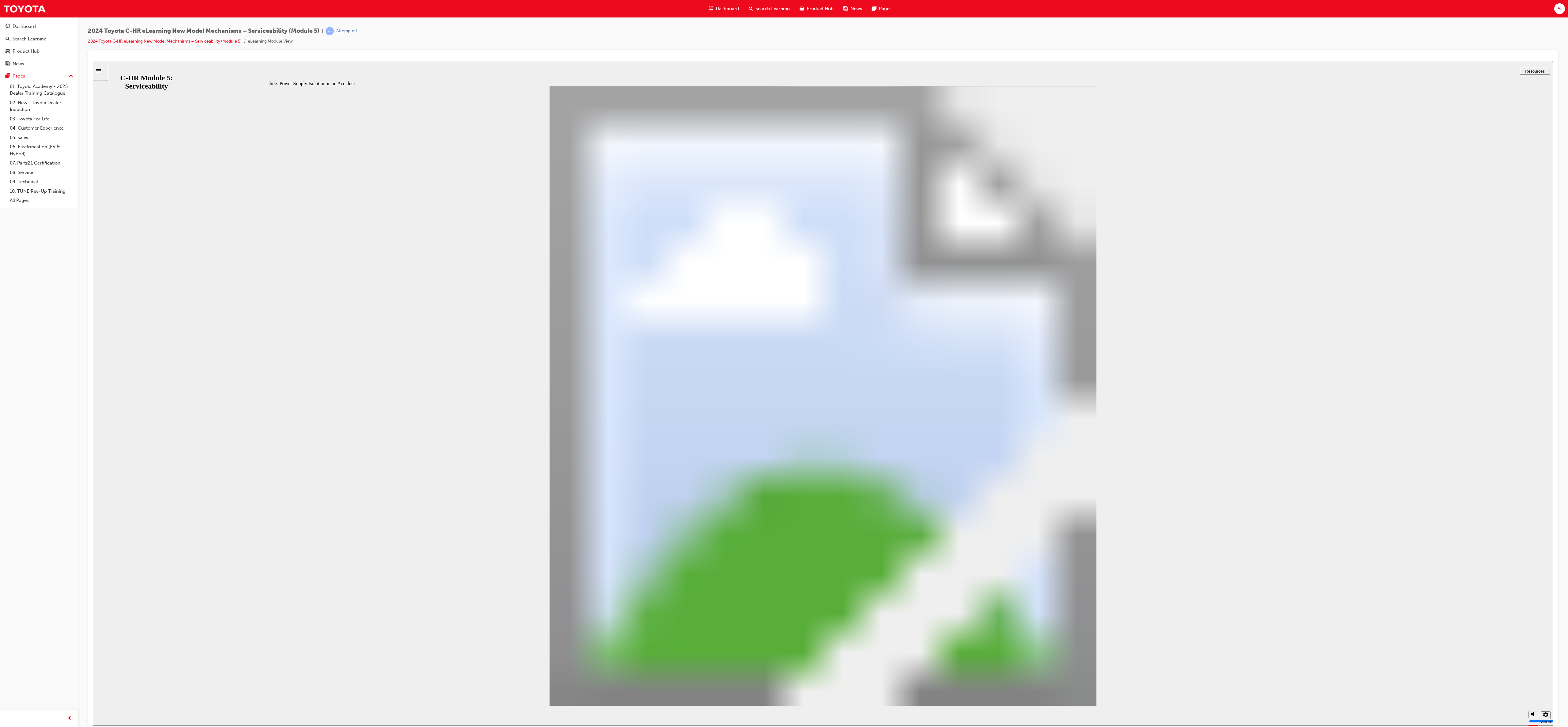 type 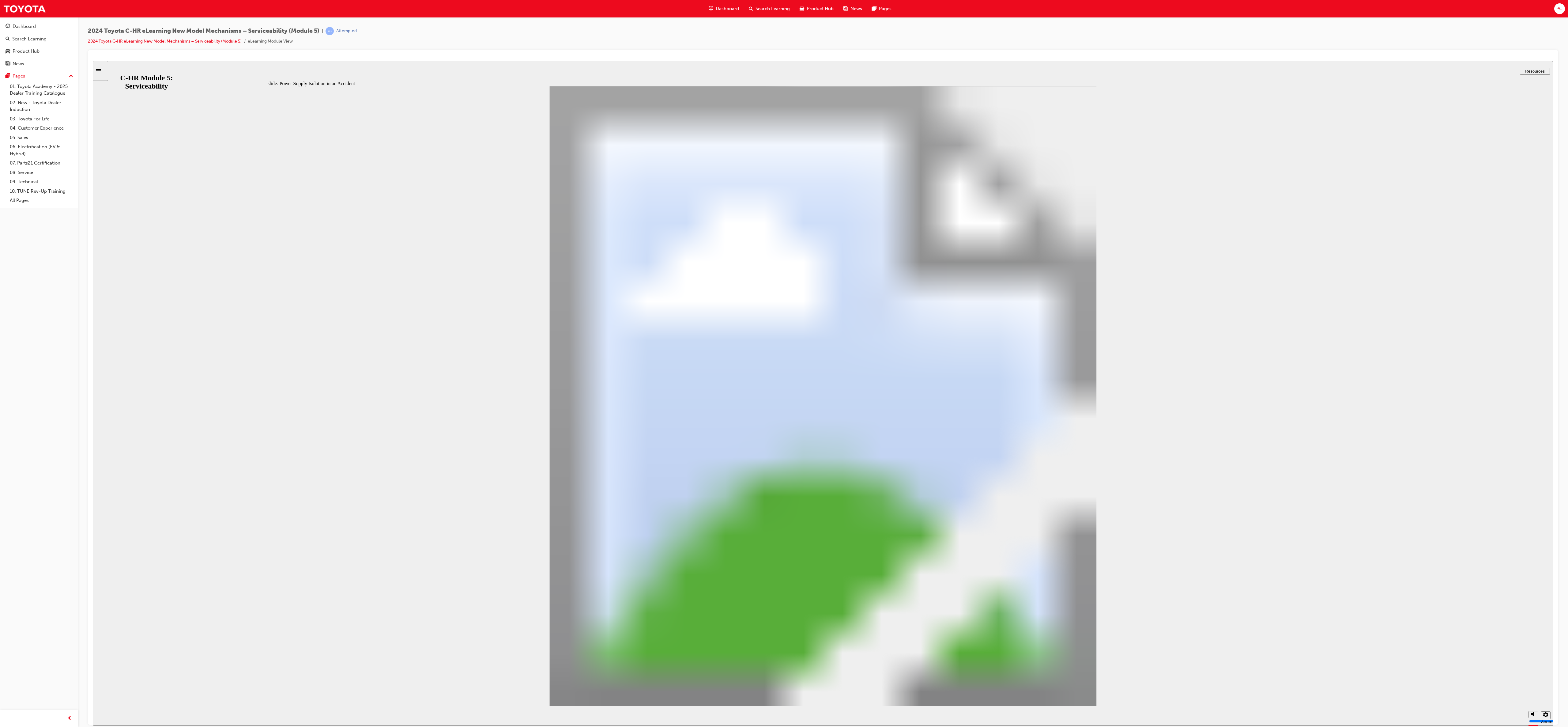 click 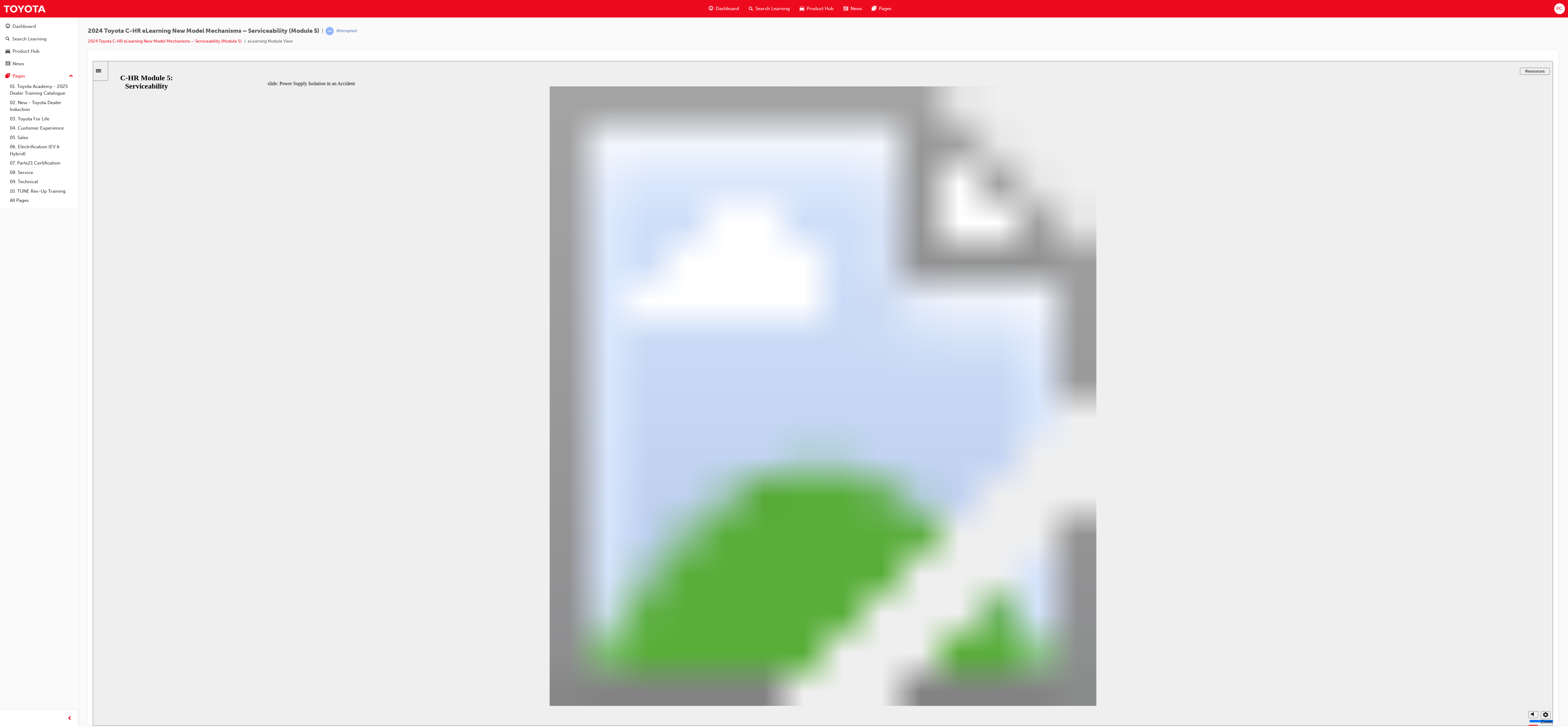 click 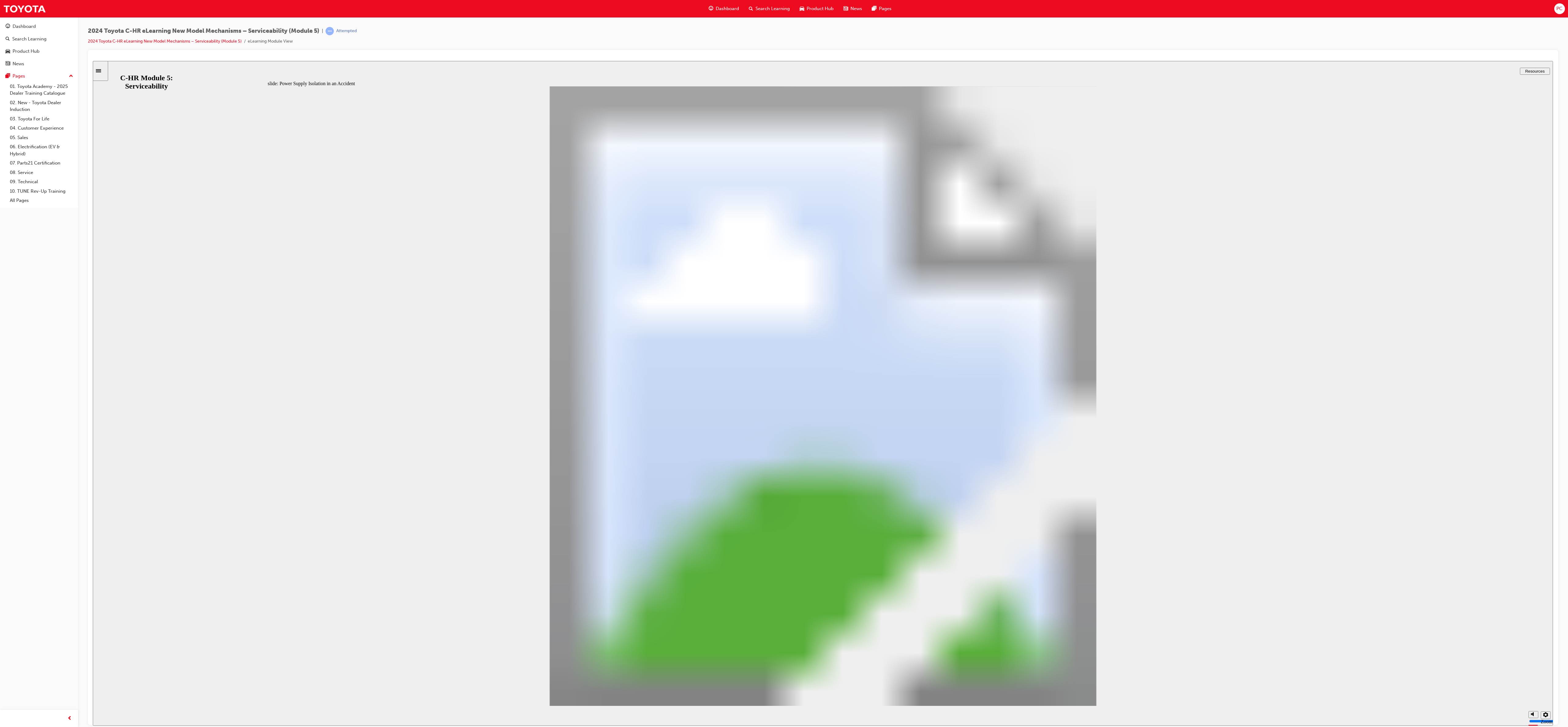 click 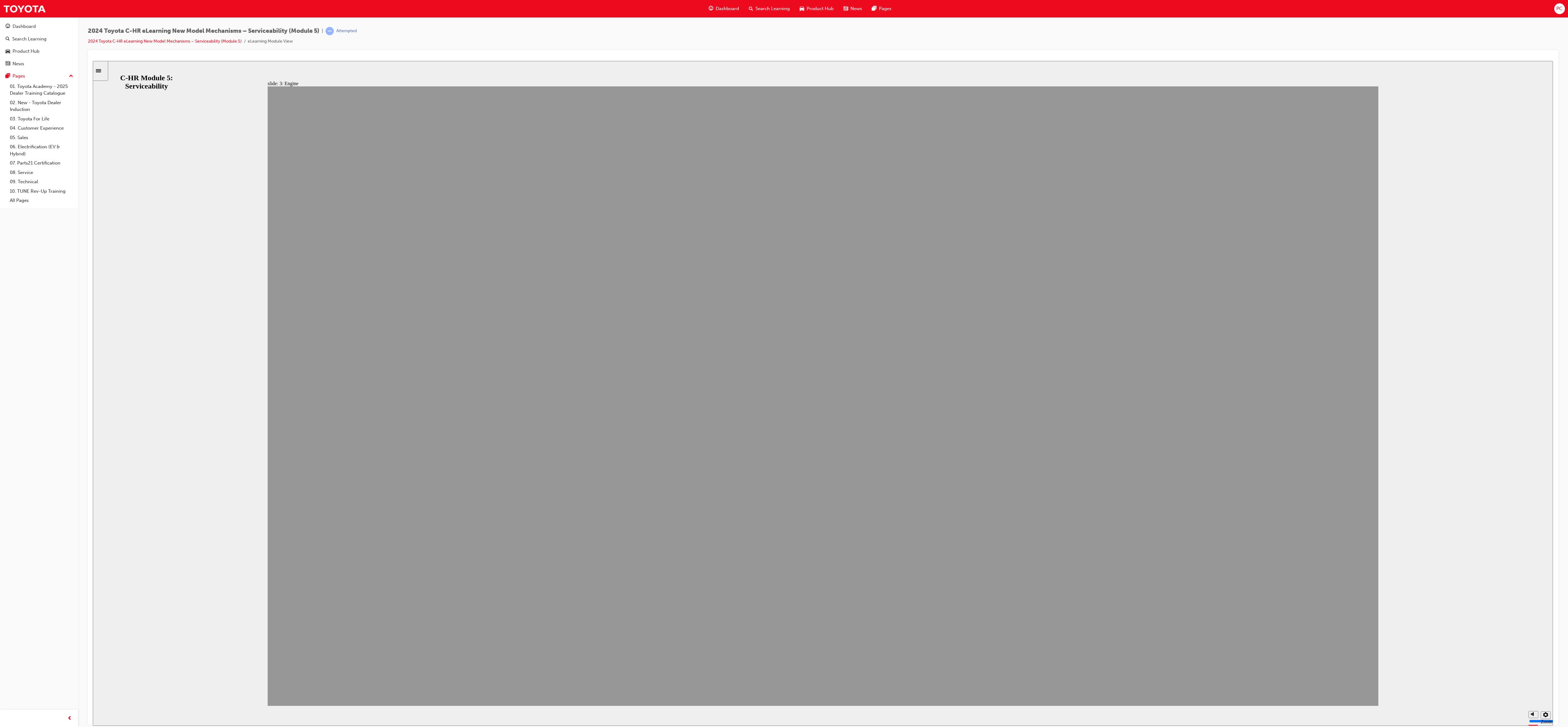 click 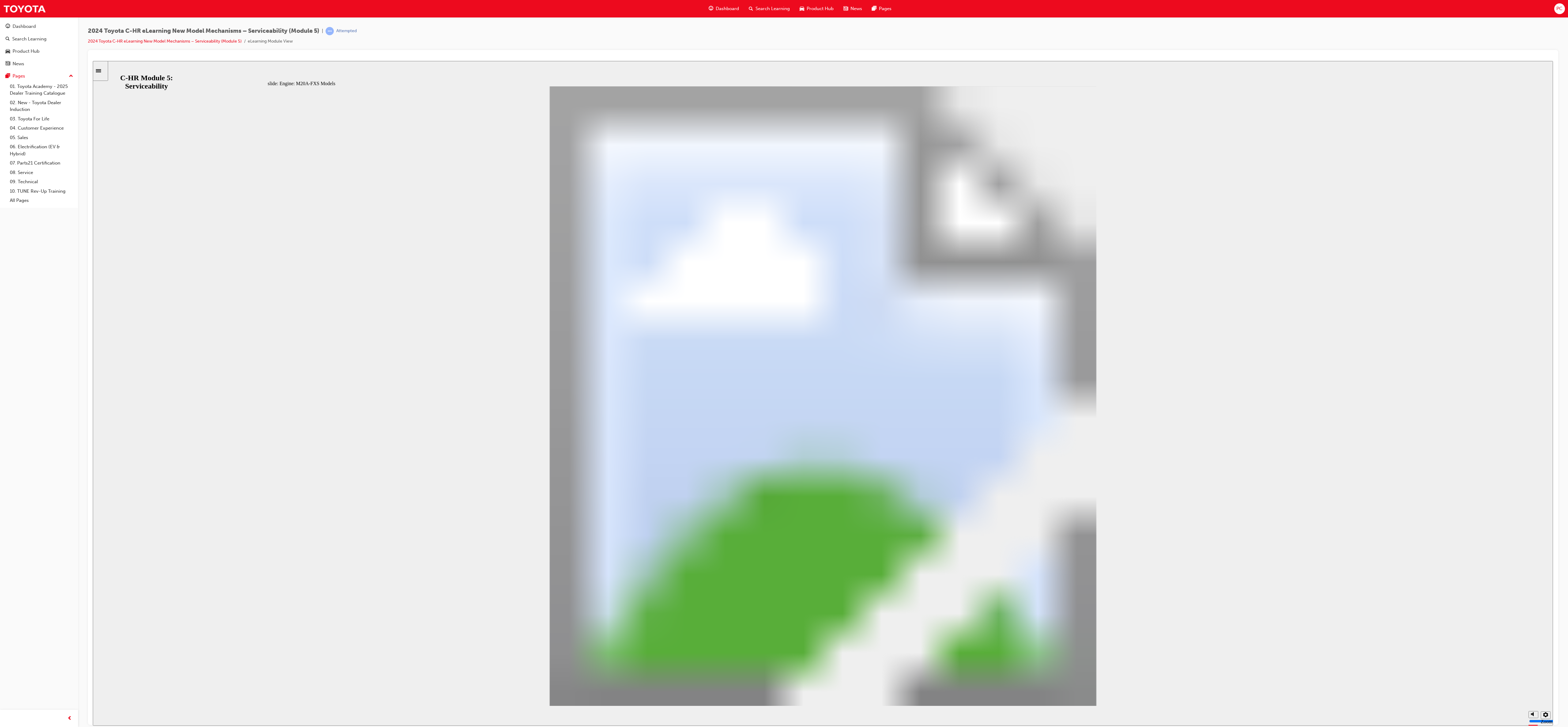 click 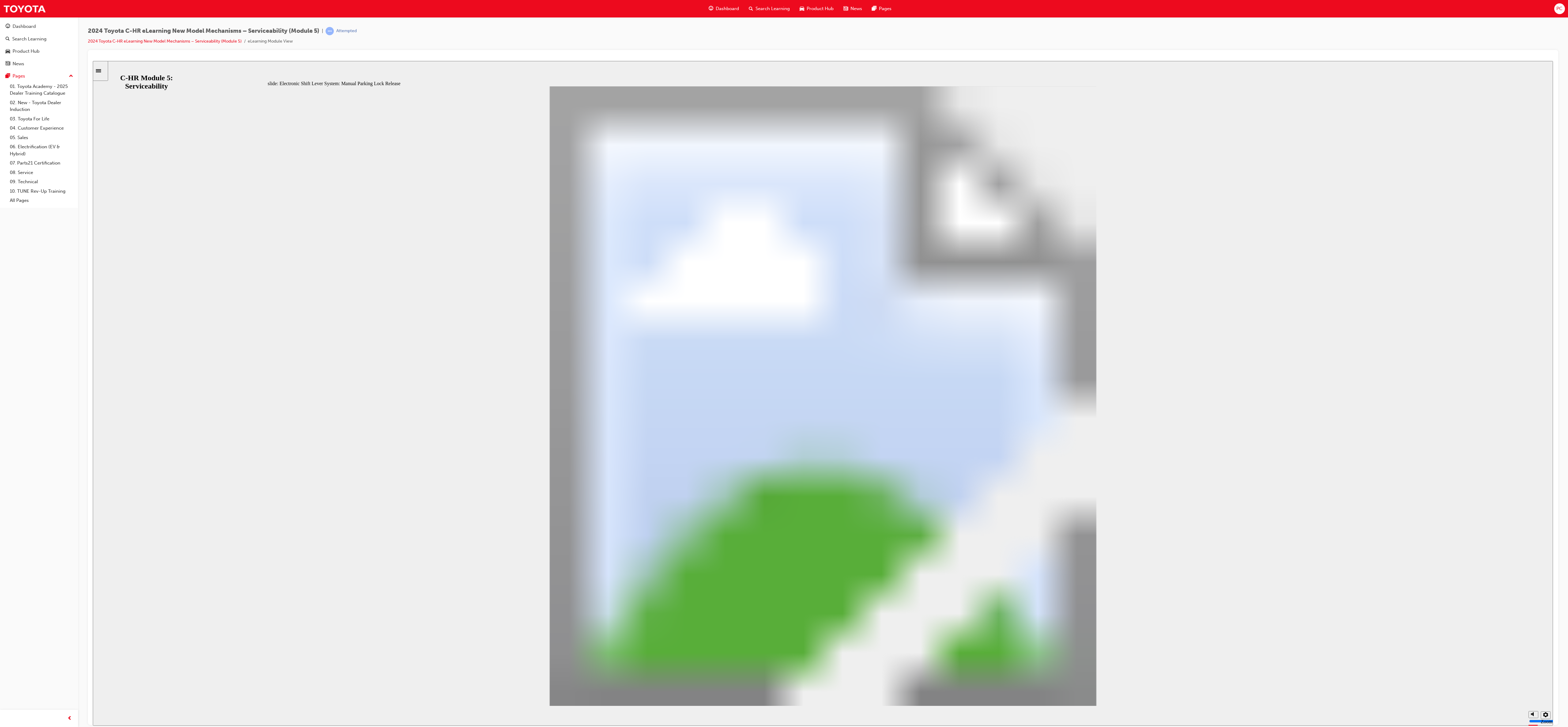 click 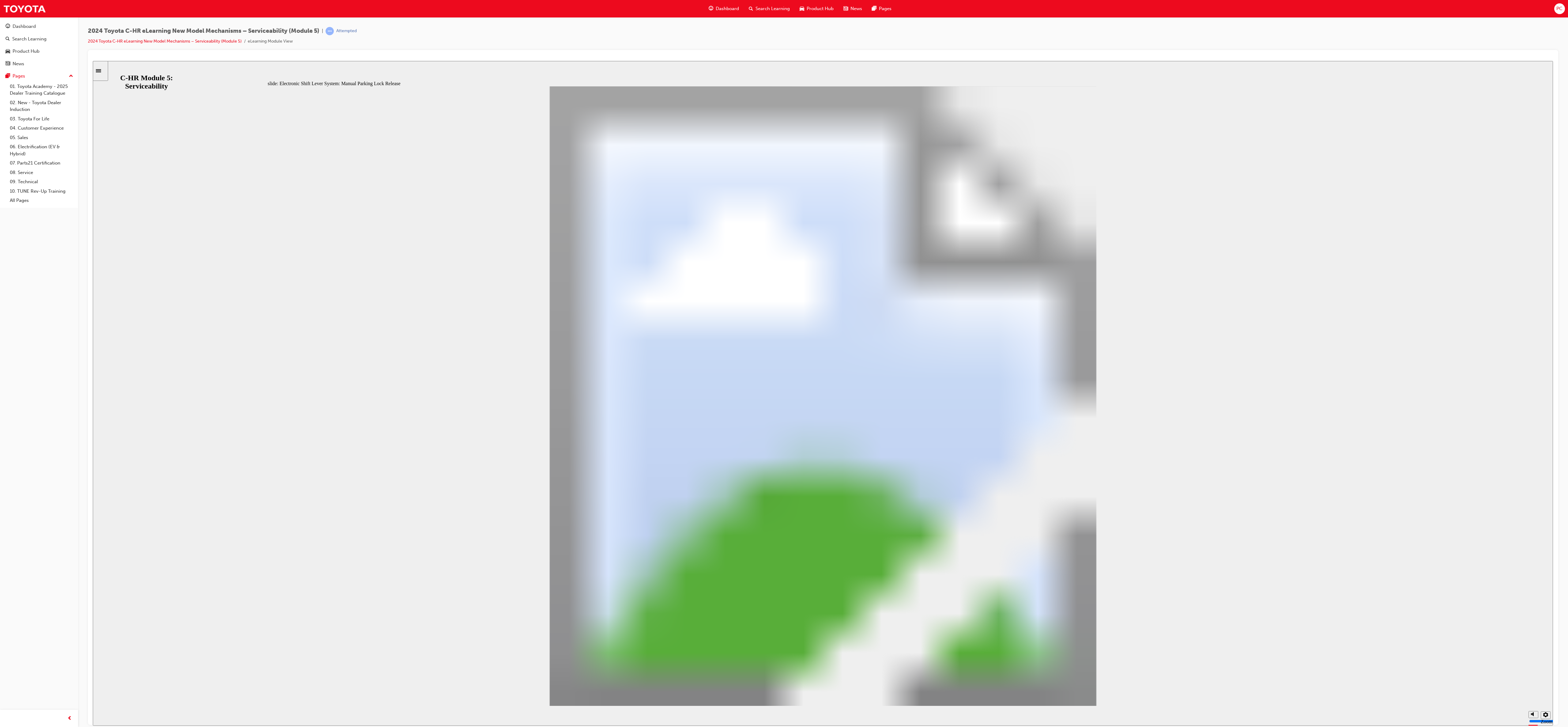 click 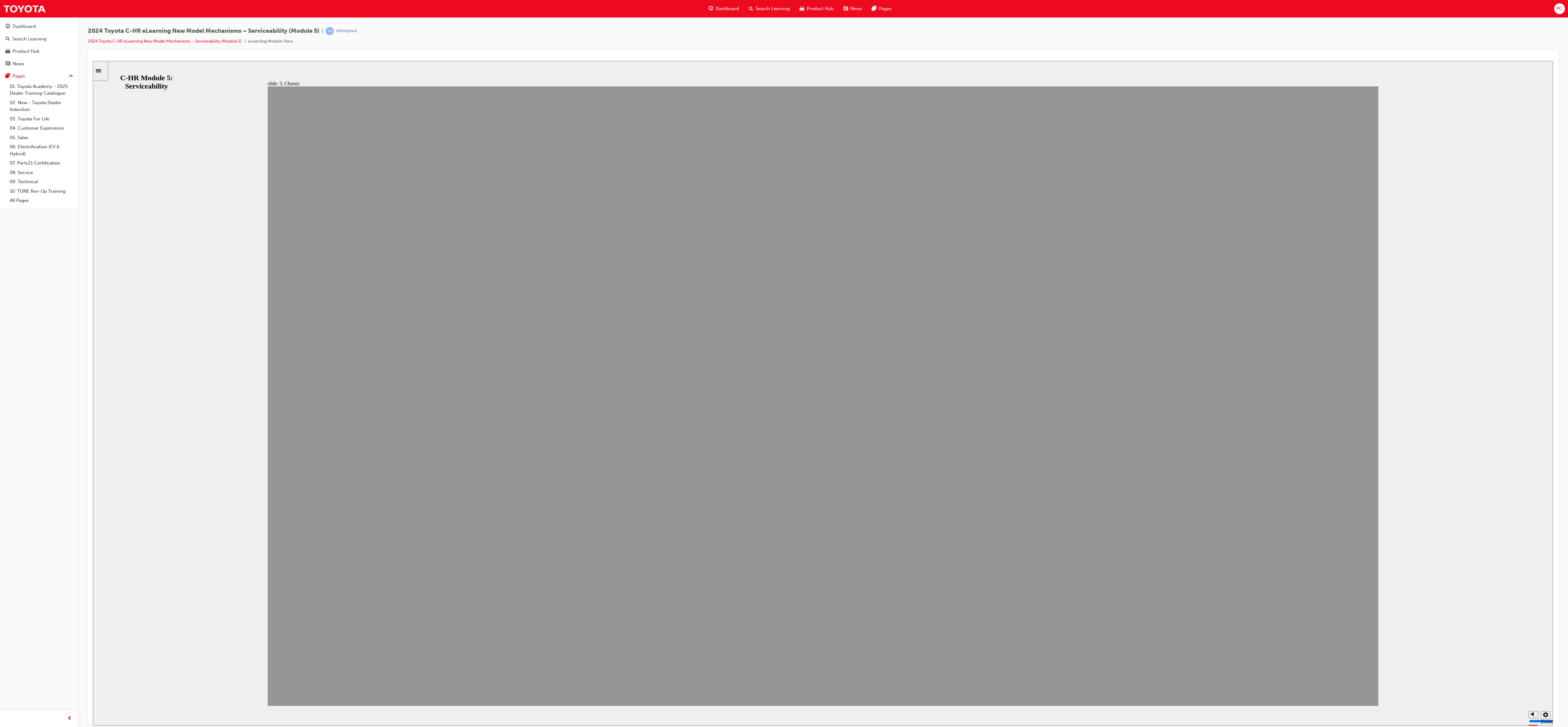 click 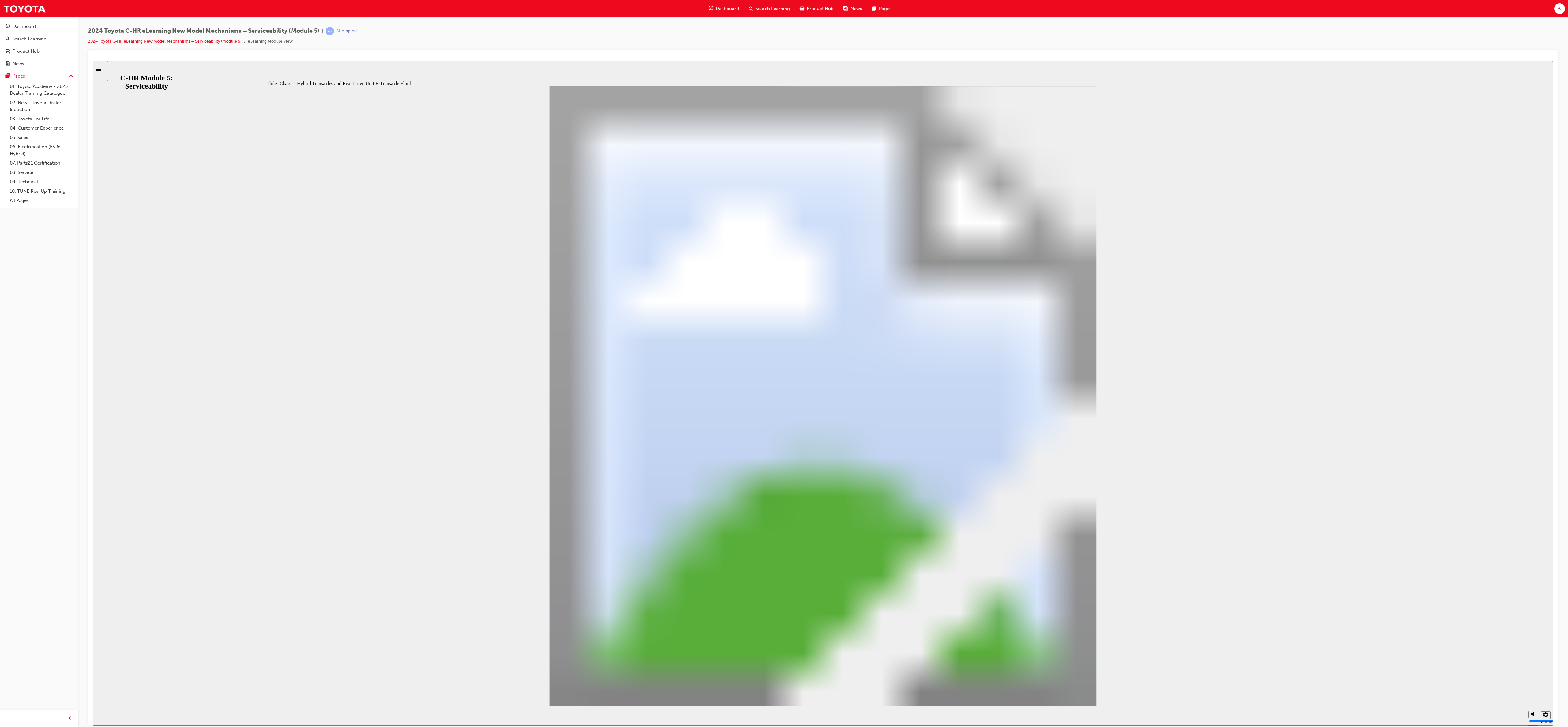 click 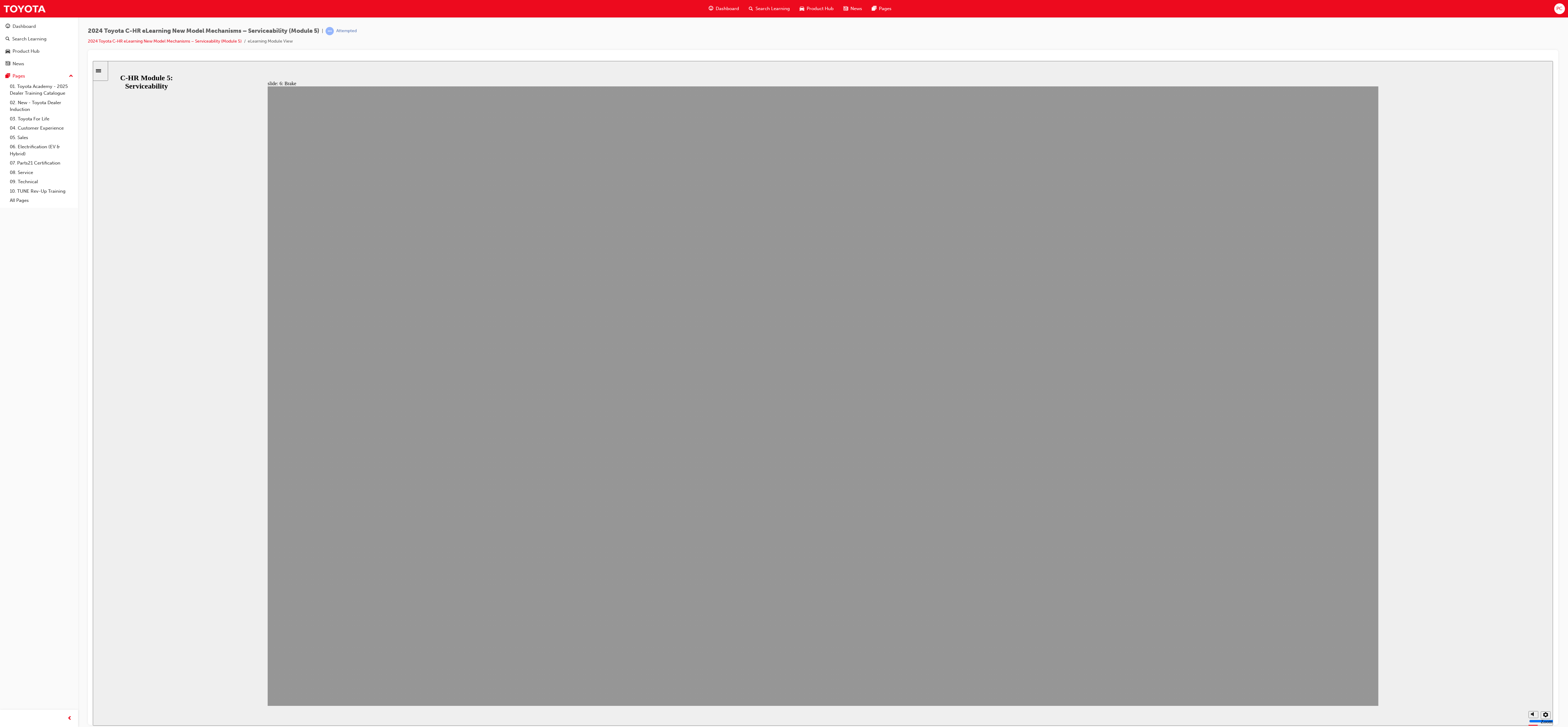 click 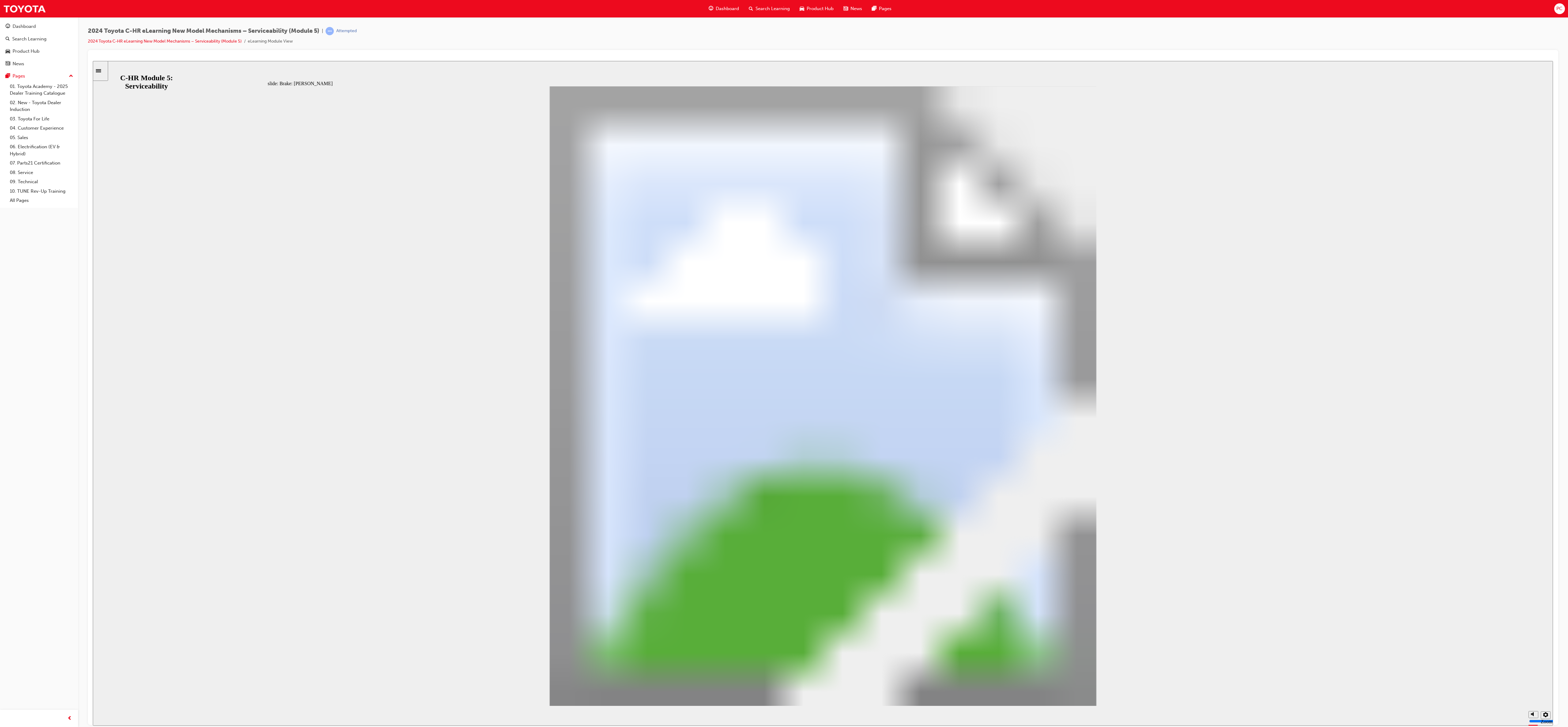 click 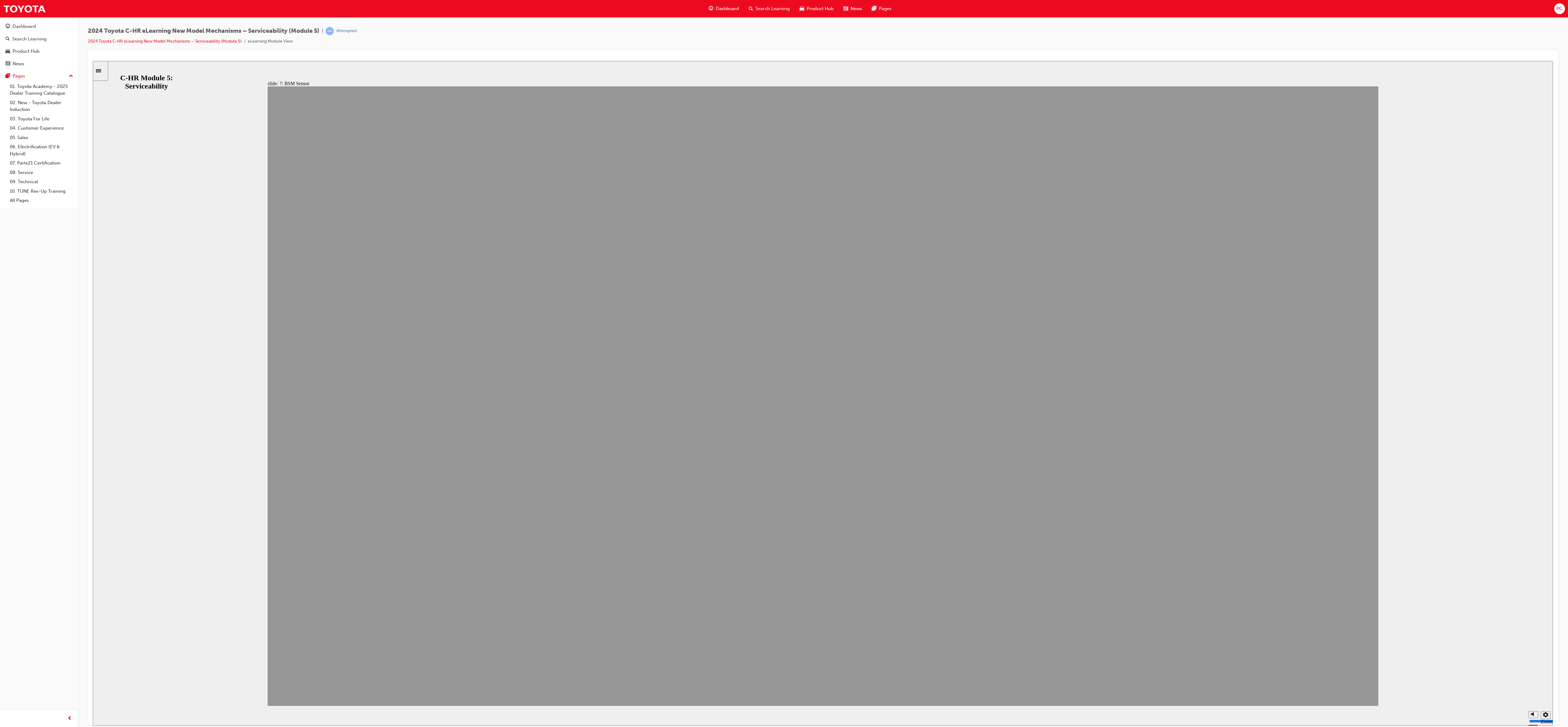 click 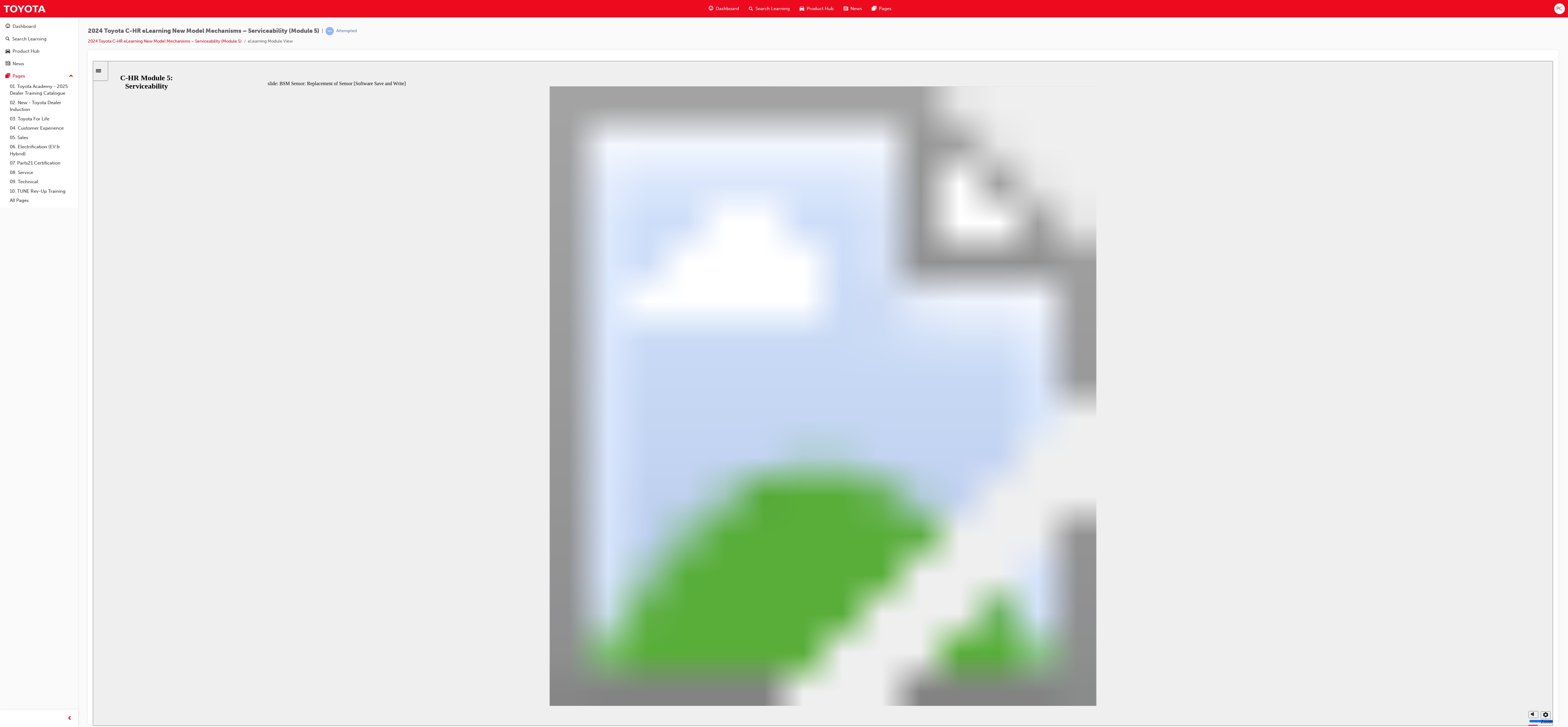 click 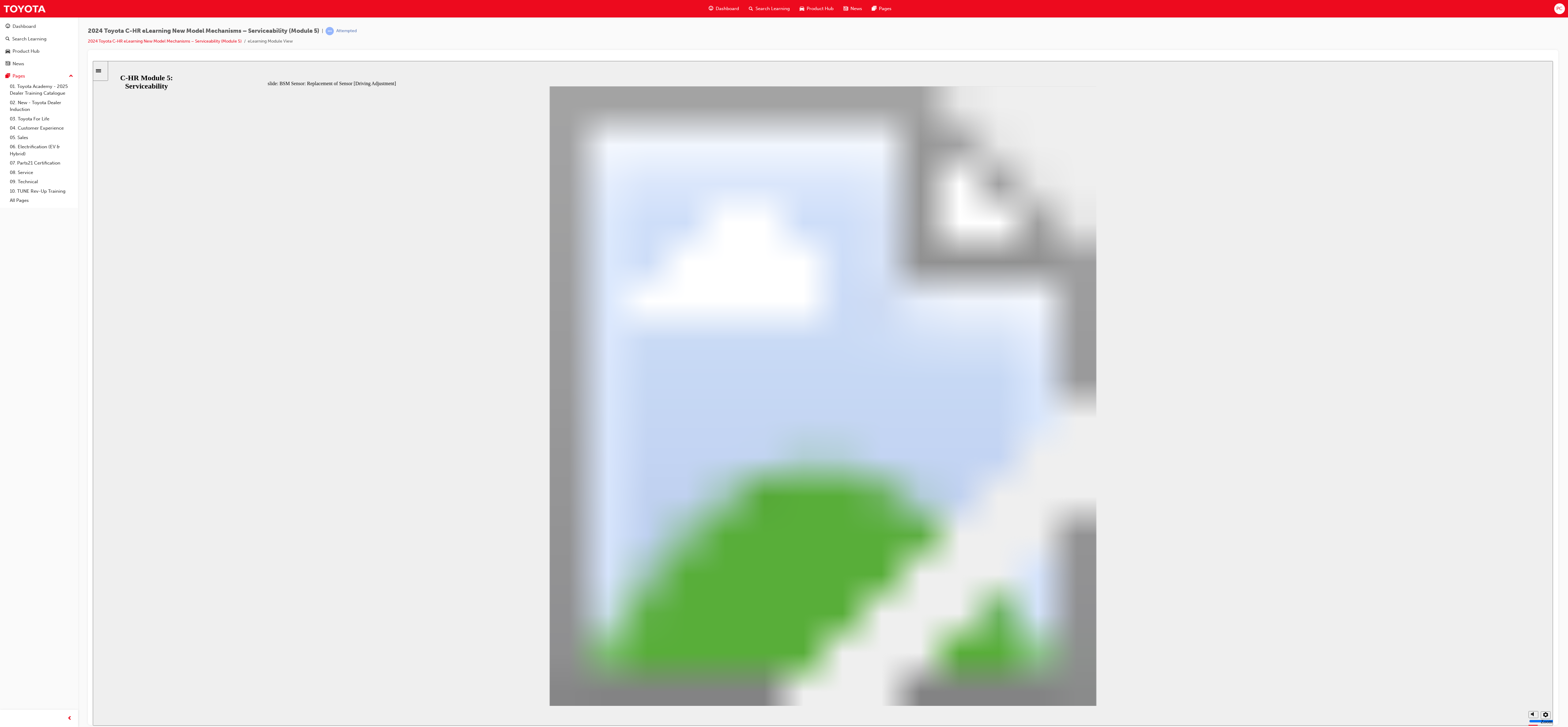 click 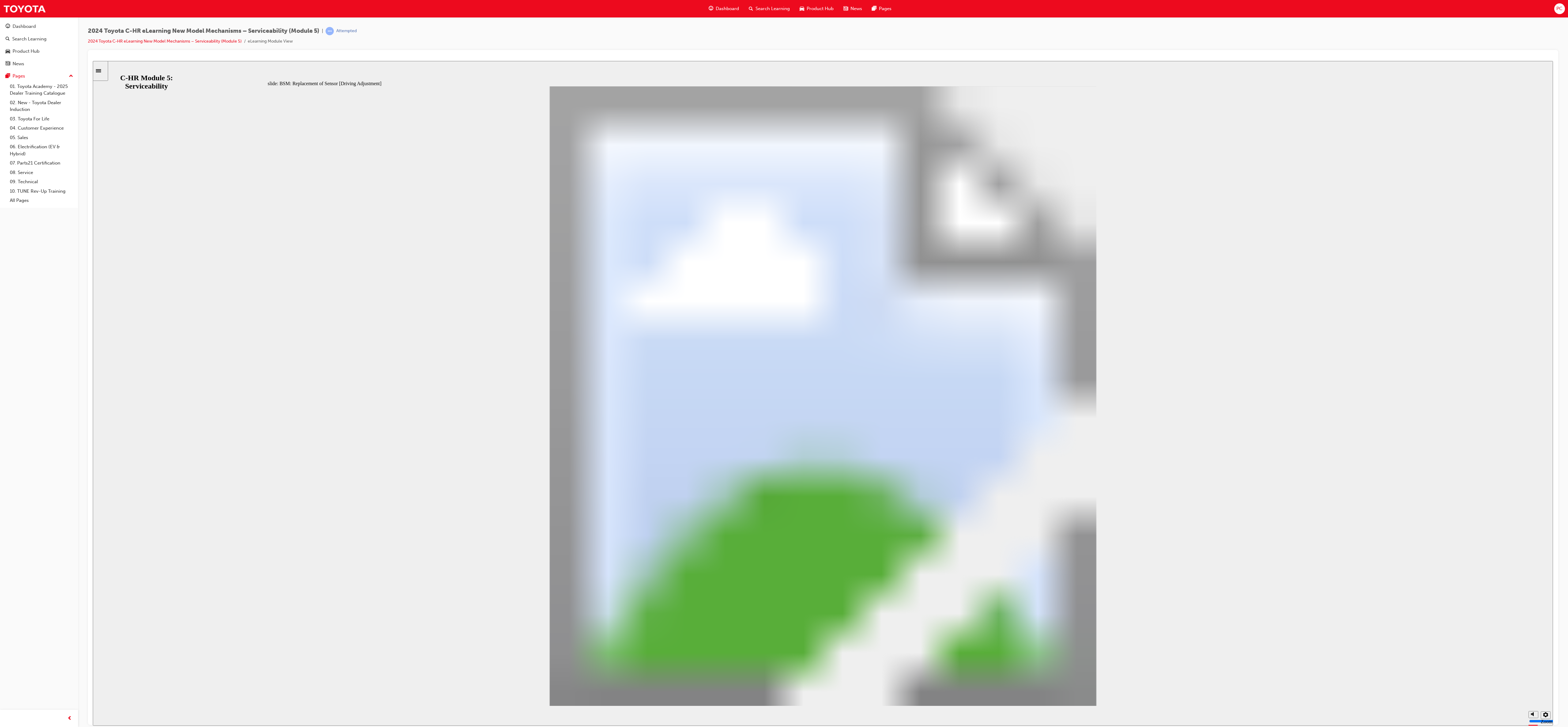 click 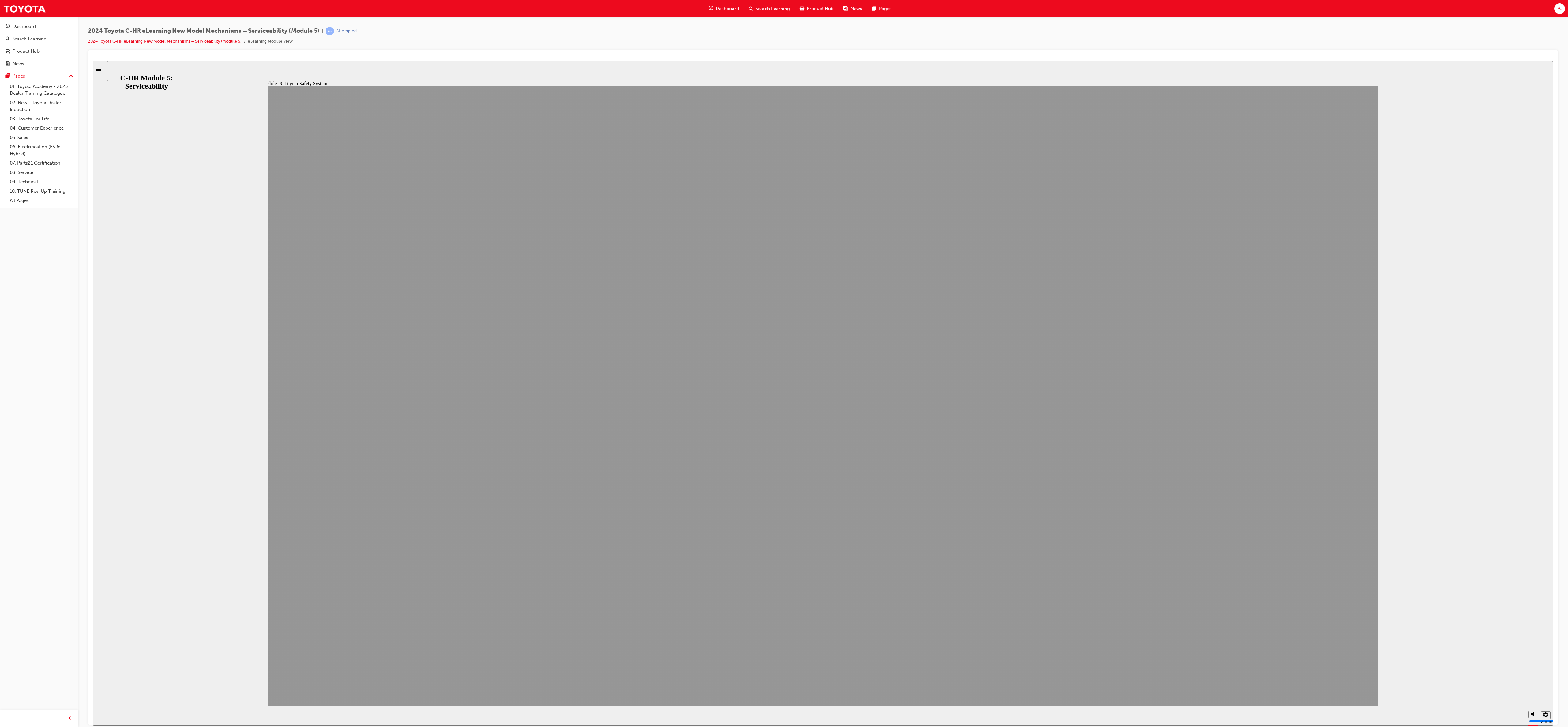 click 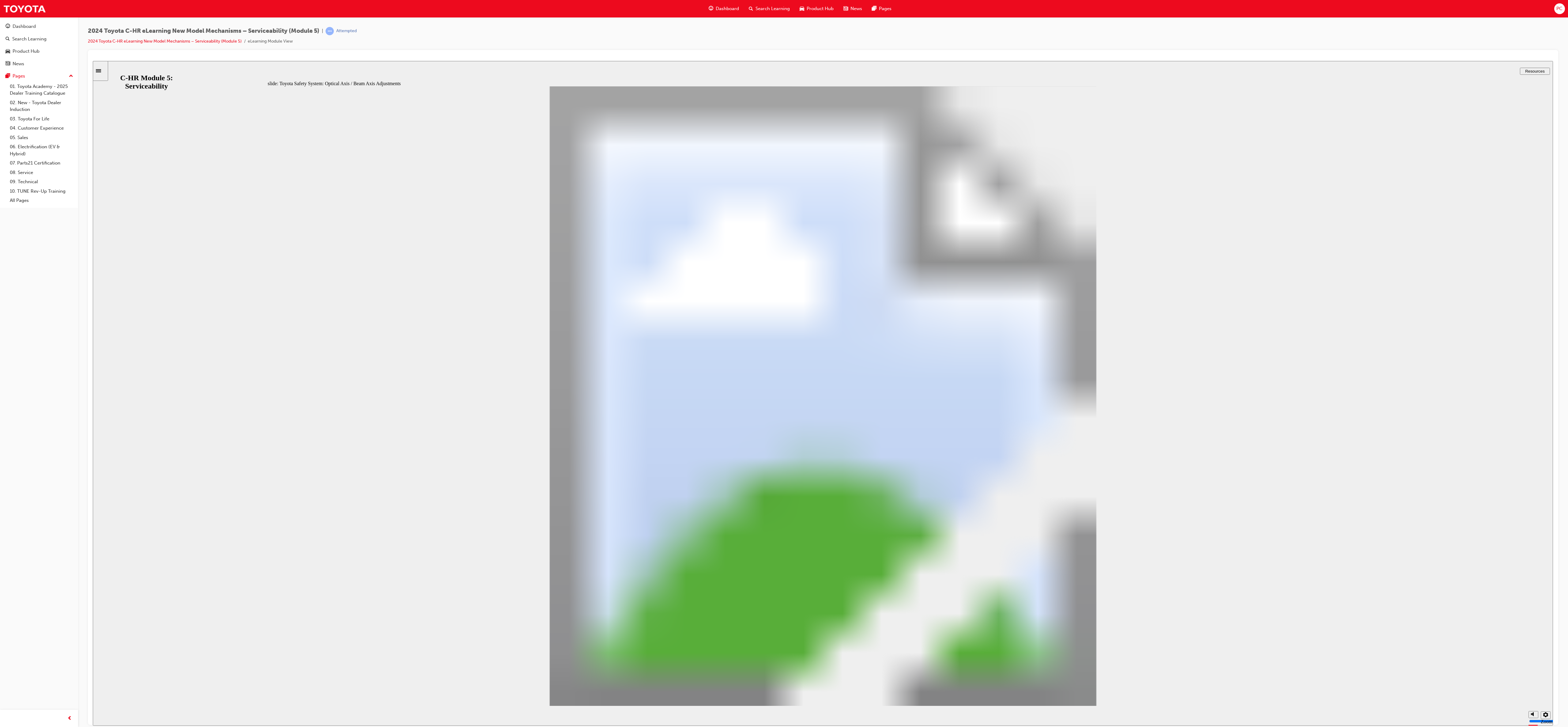 type 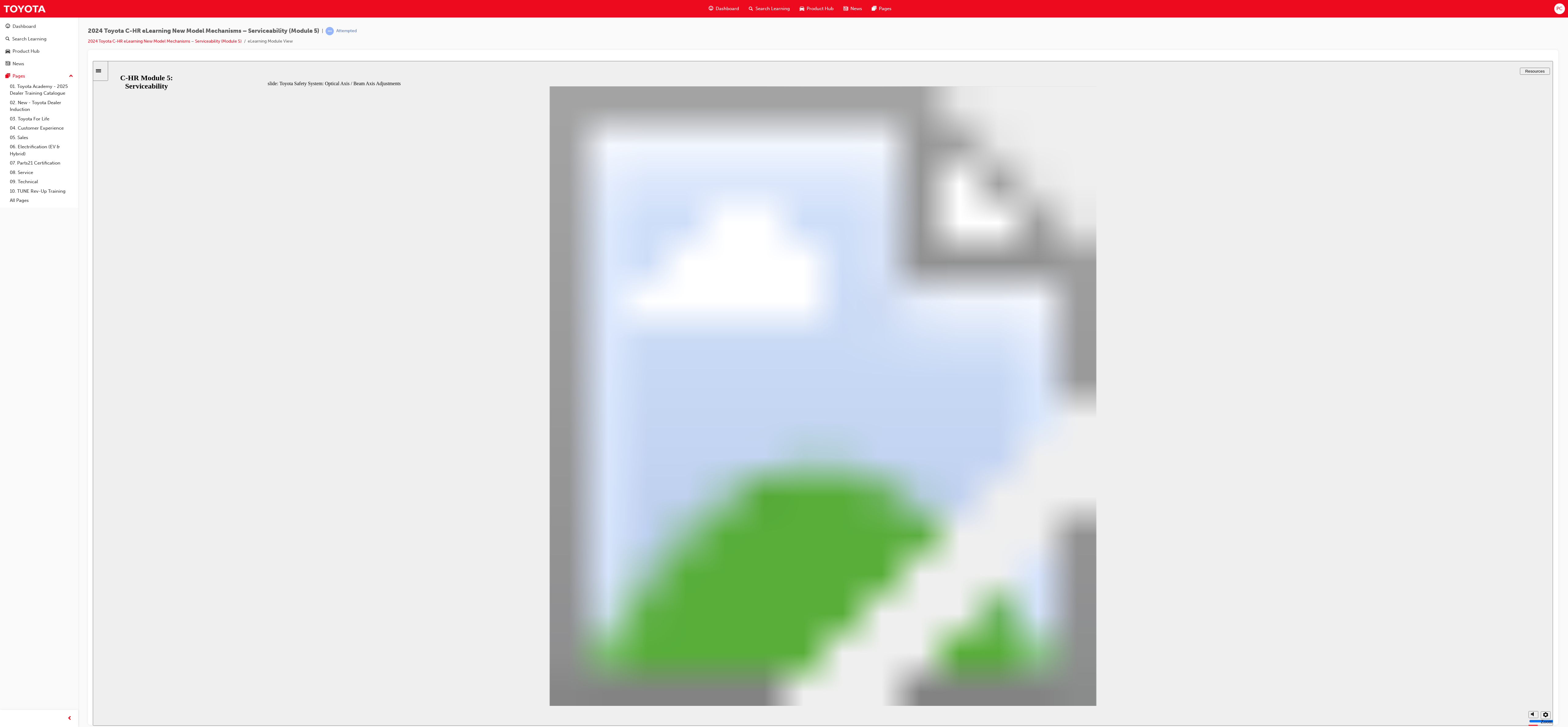 click 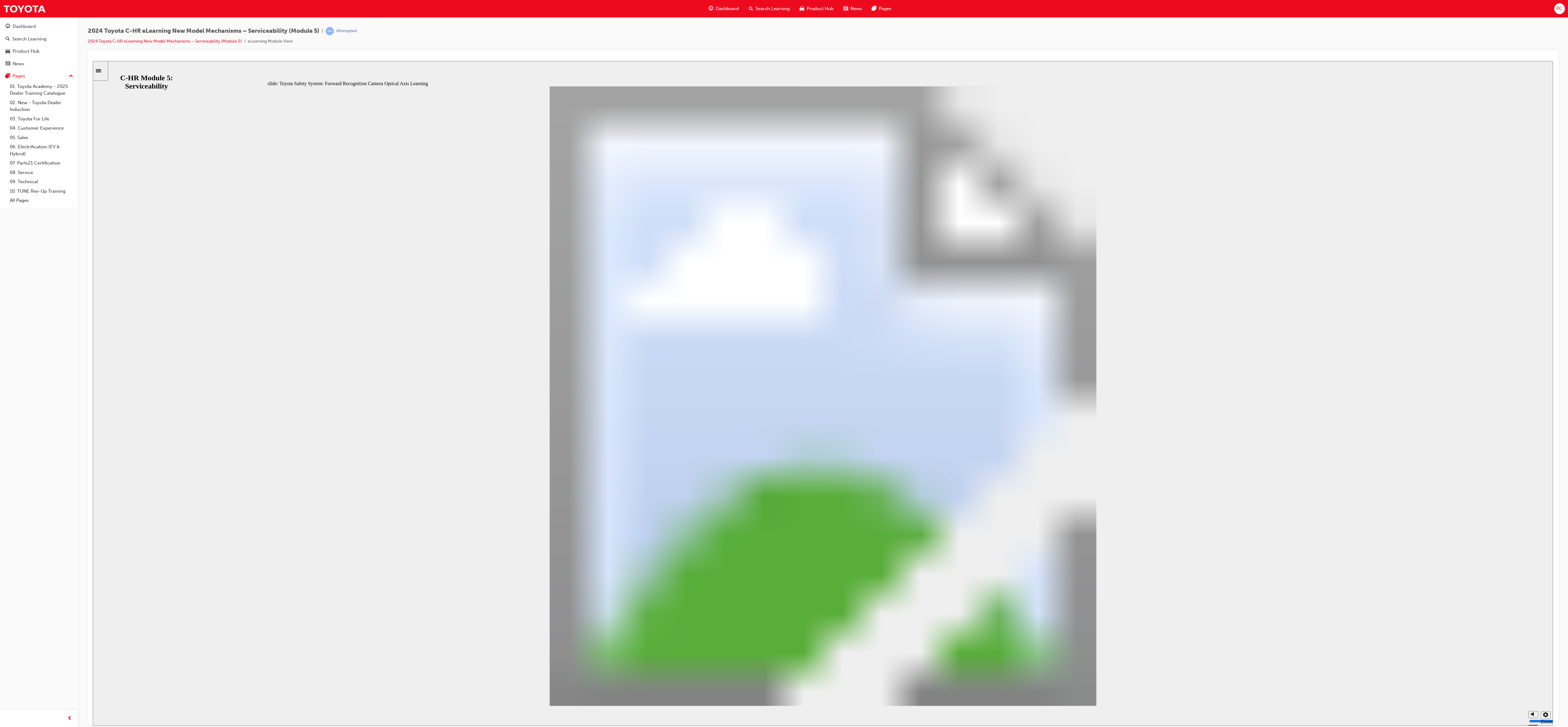 click 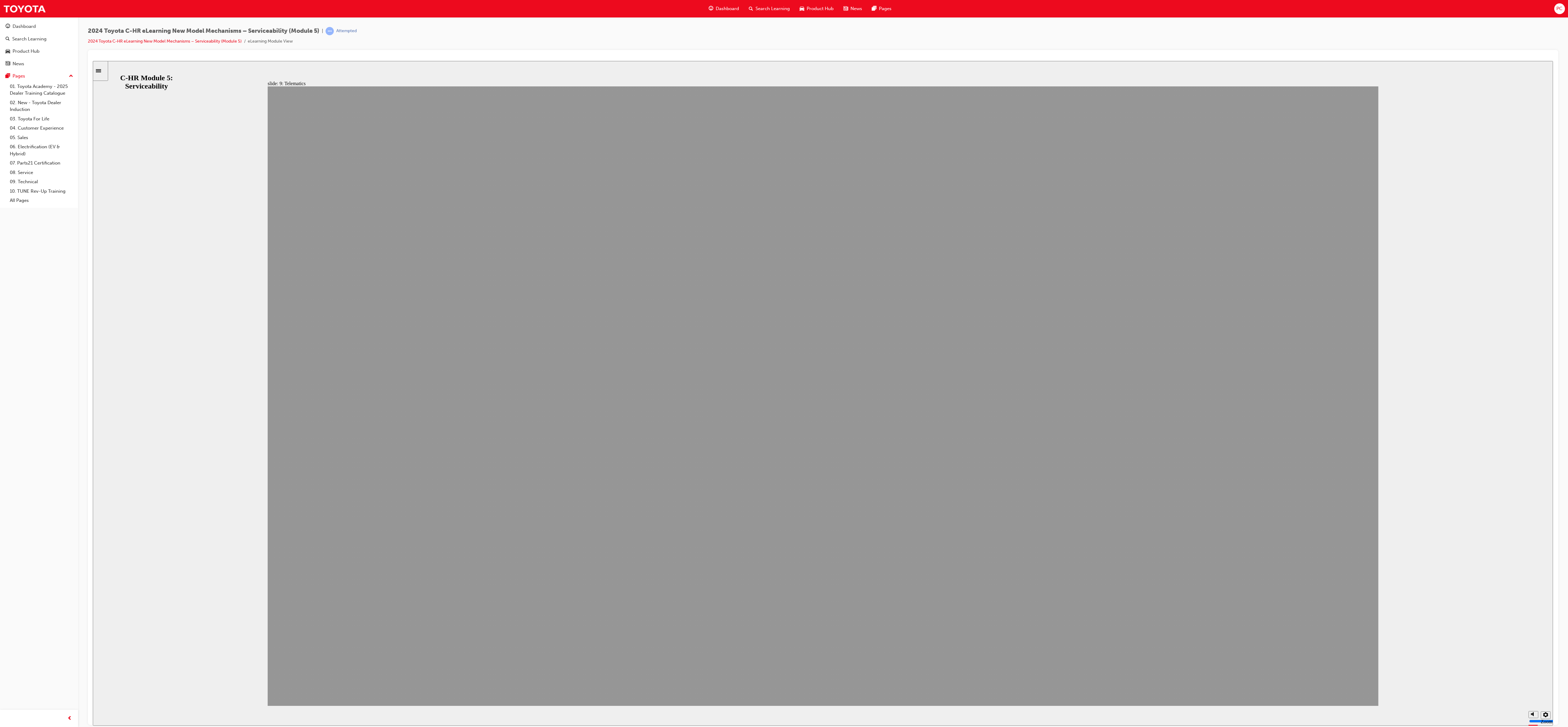 click 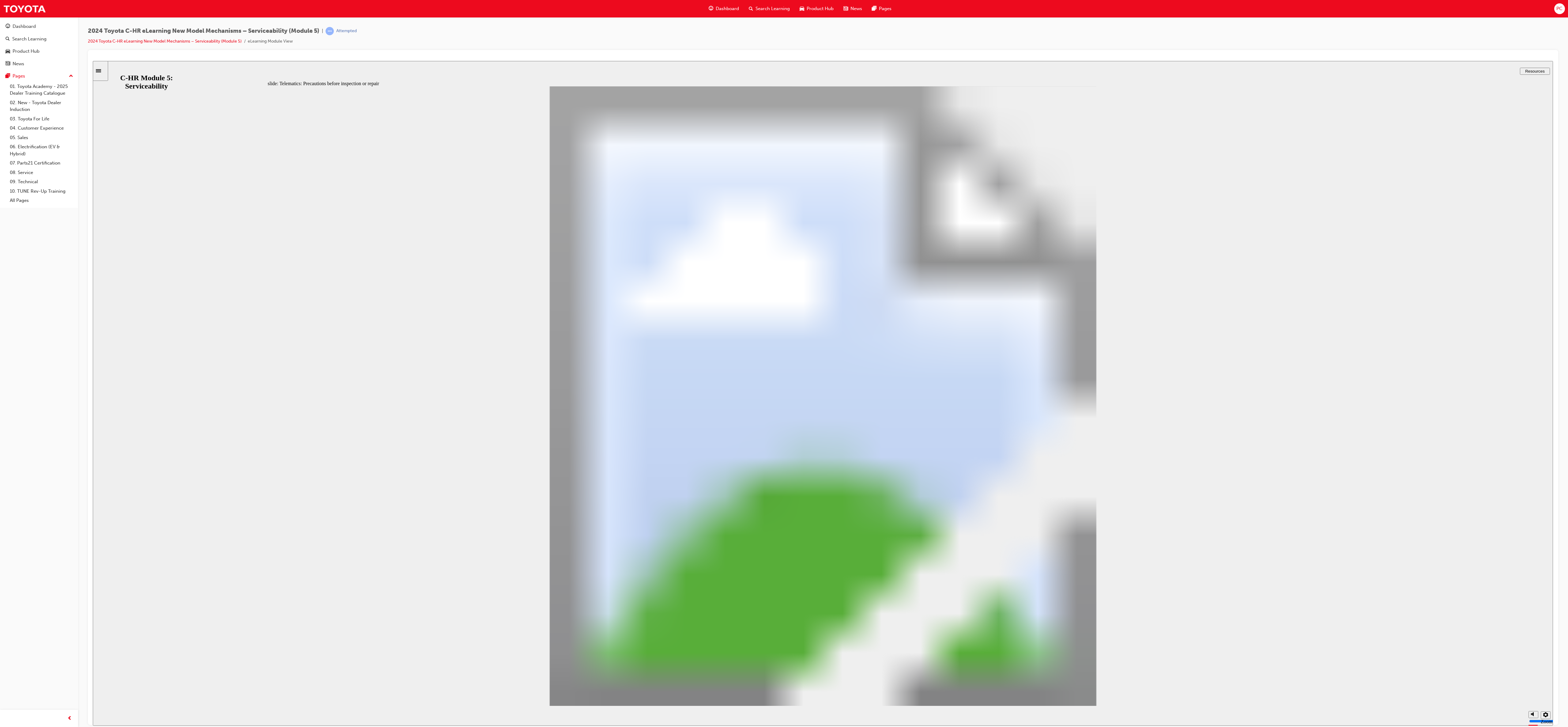 click 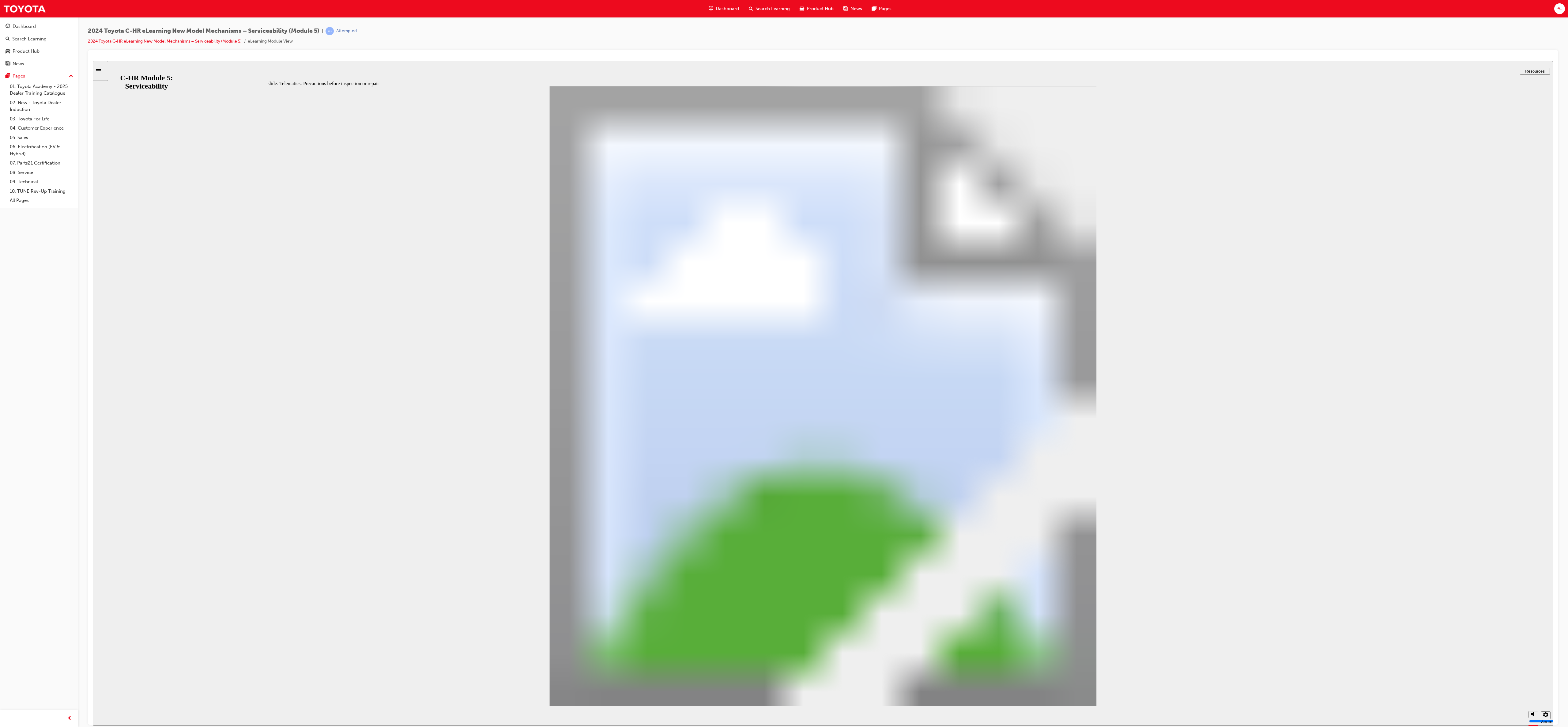 click 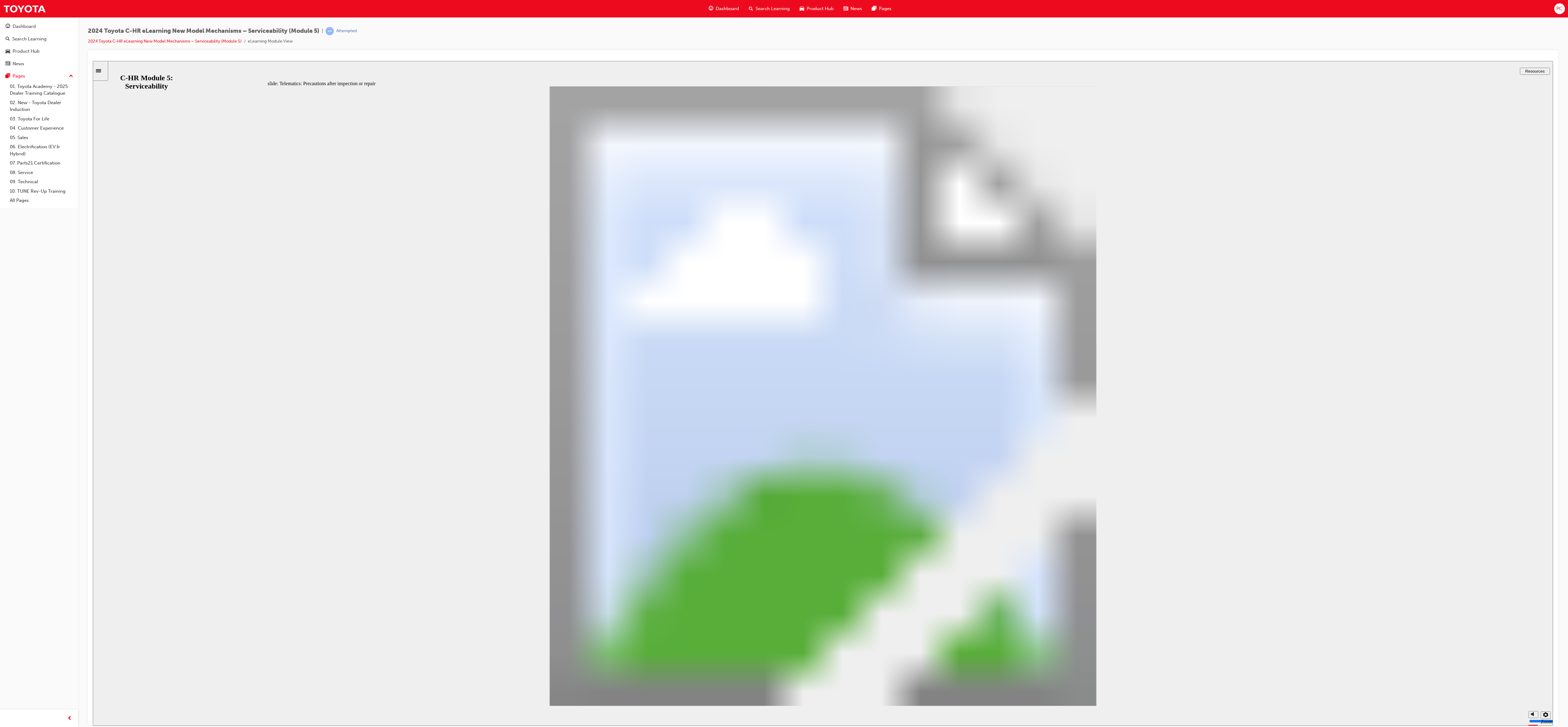 click 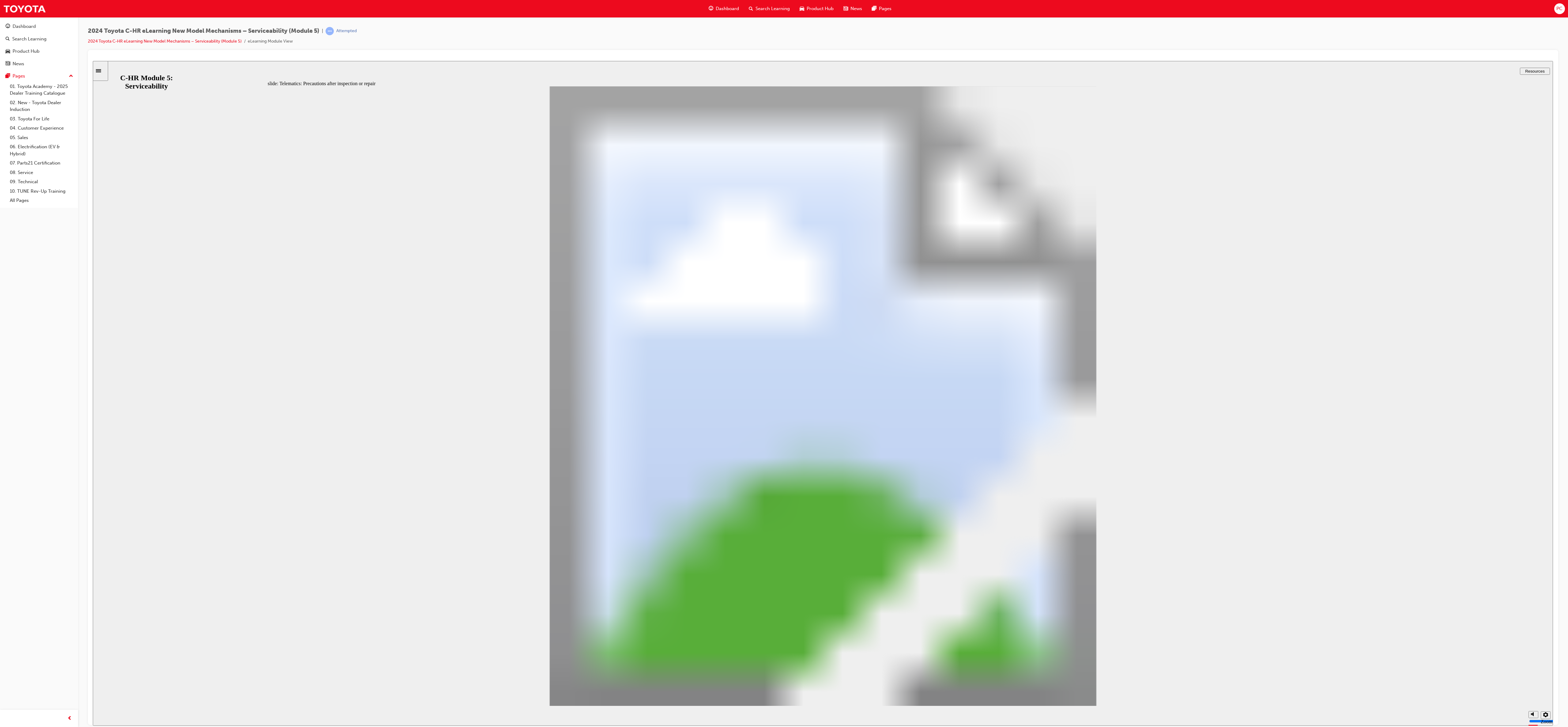 click 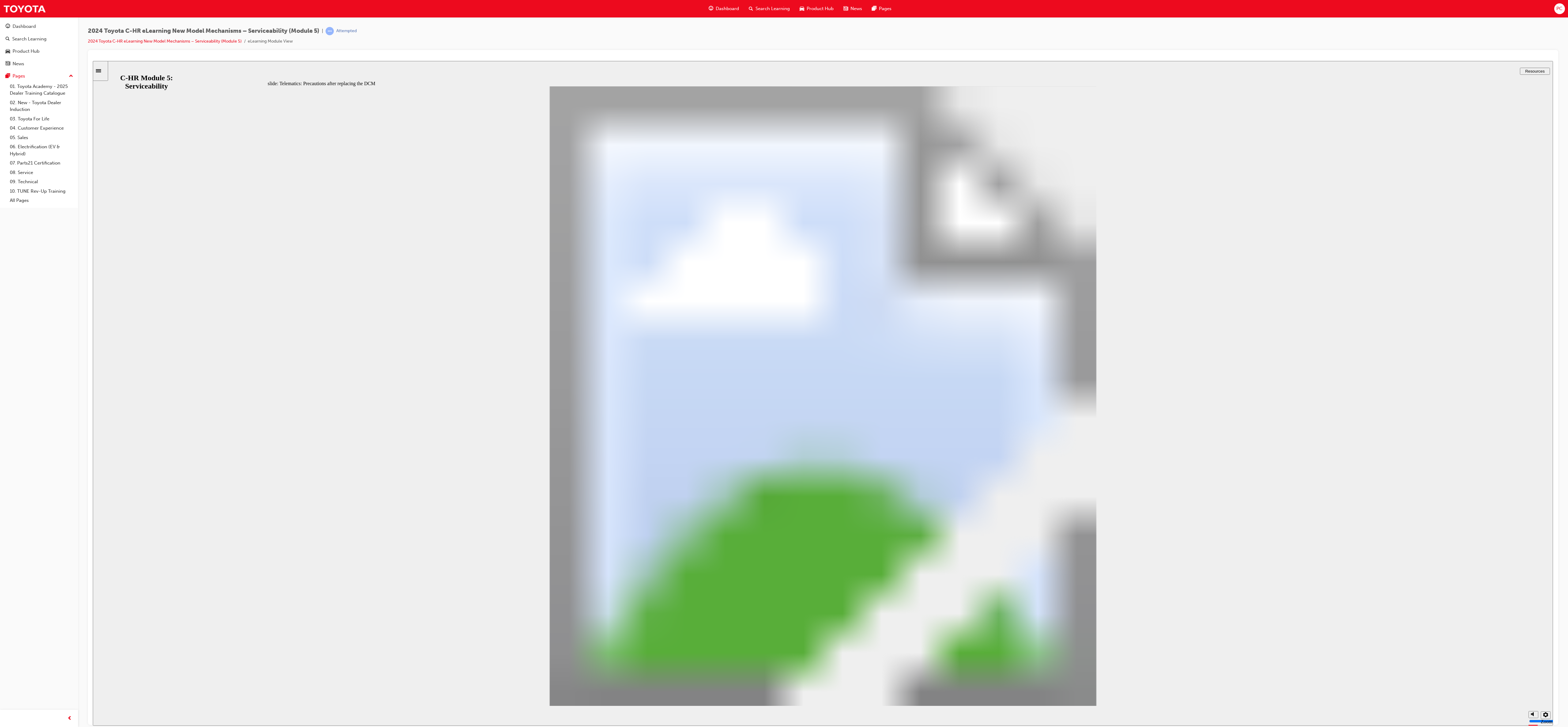 click 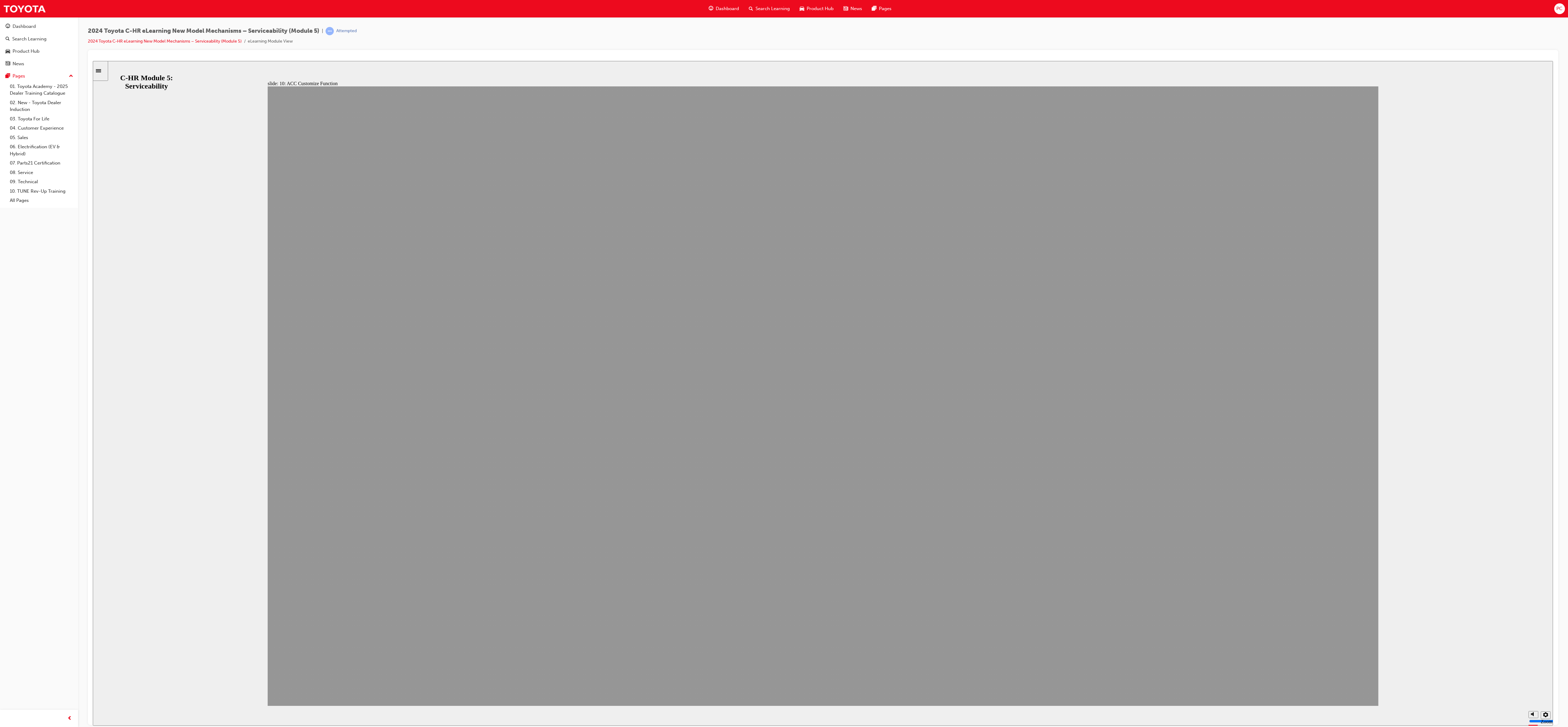 click 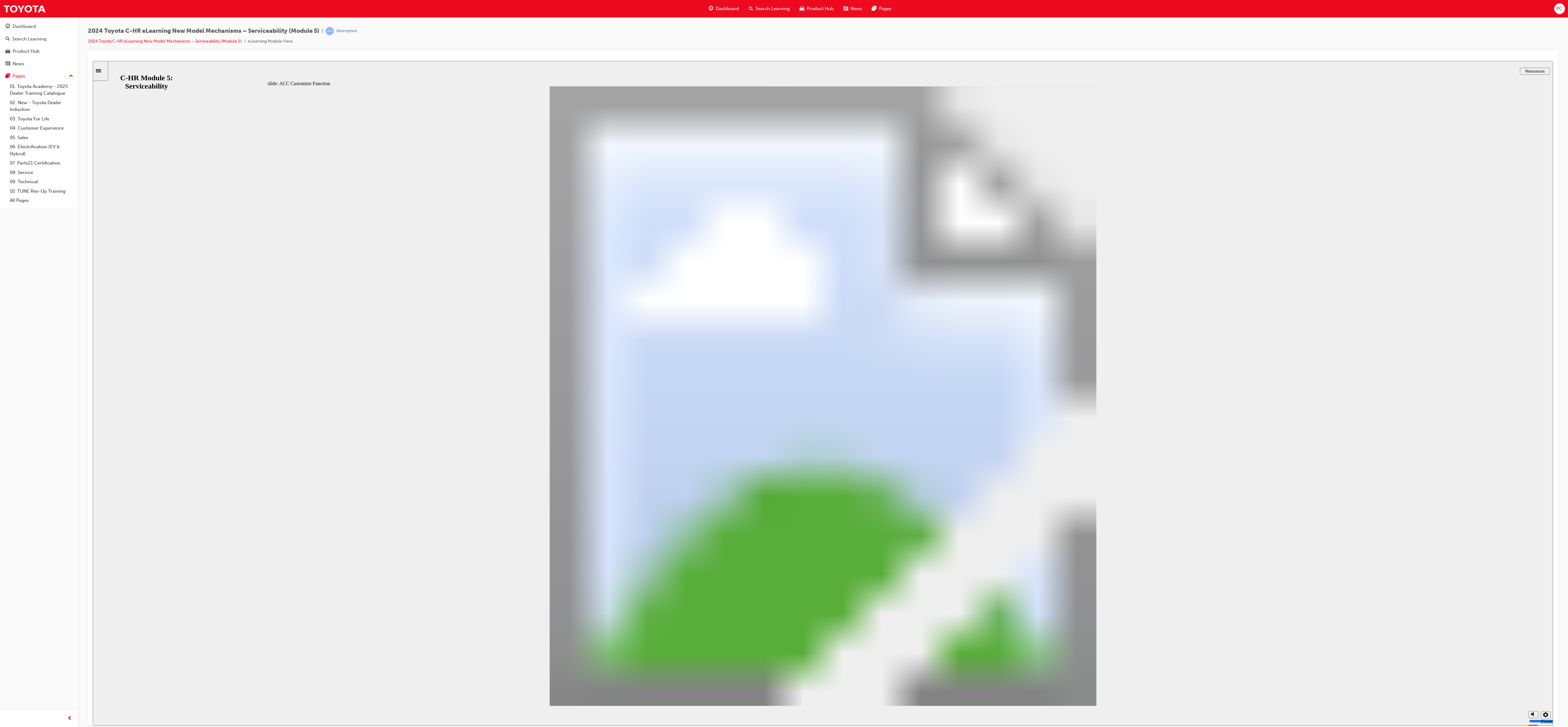 type 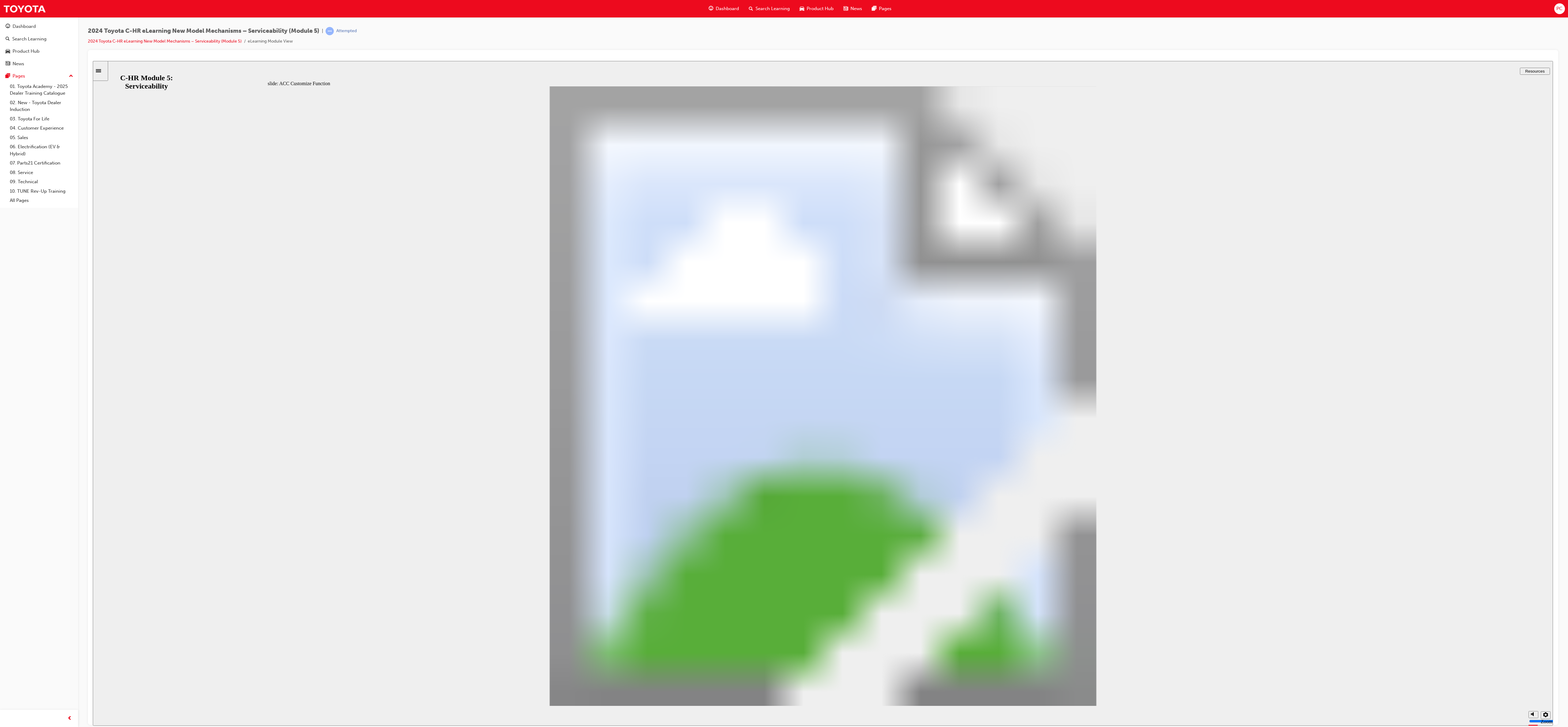 click 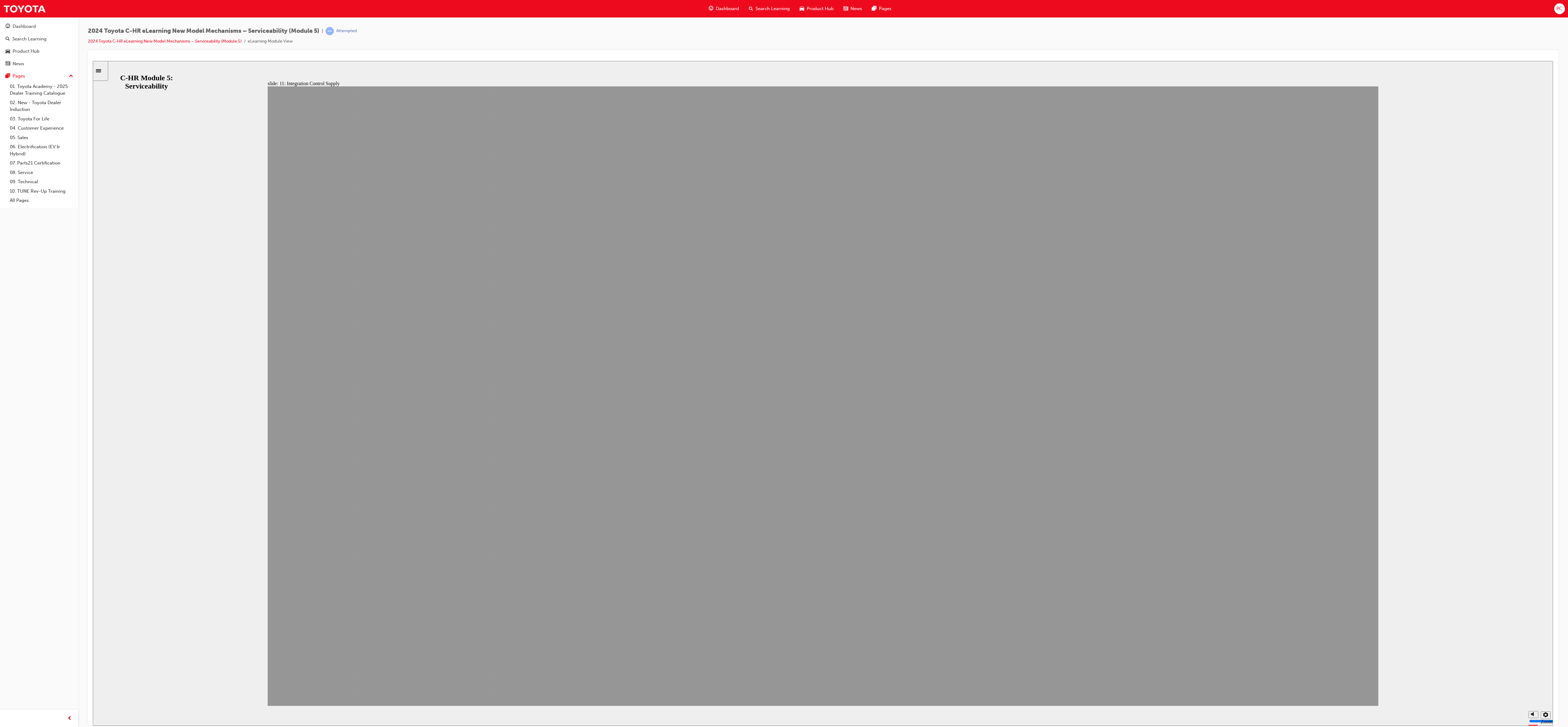 click 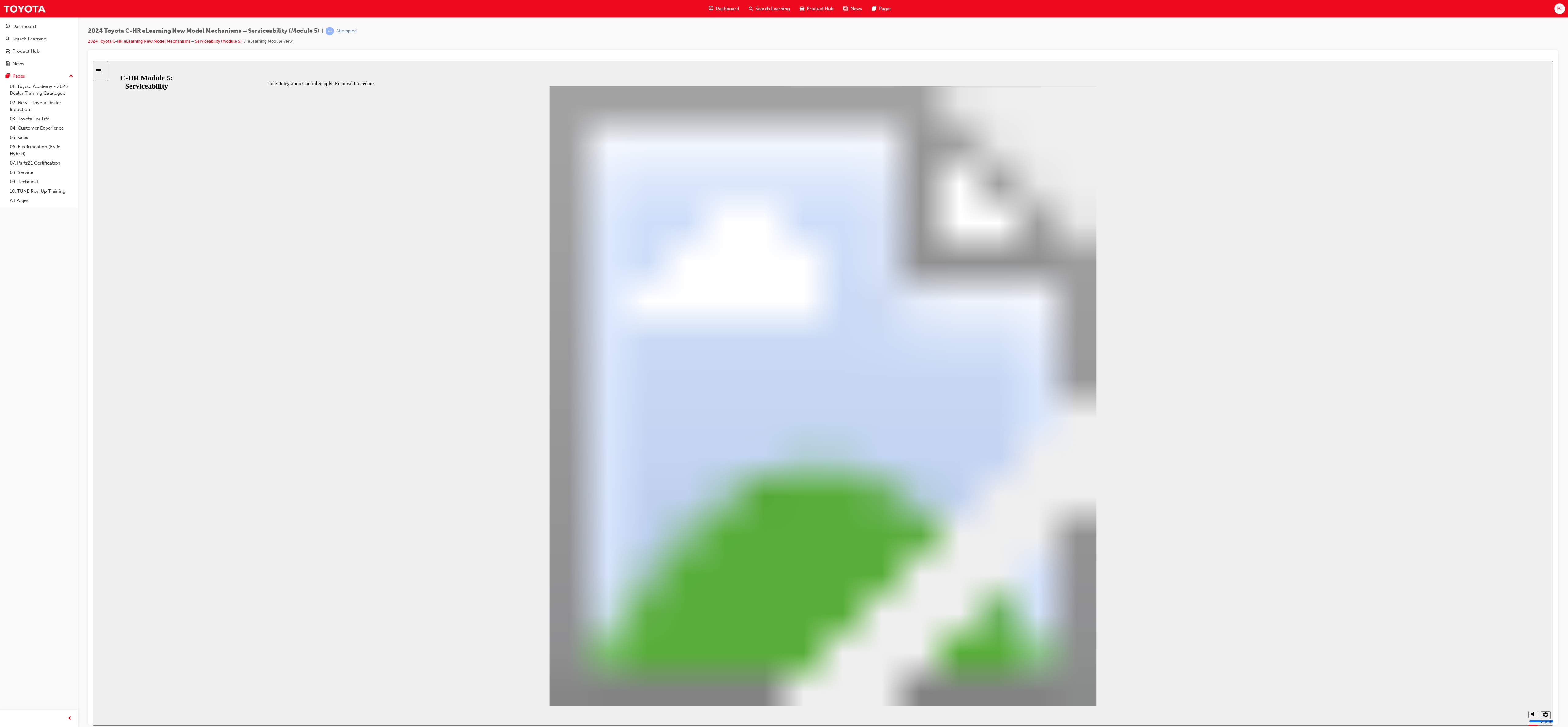click 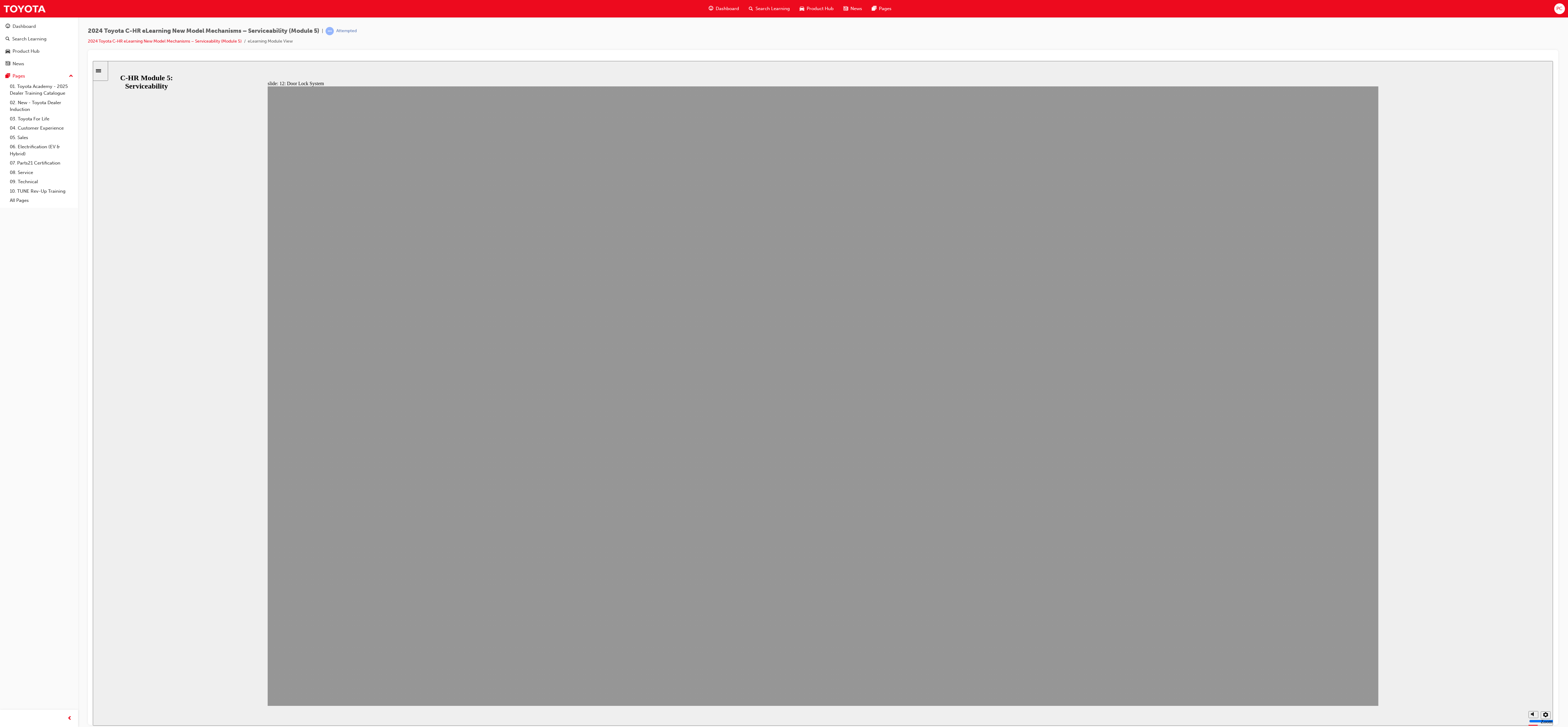 click 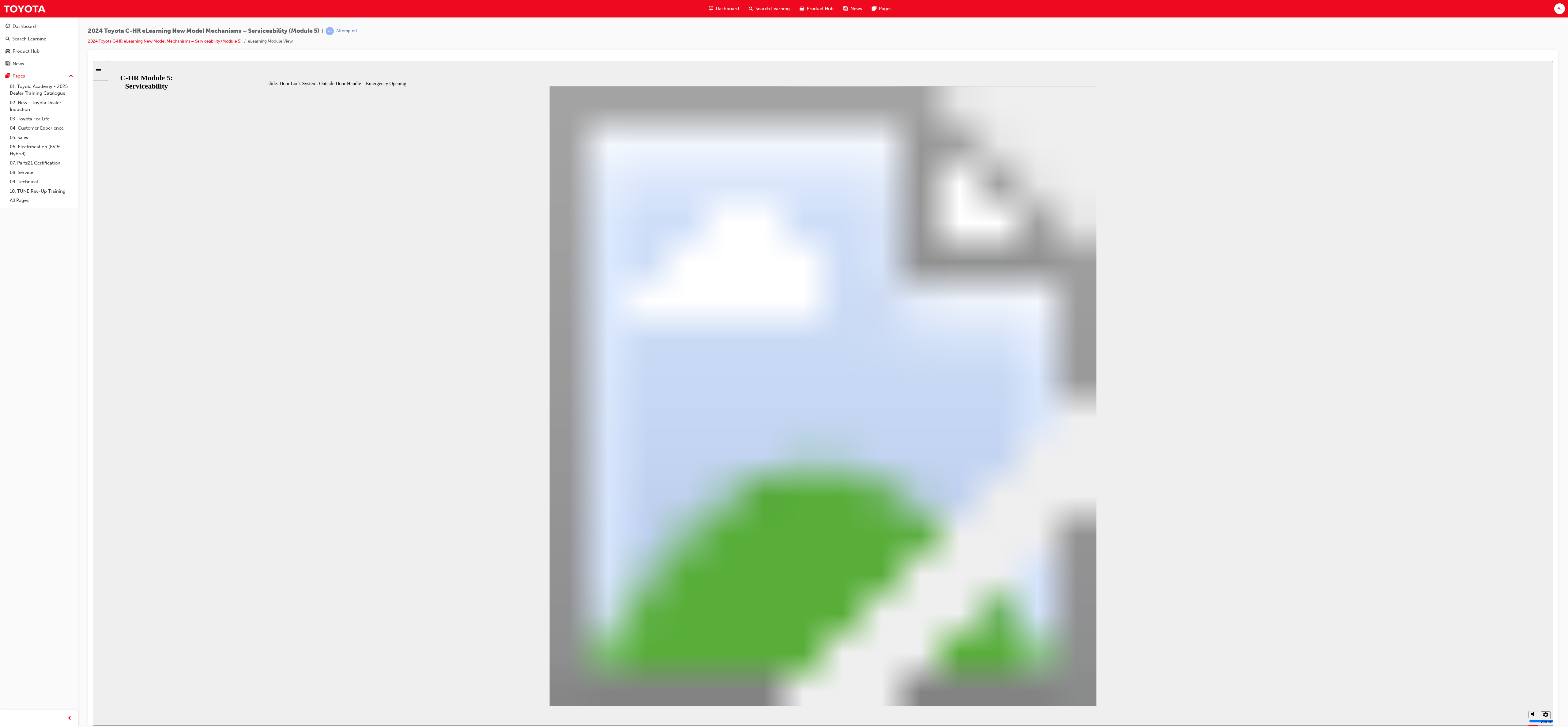 click 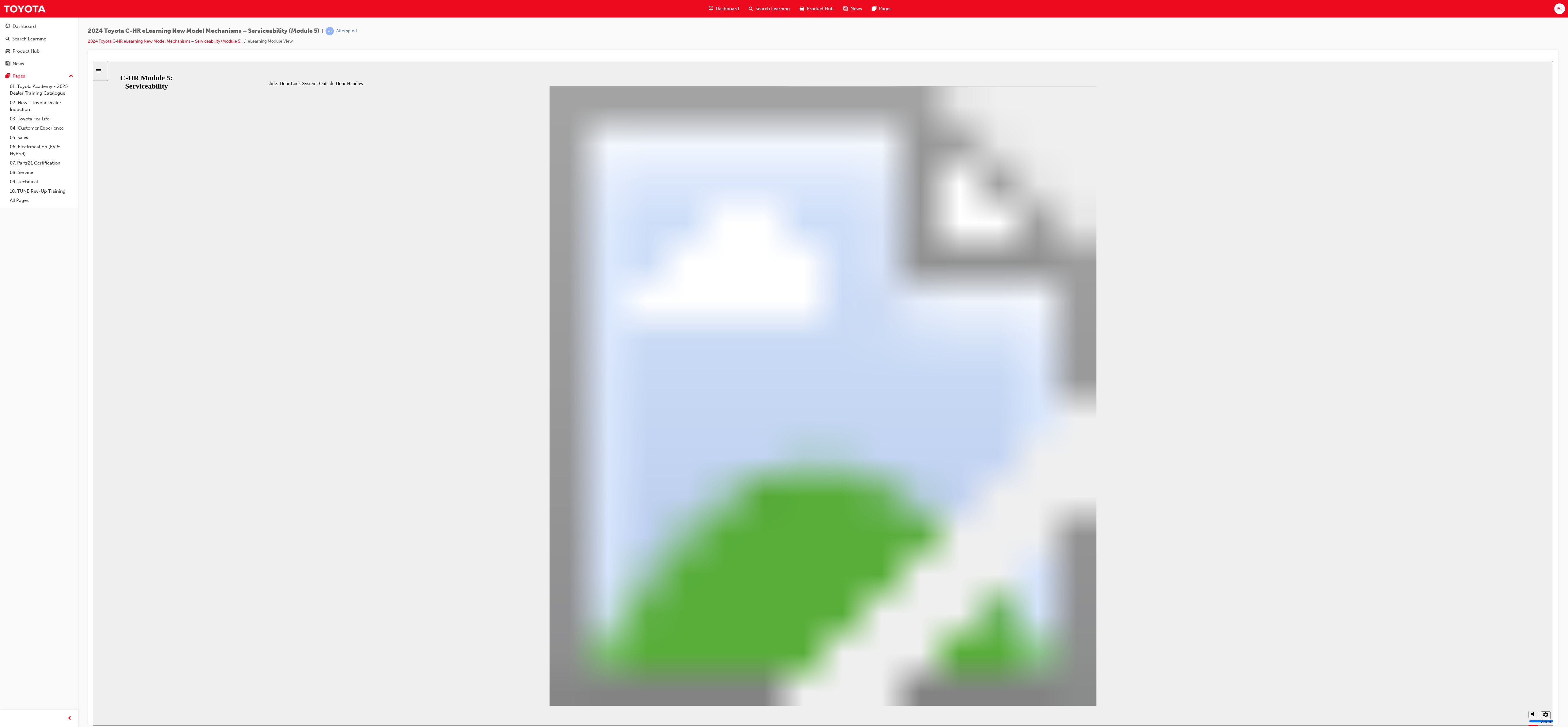 click on "slide: Door Lock System: Outside Door Handles
Door Lock System:  Outside  Door  Handles Oval 16 Oval 3 Service Precautions: Oval 2 Oval 8 Oval 1 Oval 22 Oval 22 Oval 22 Oval 4 Oval 5 Line 2 Oval 7 Line 1 Oval 11 Oval 22 Oval 22 Oval 10 Oval 15 Oval 9 Door Lock System Oval 12 Oval 13 Click the icons to learn about the Service Precautions for Outside Door Handles arrow icon 1 Oval 14 Oval 6 NEXT BACK NEXT BACK Door Lock System:  Outside  Door  Handles Service Precautions: Door Lock   System Click the icons to learn about the Service Precautions   or Outside Door Handles Back to top
2" at bounding box center (823, 393) 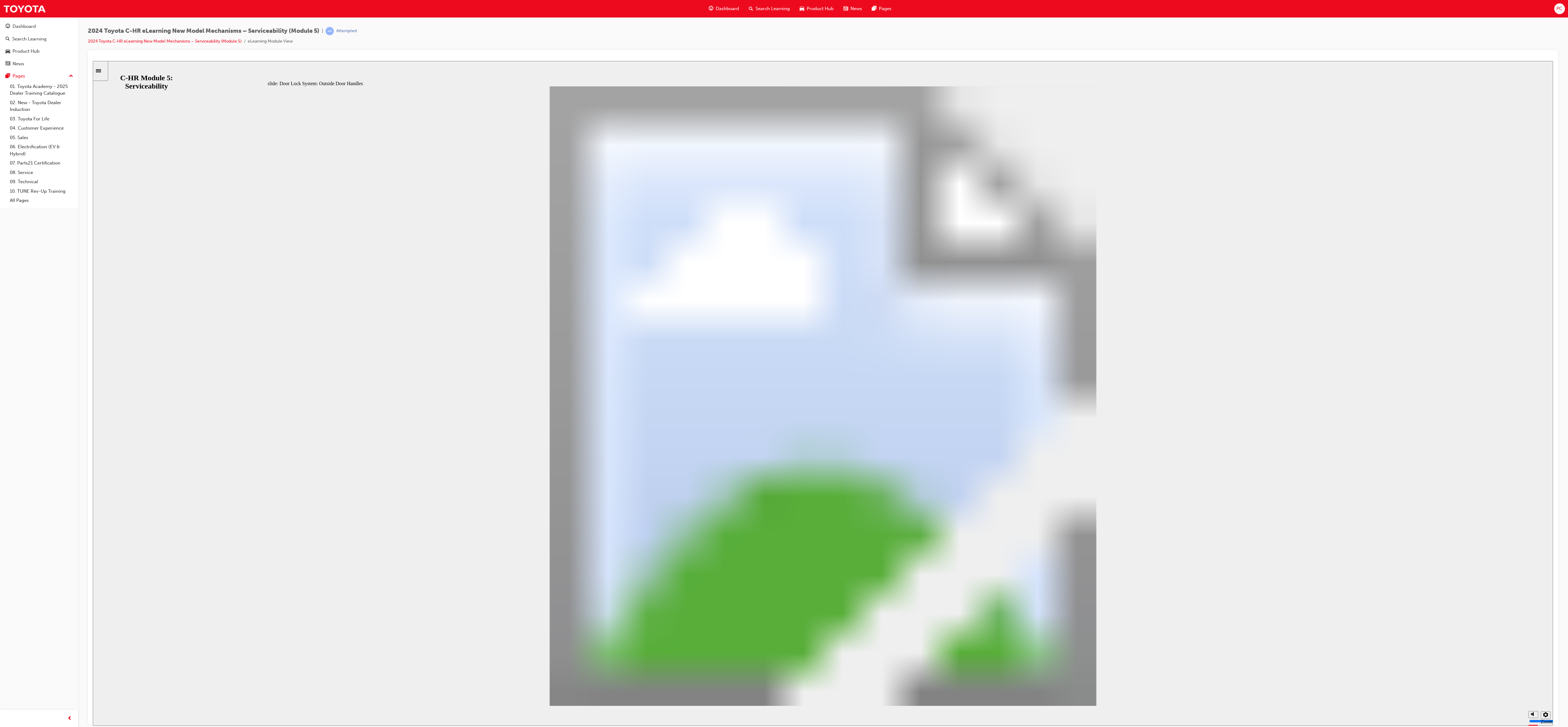 click 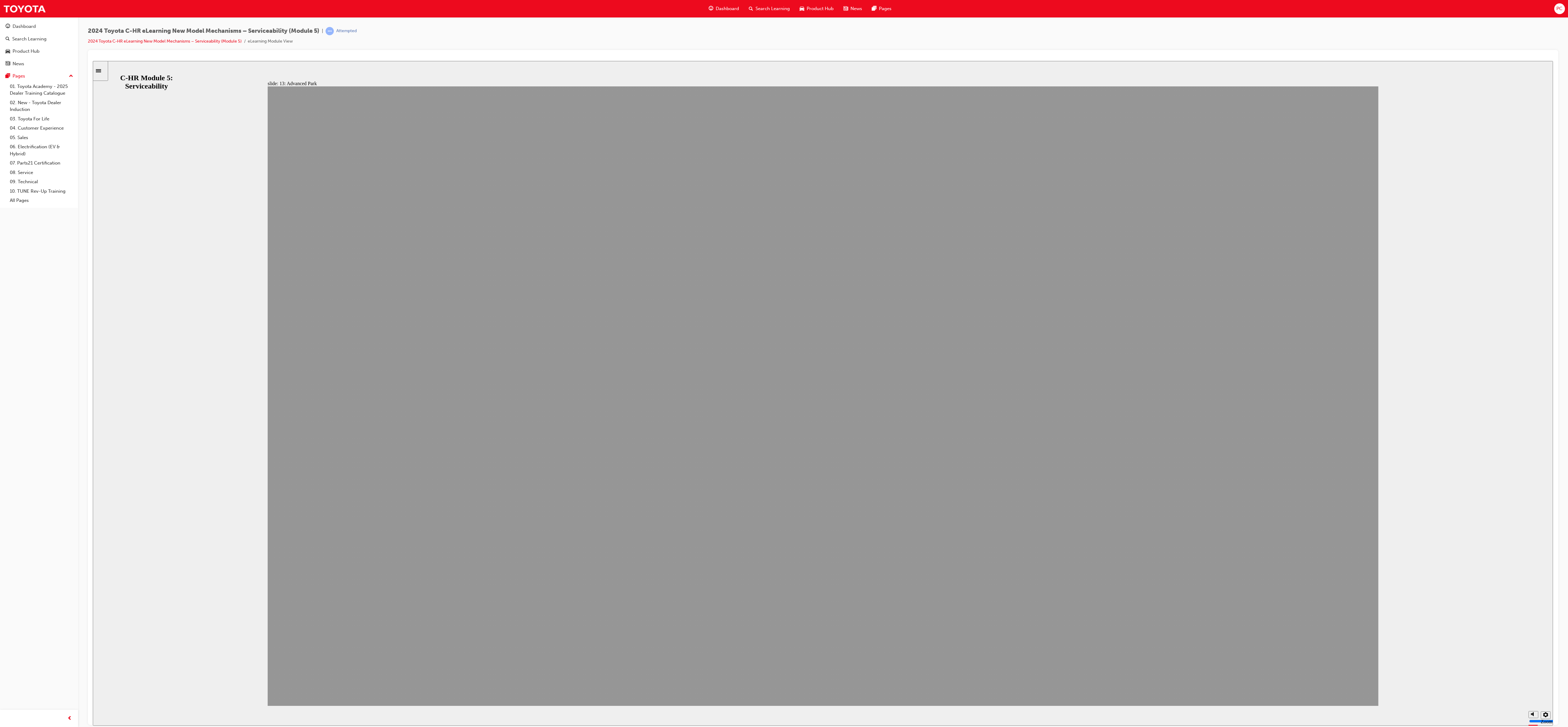 click 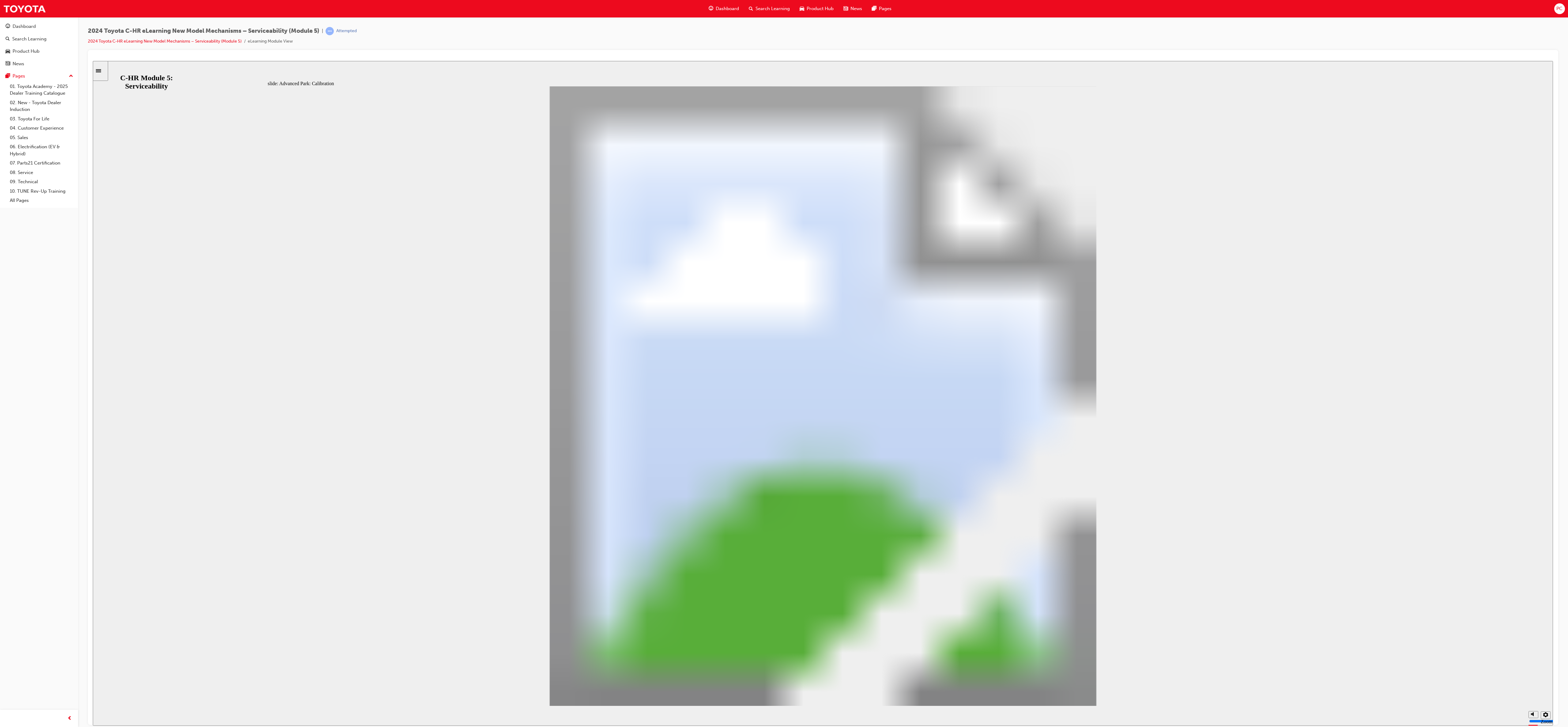 click 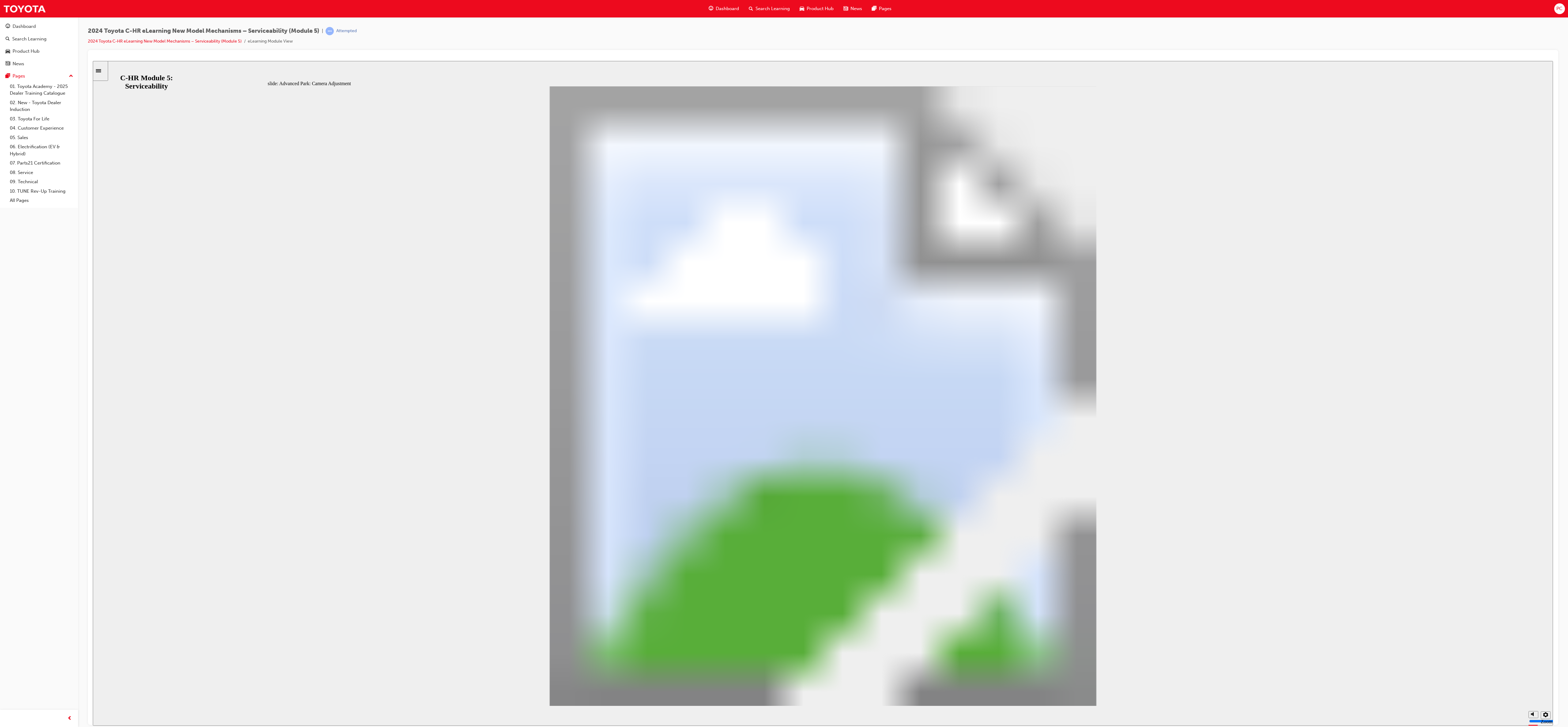 click 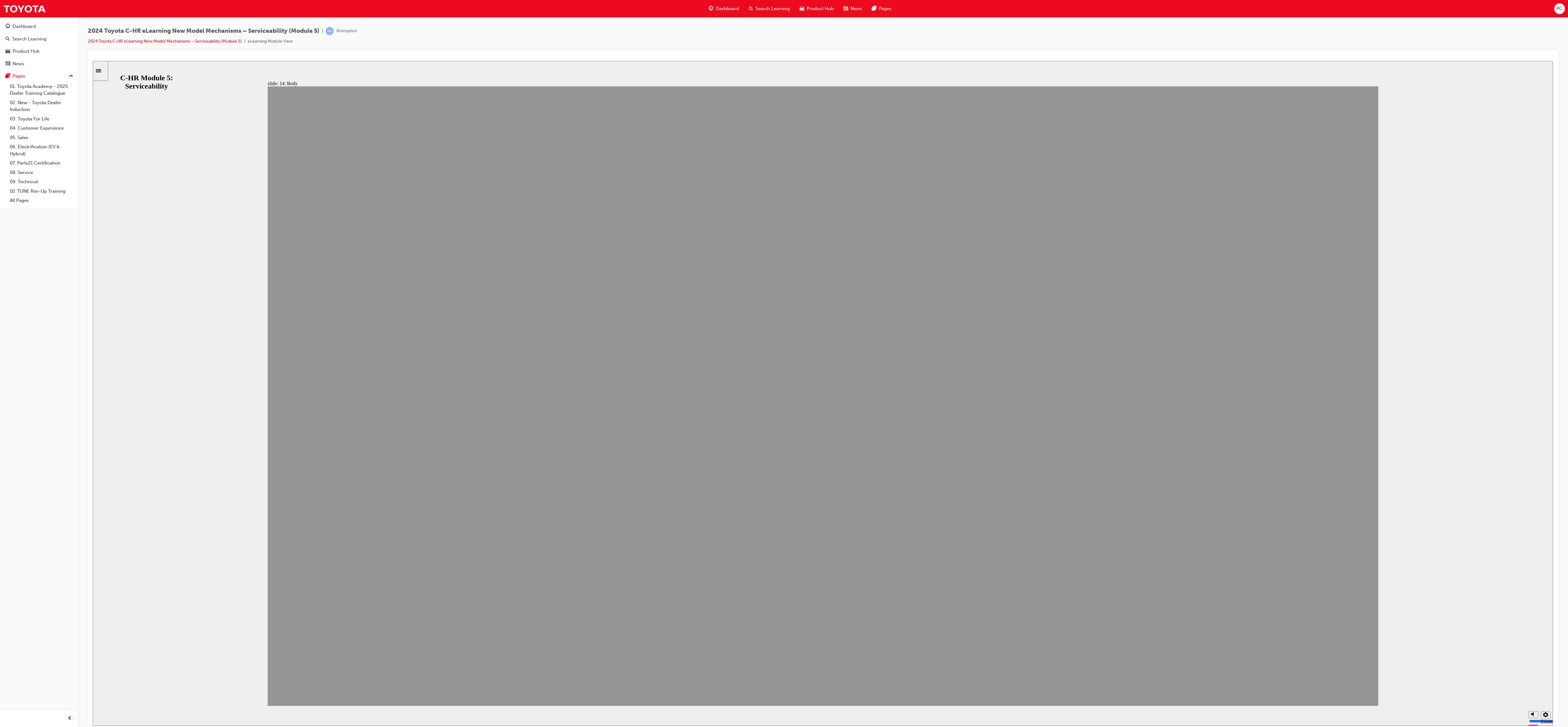 click 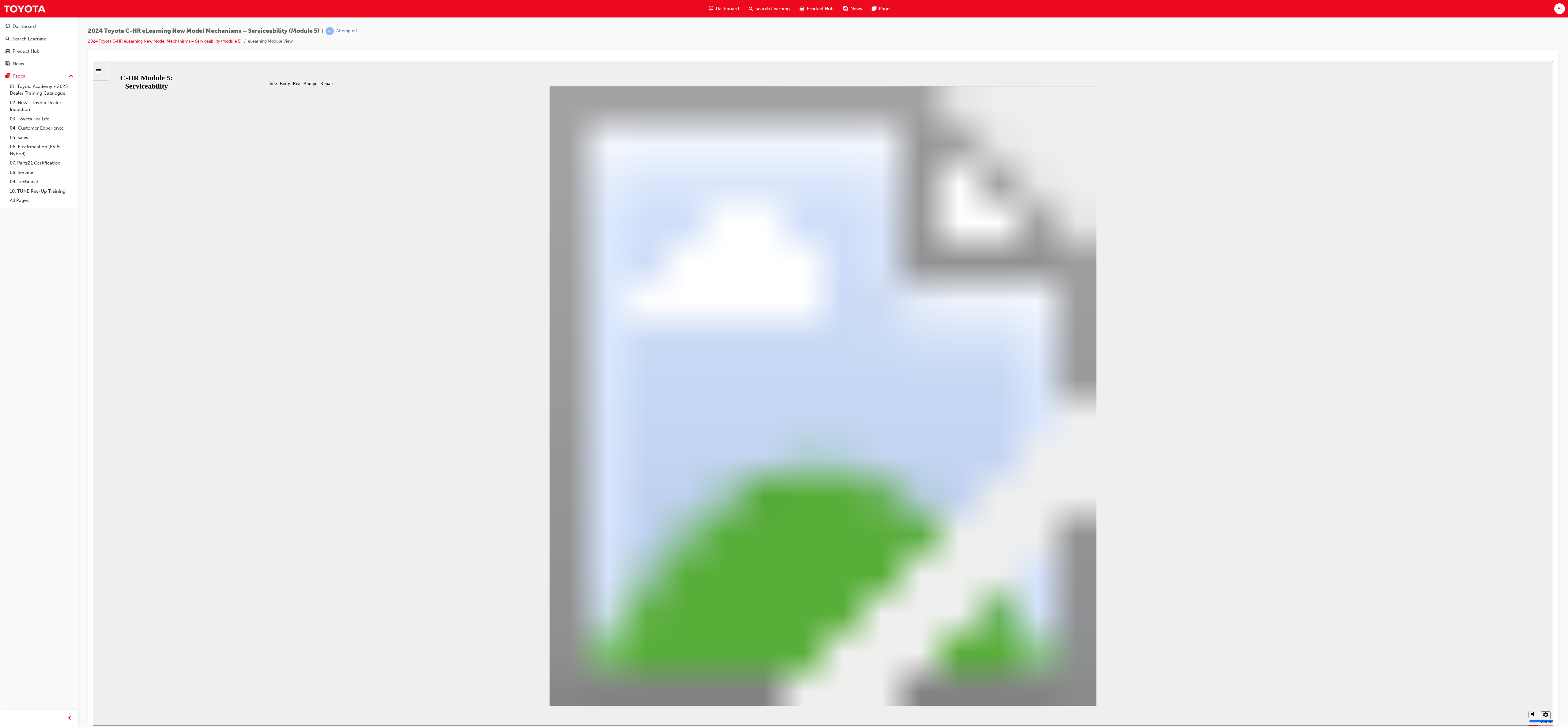 click 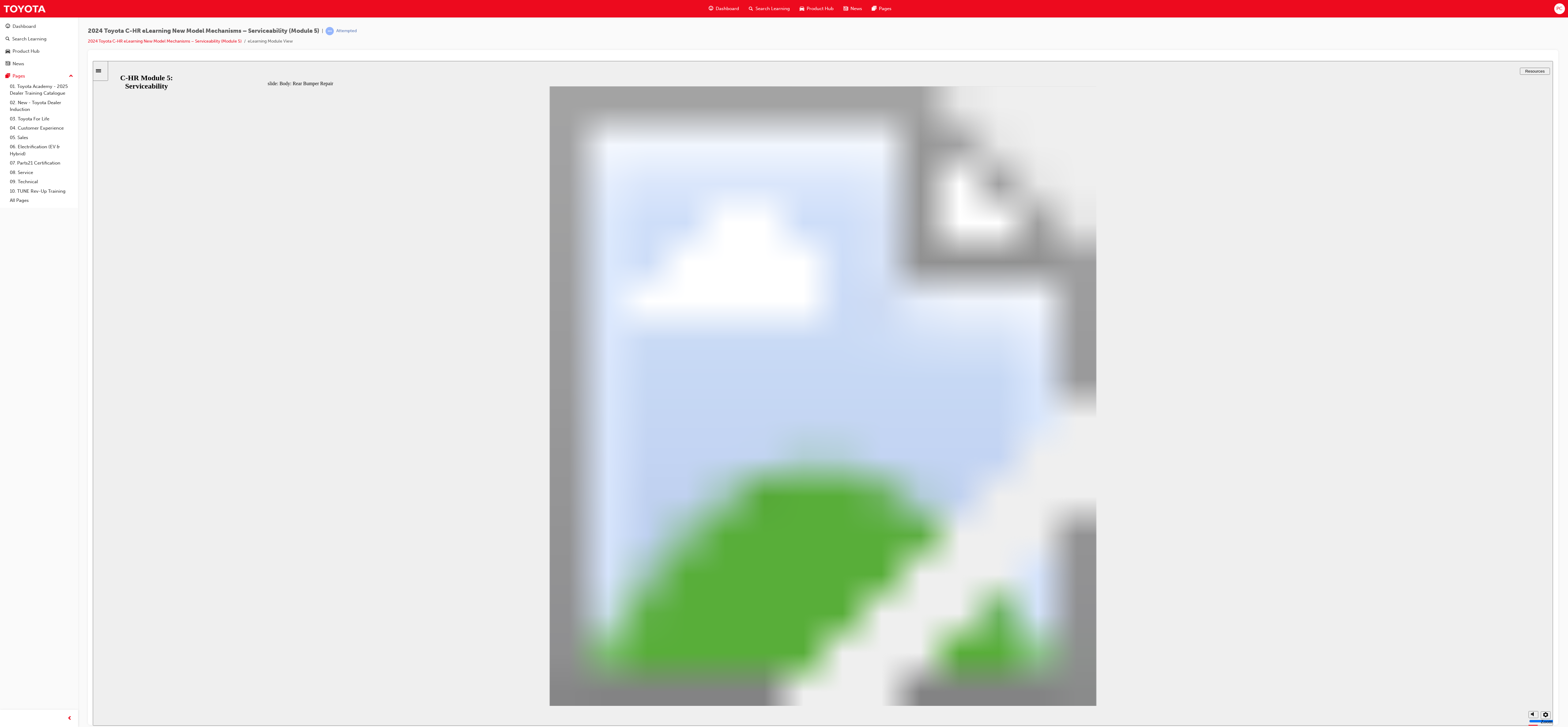 type 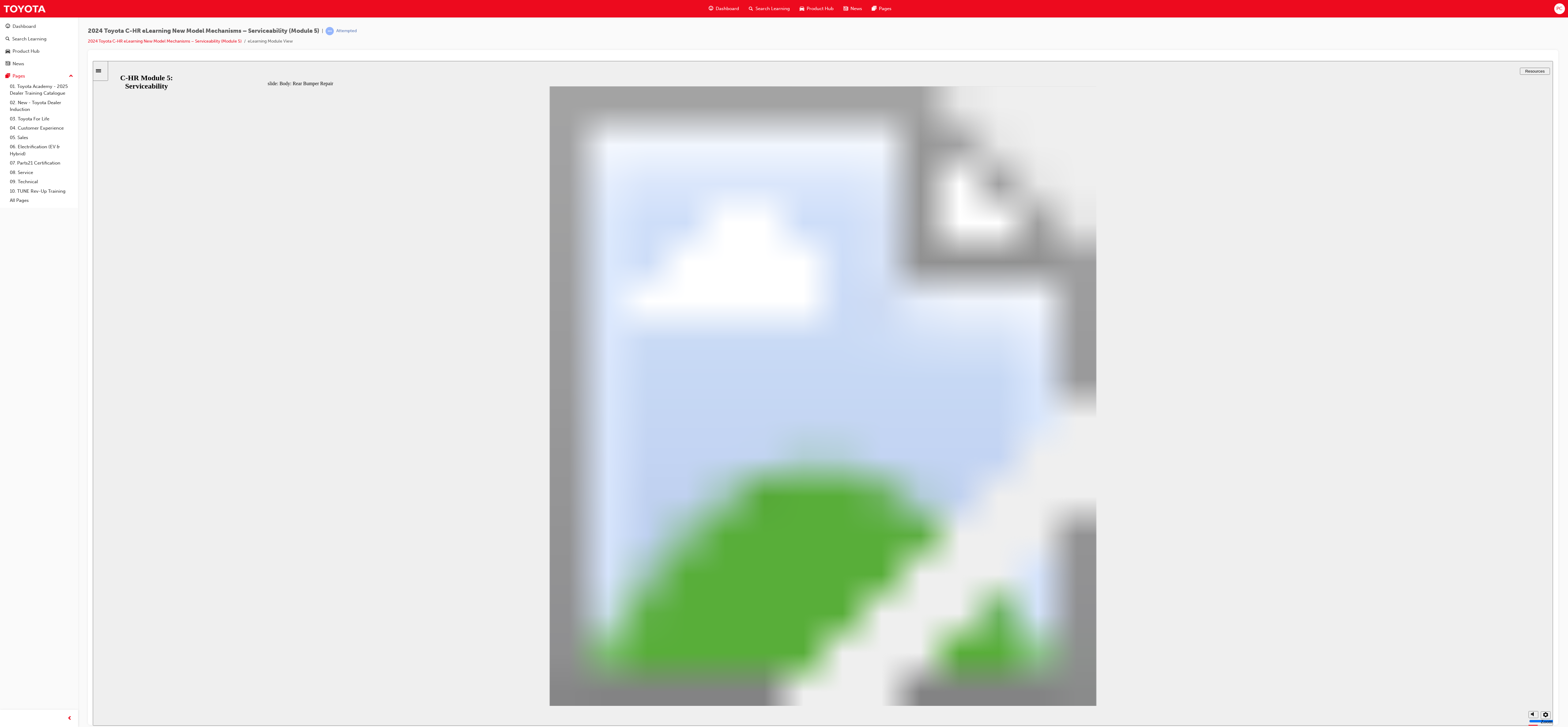 click 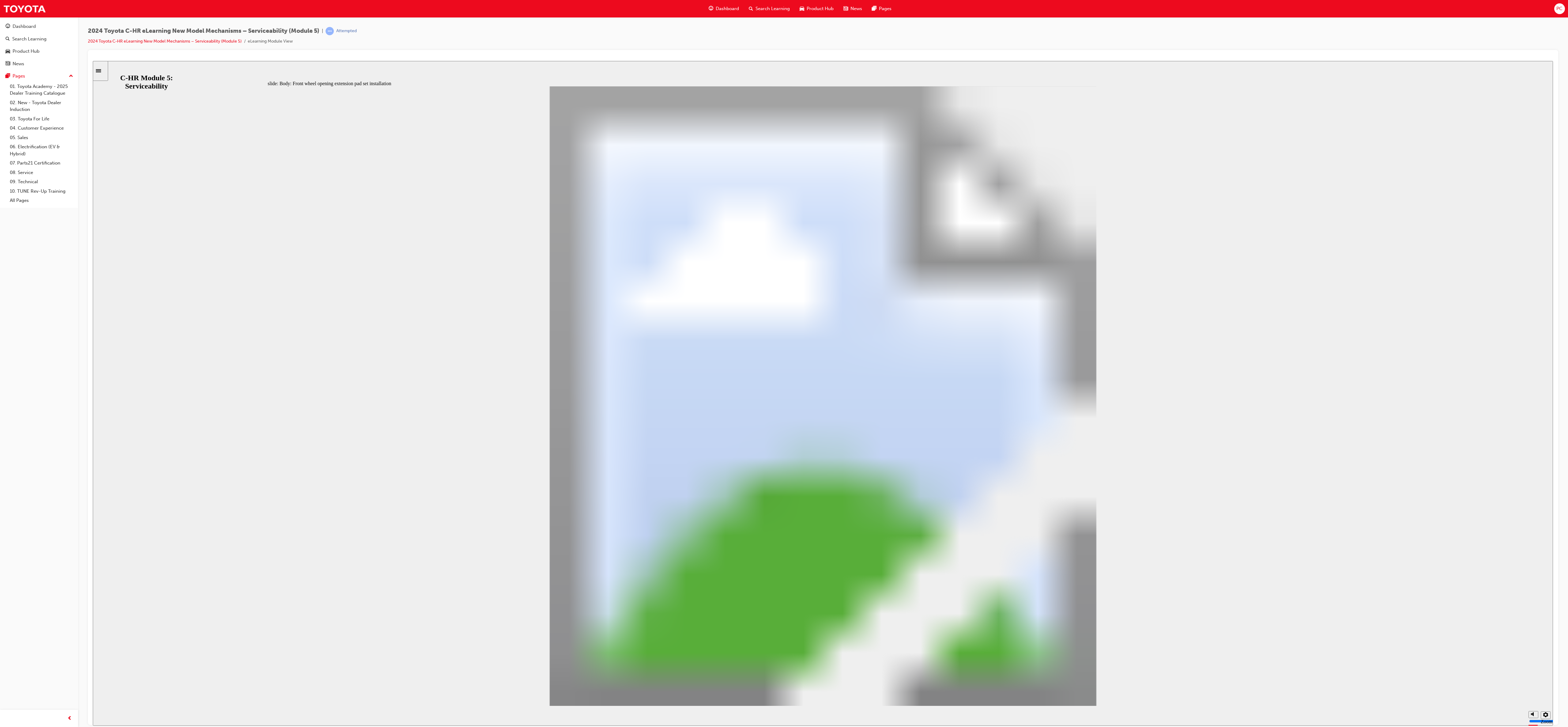 click 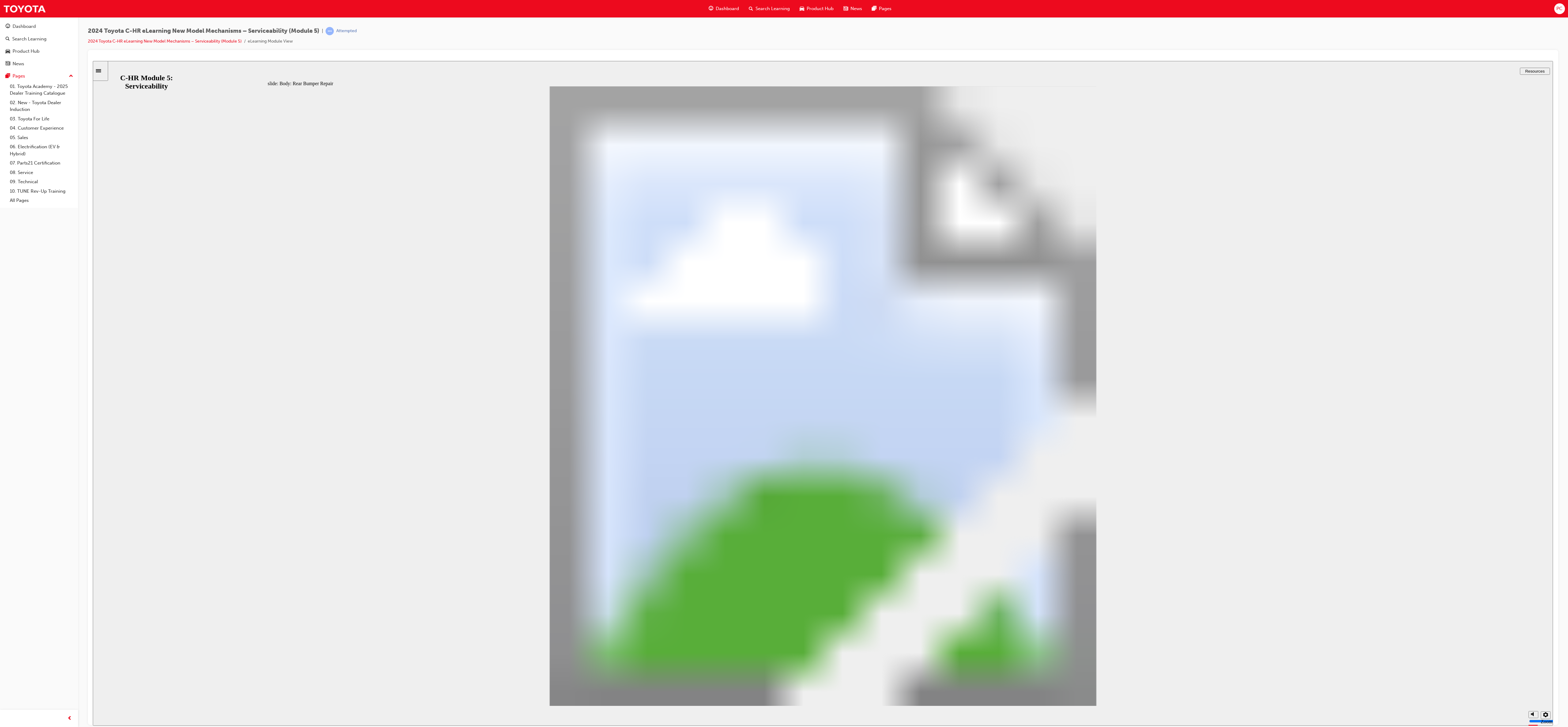 click 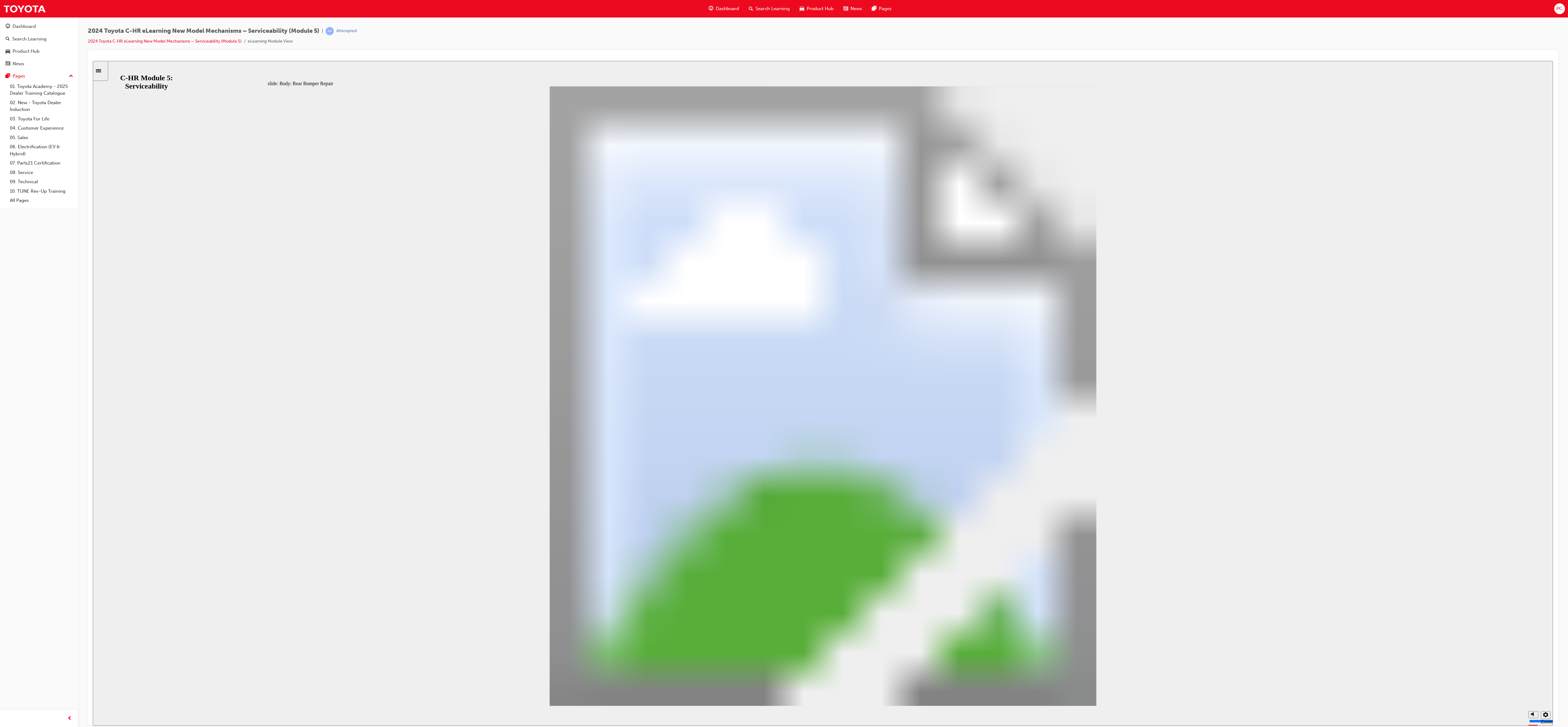 click 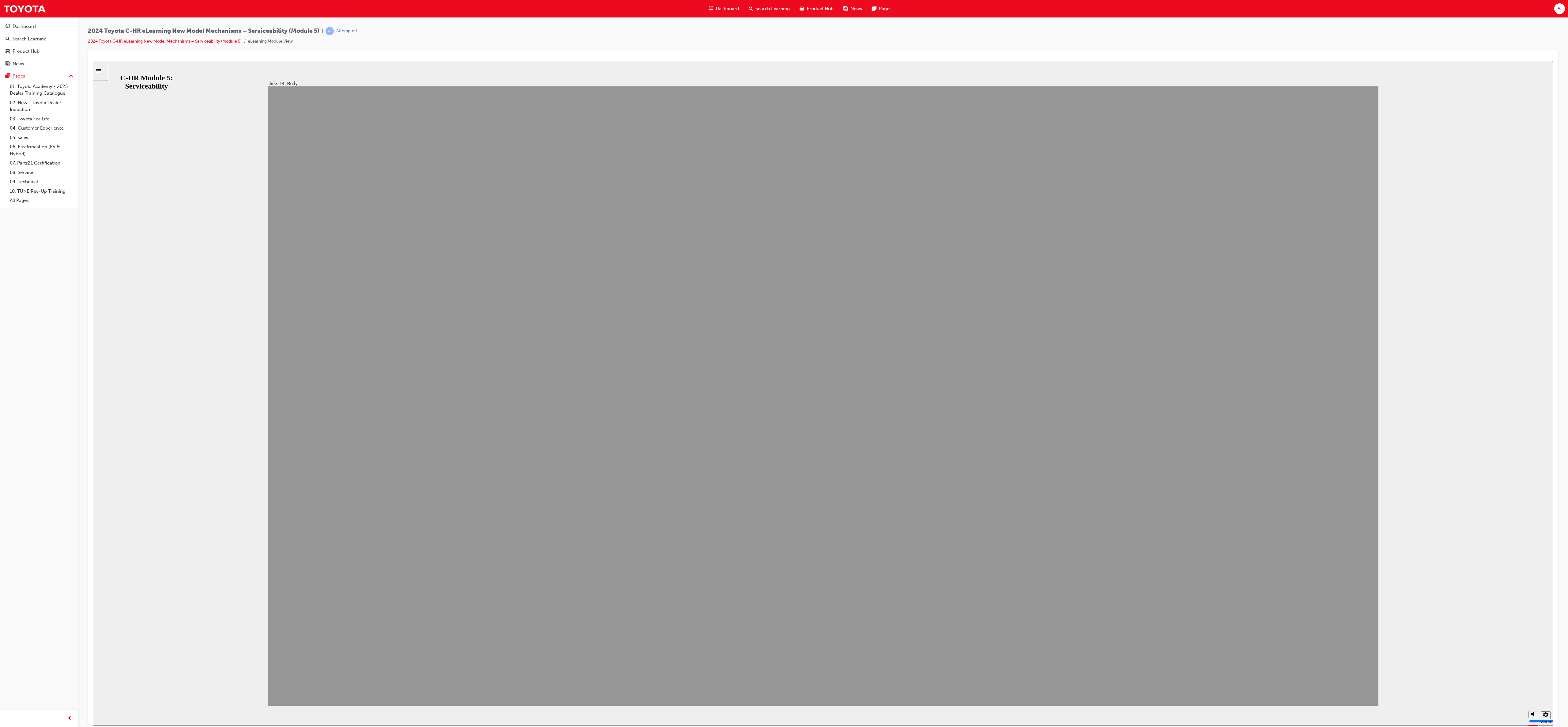 click 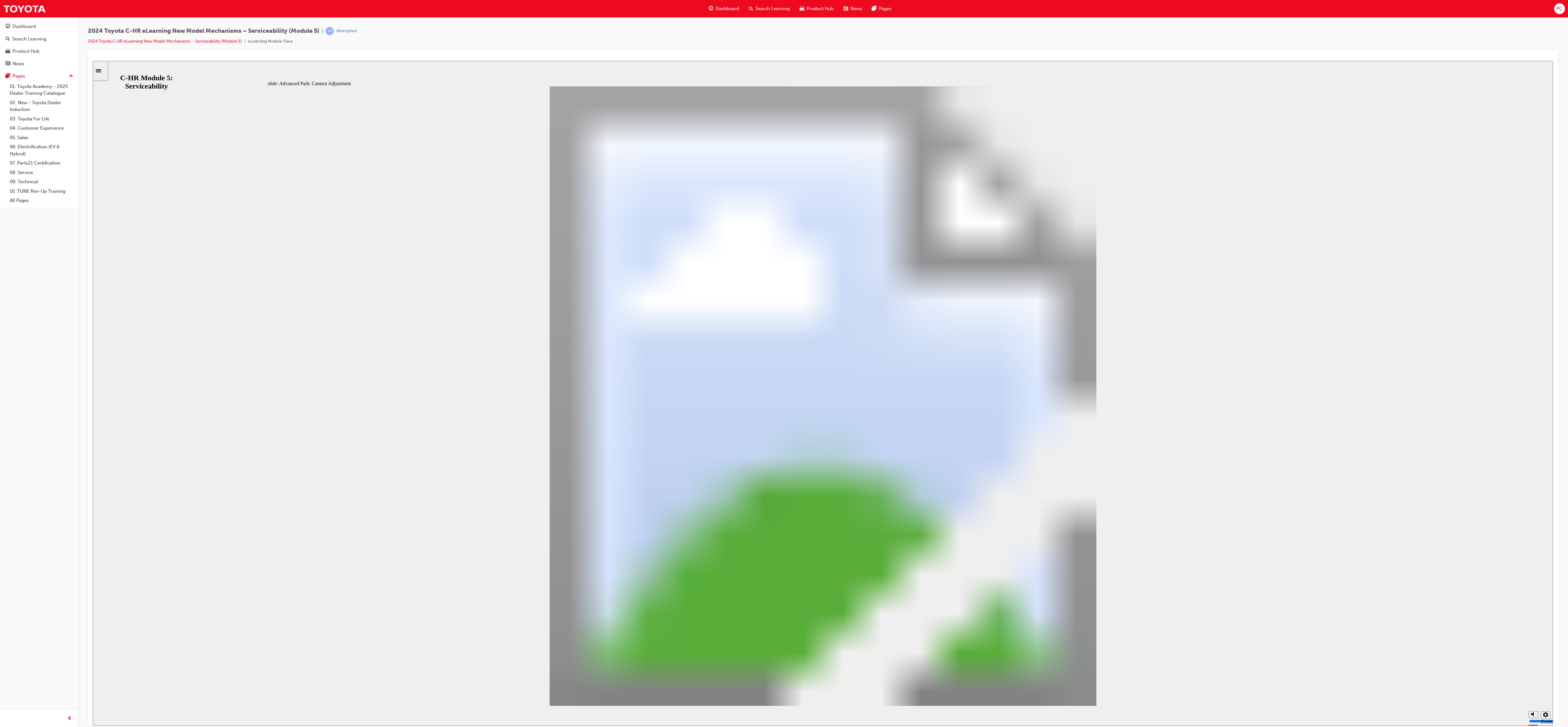 click 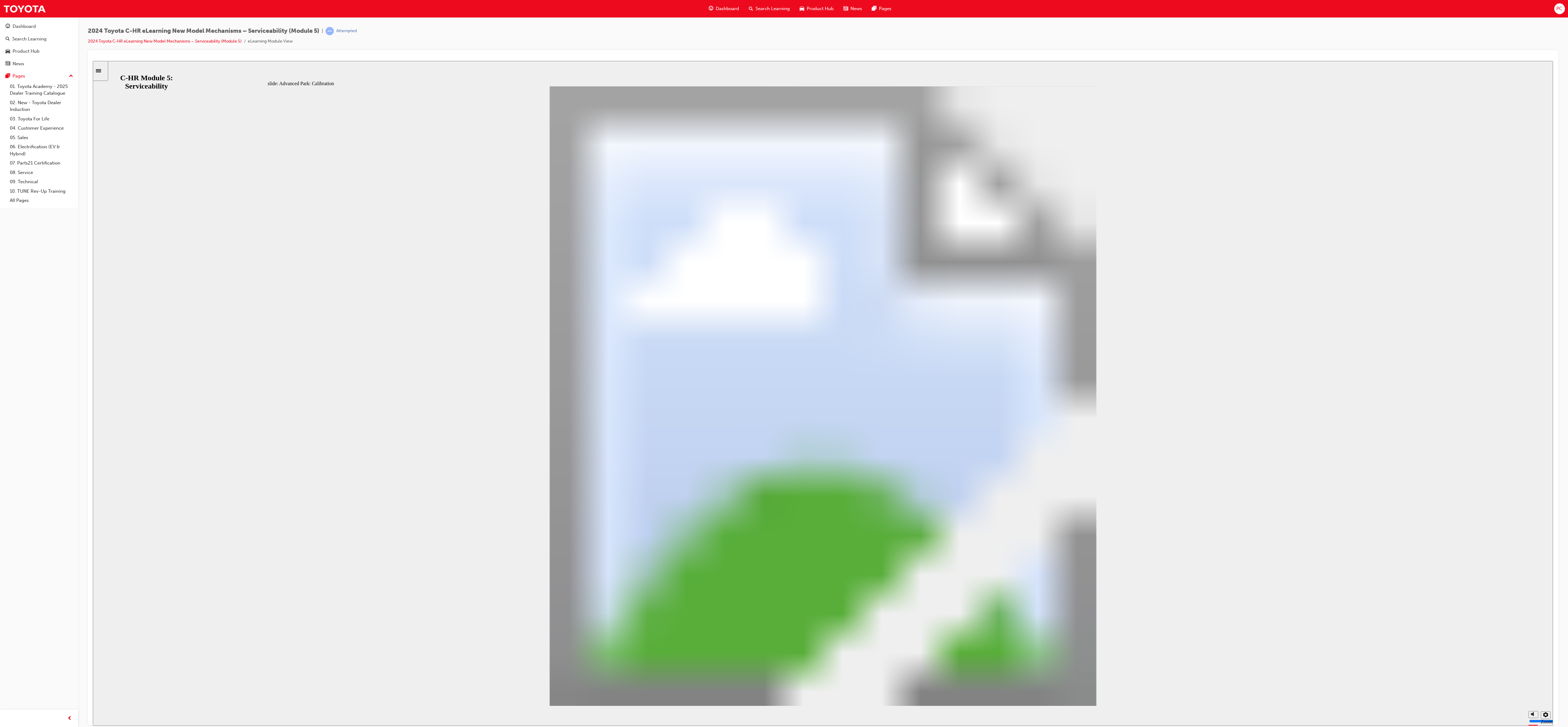 click 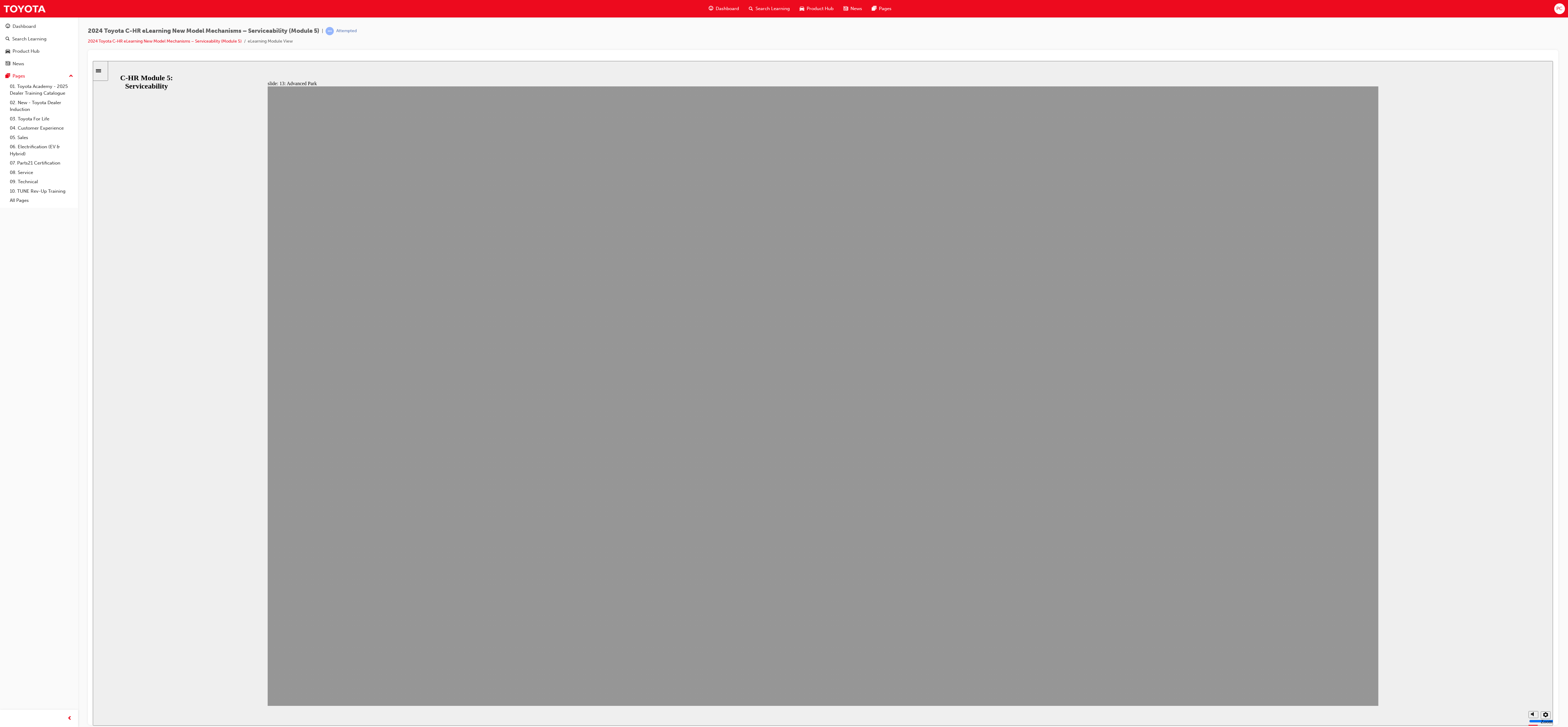 click 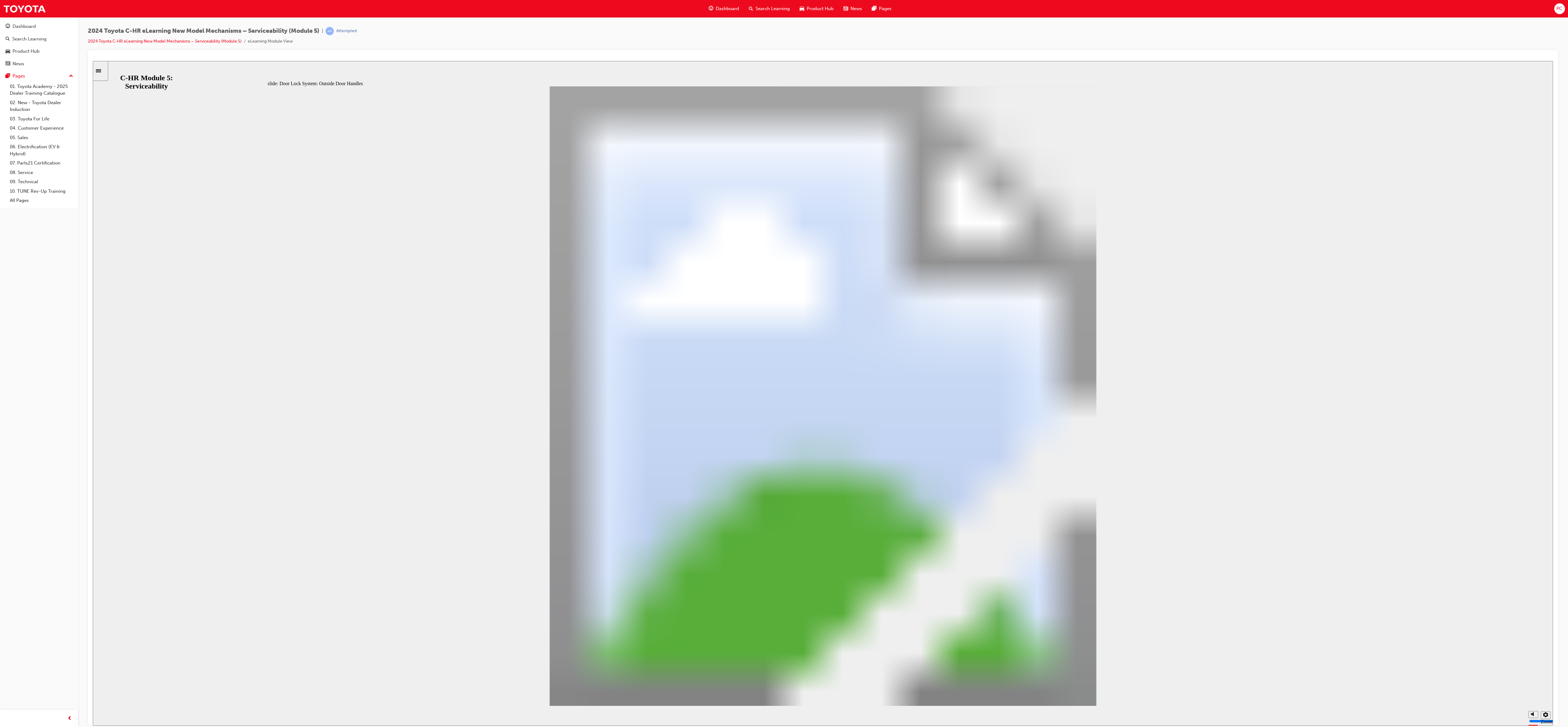click 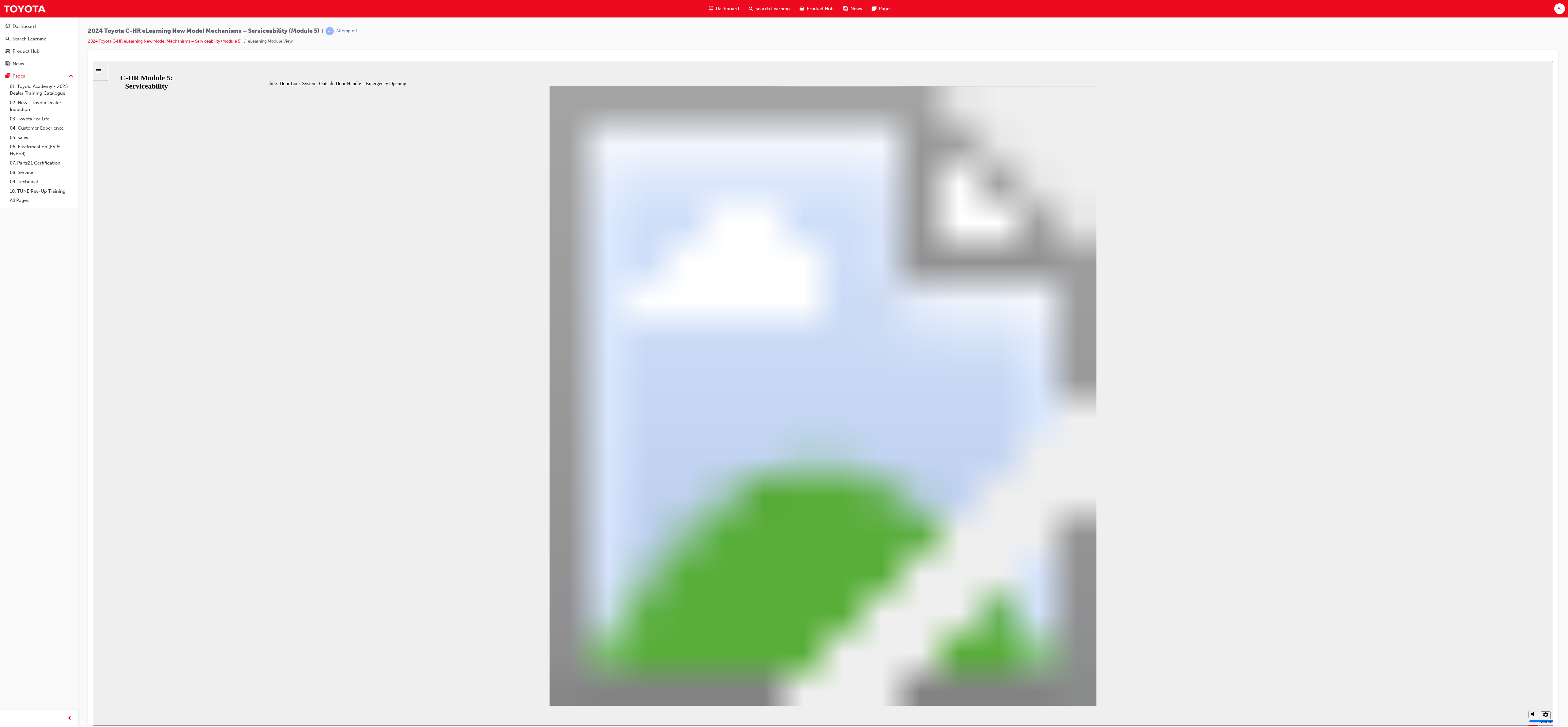 click 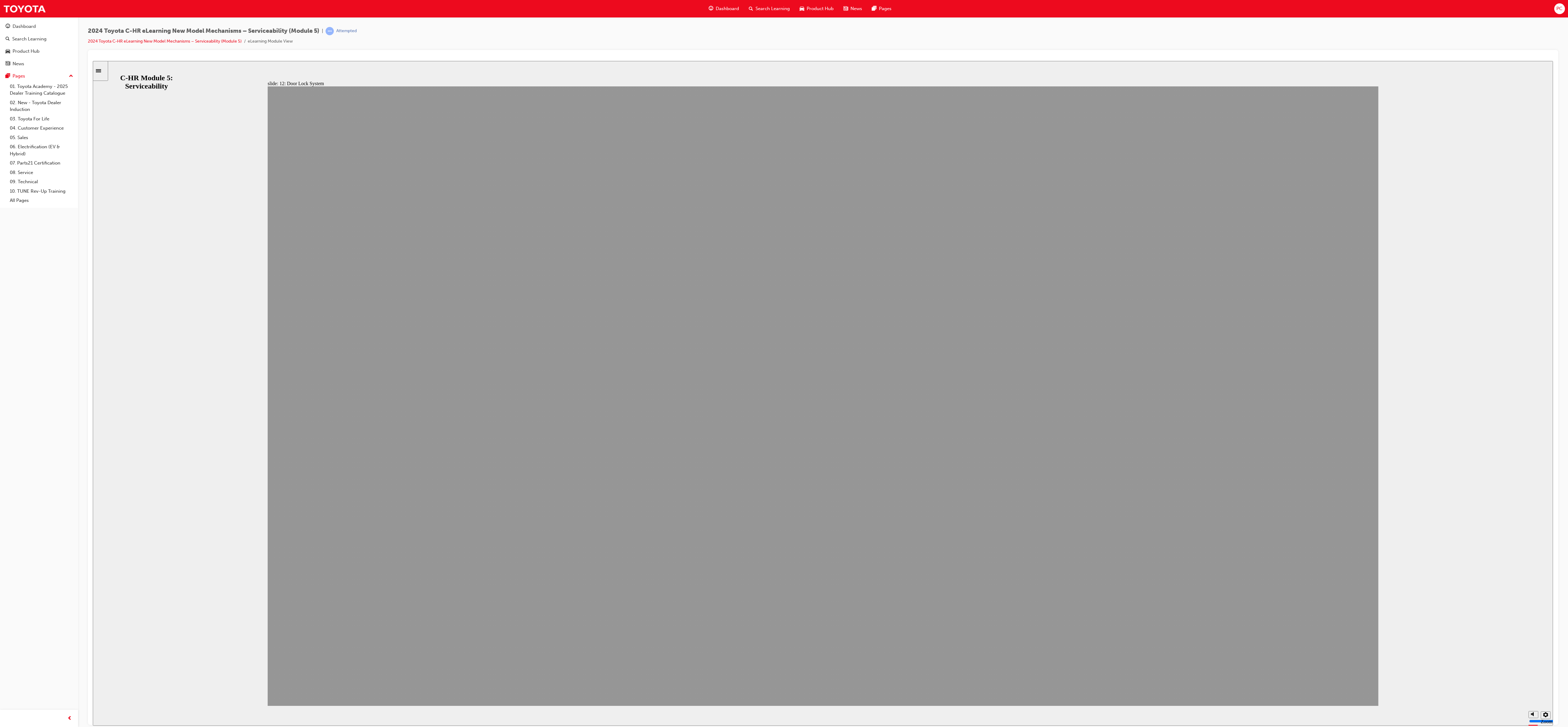click 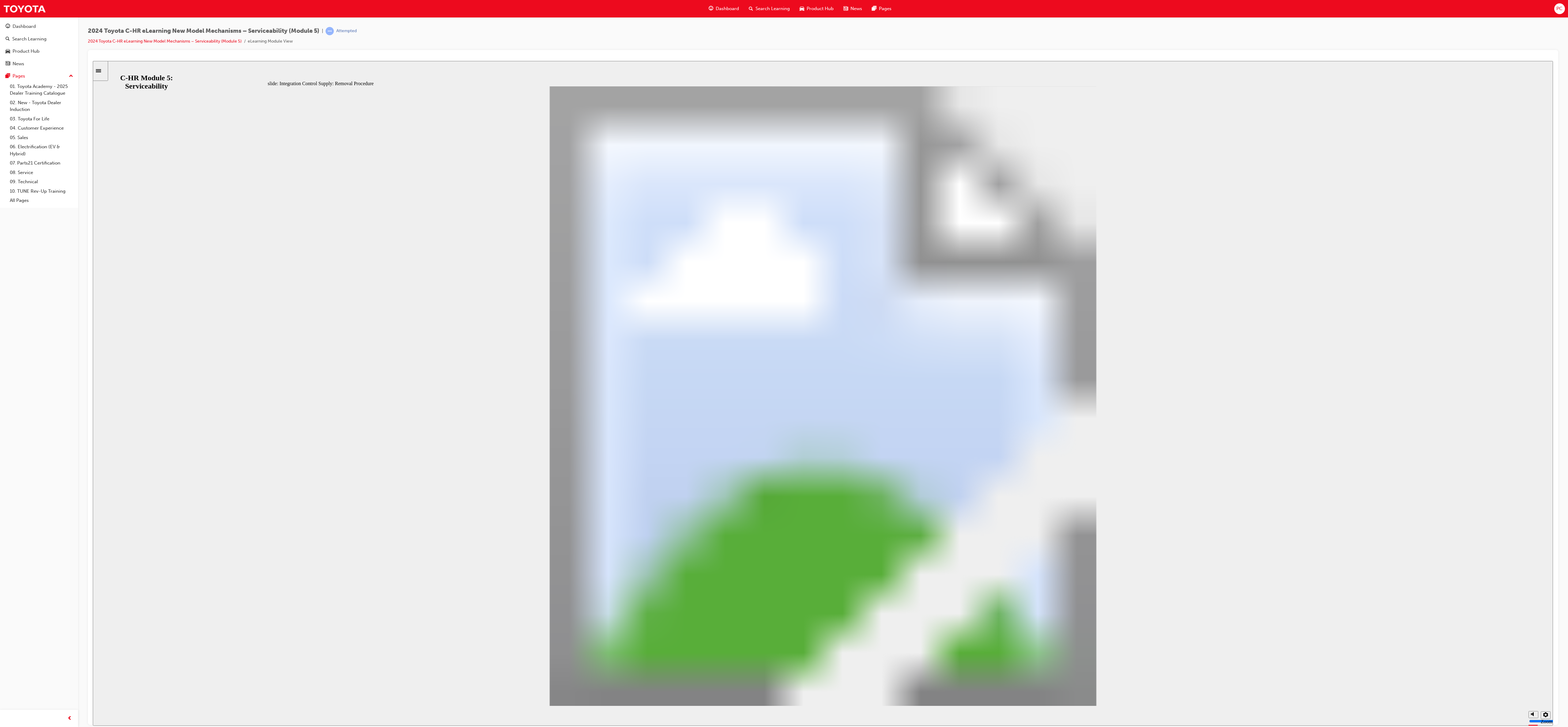 click 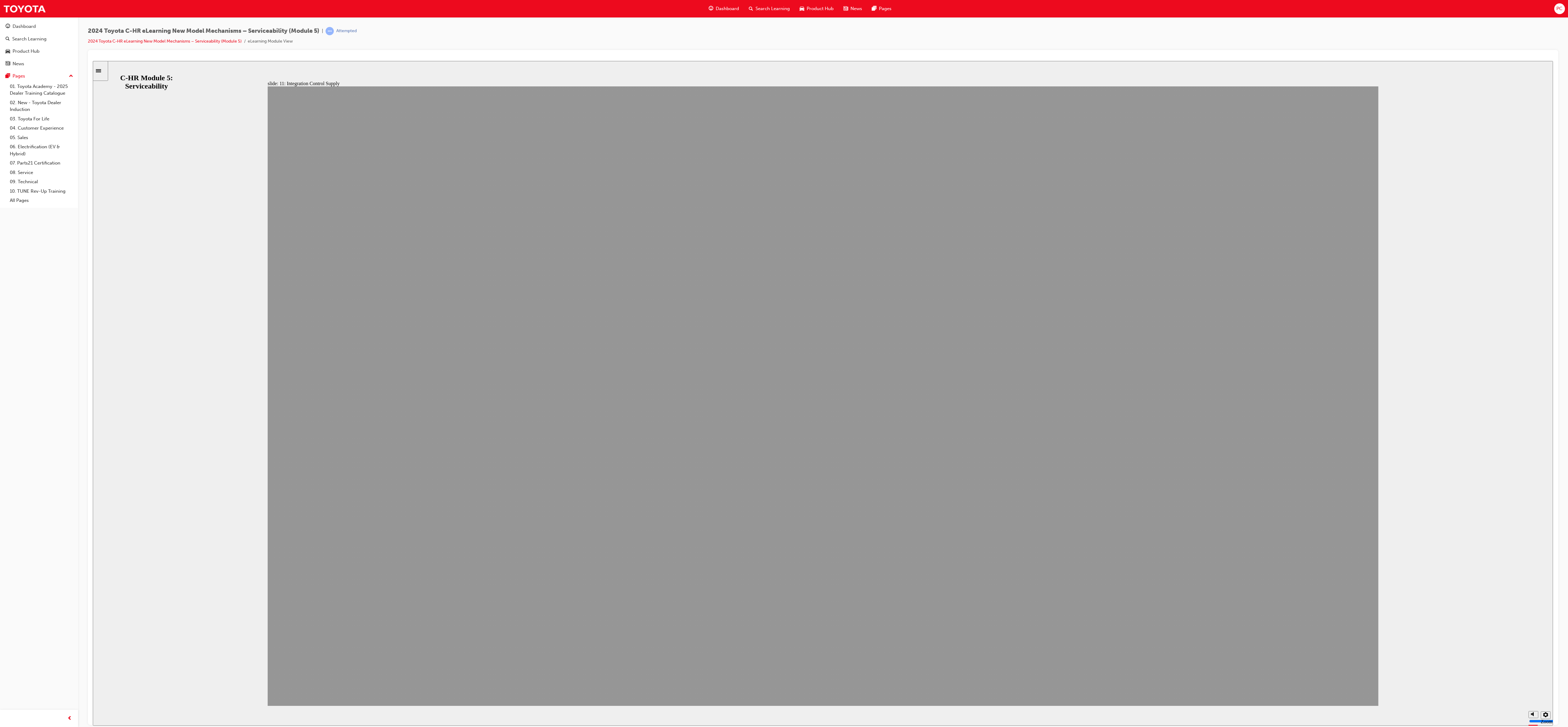 click 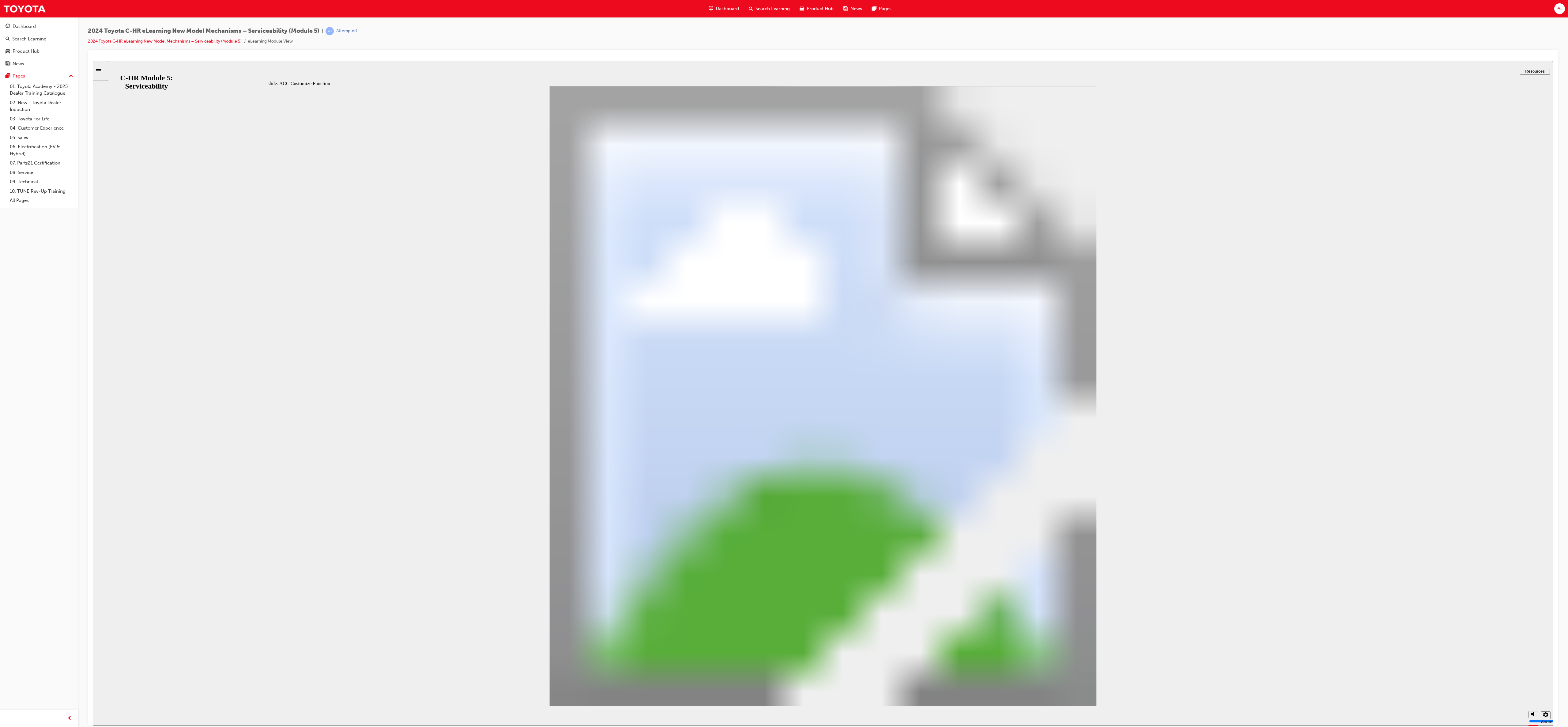 click 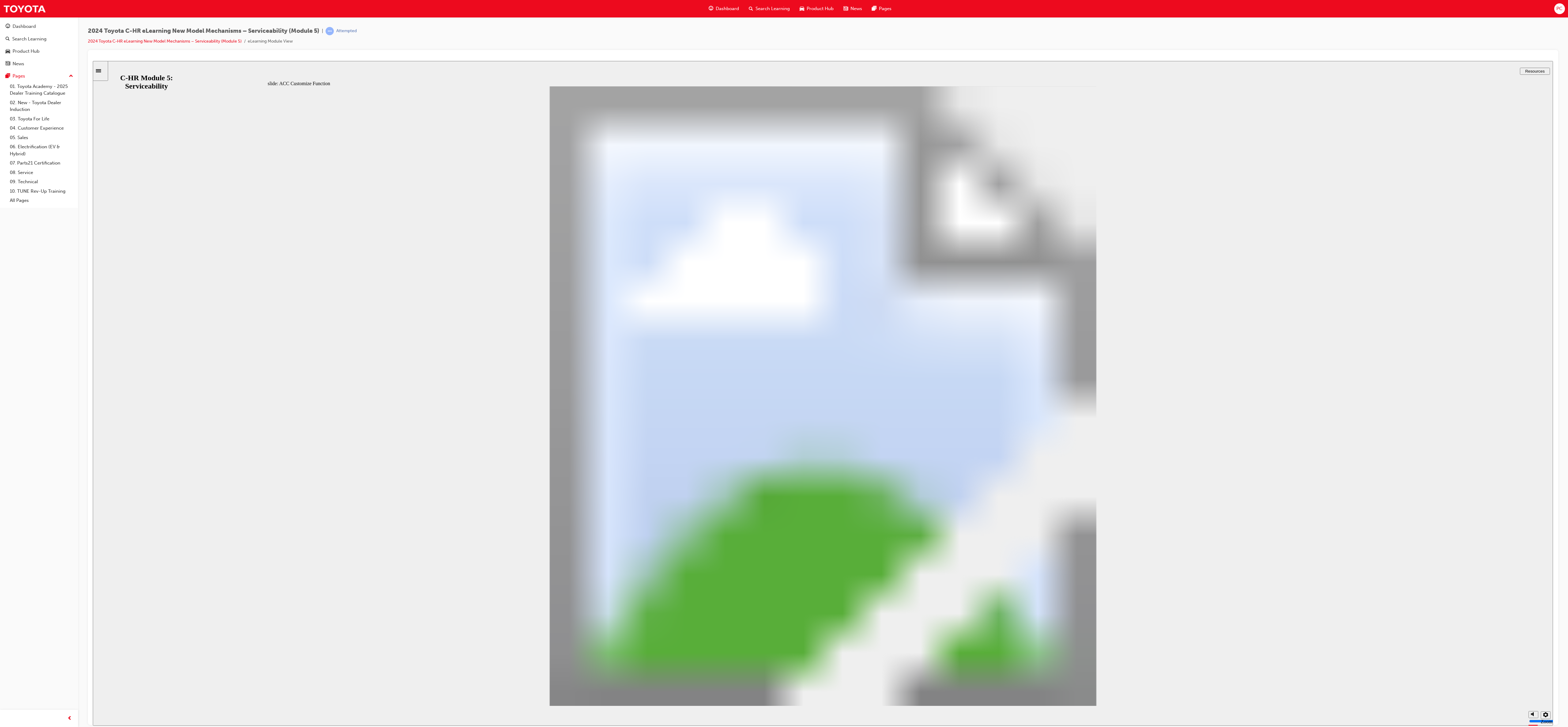click 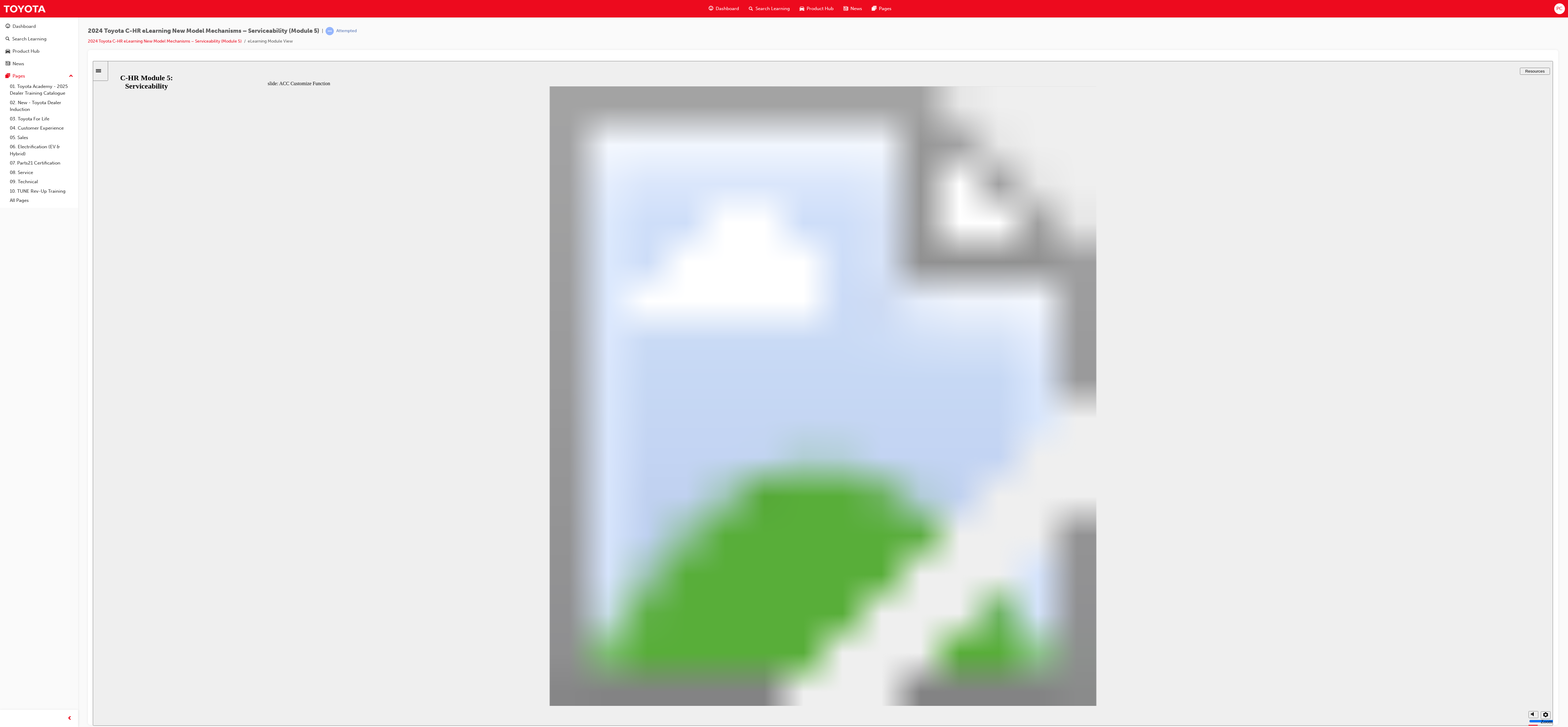click 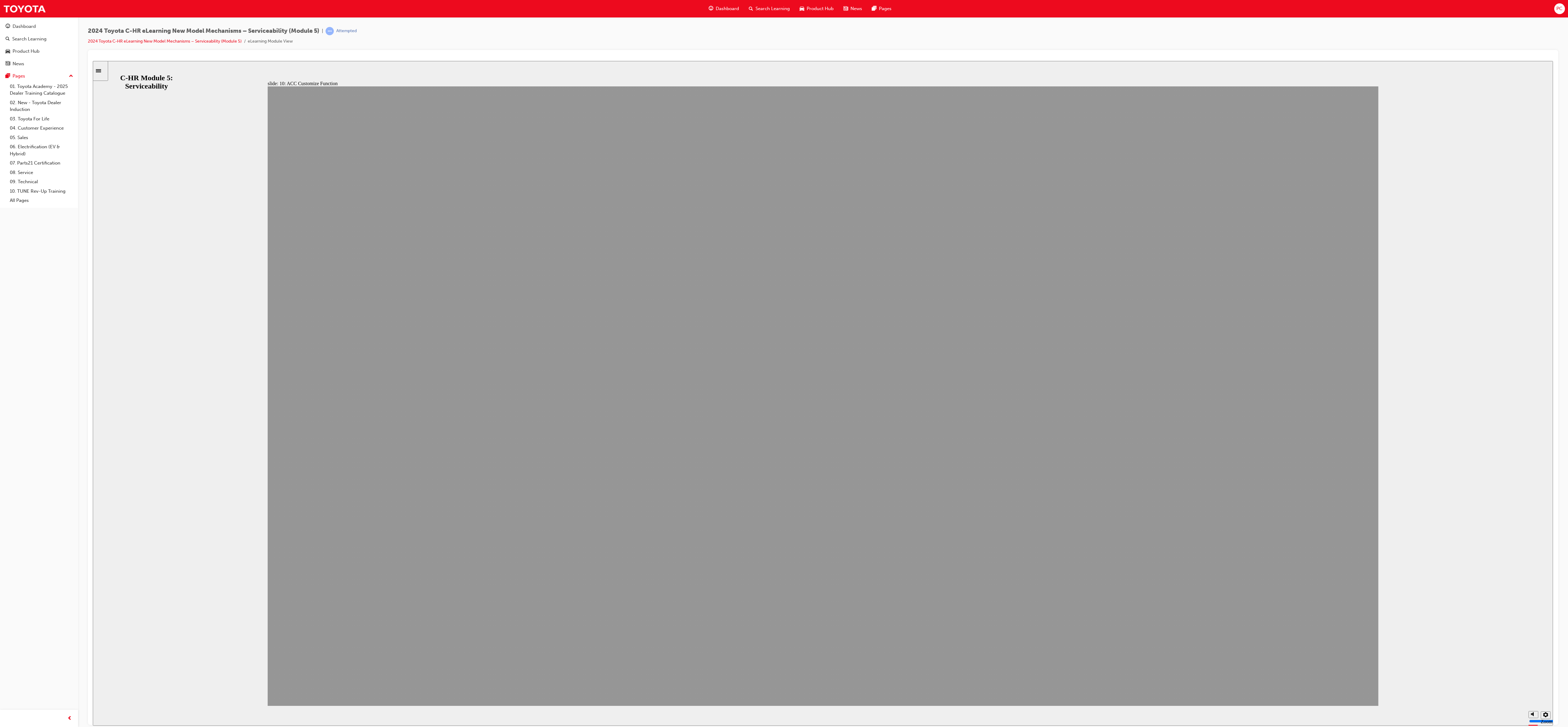 click 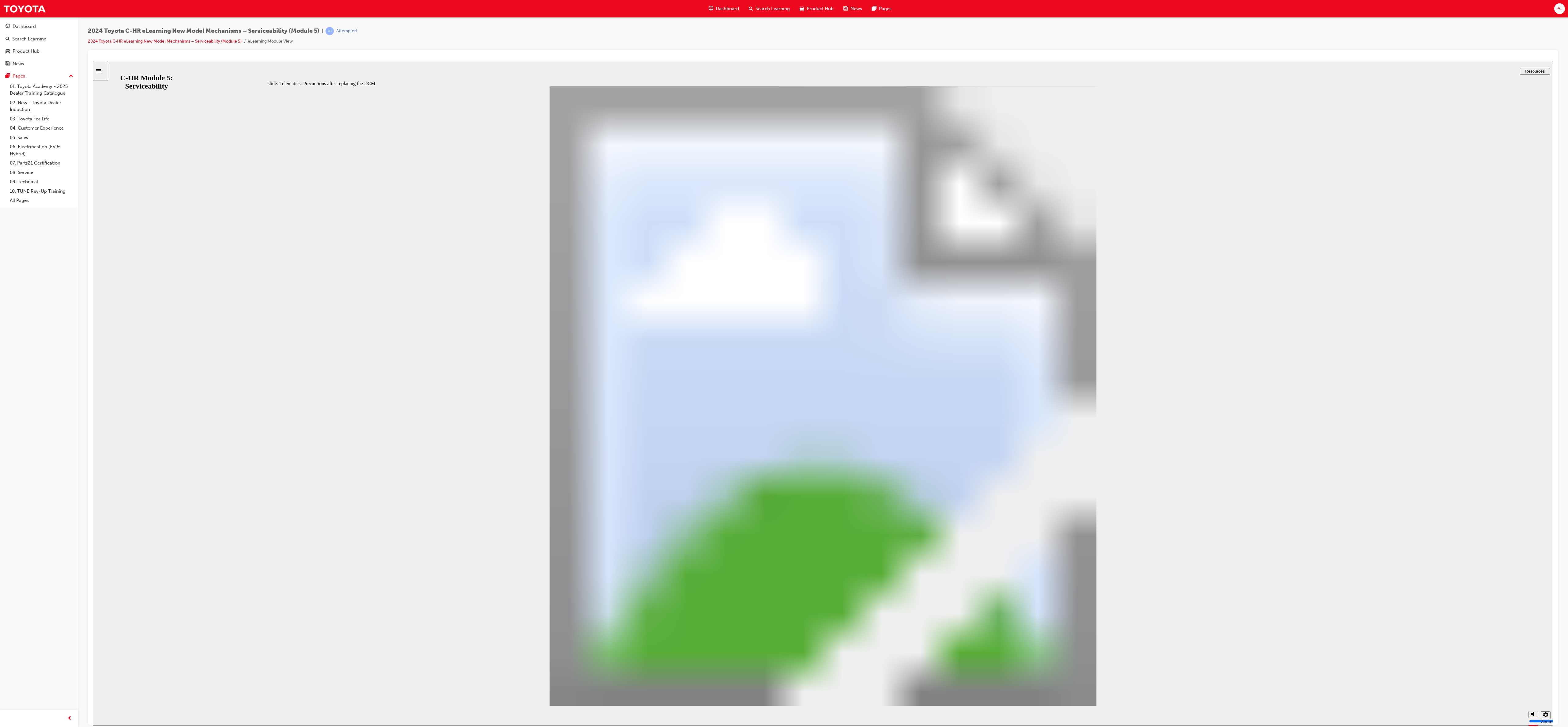 click 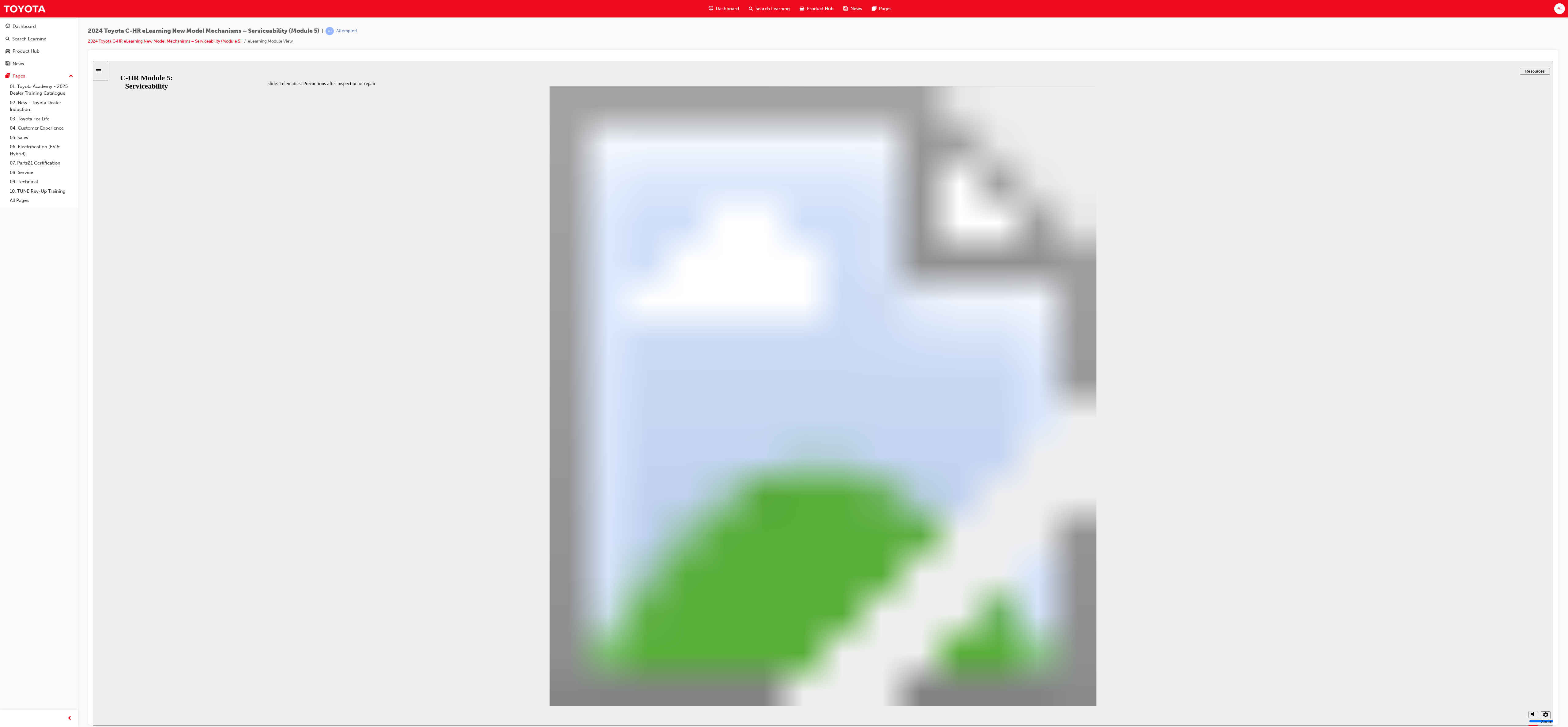 click 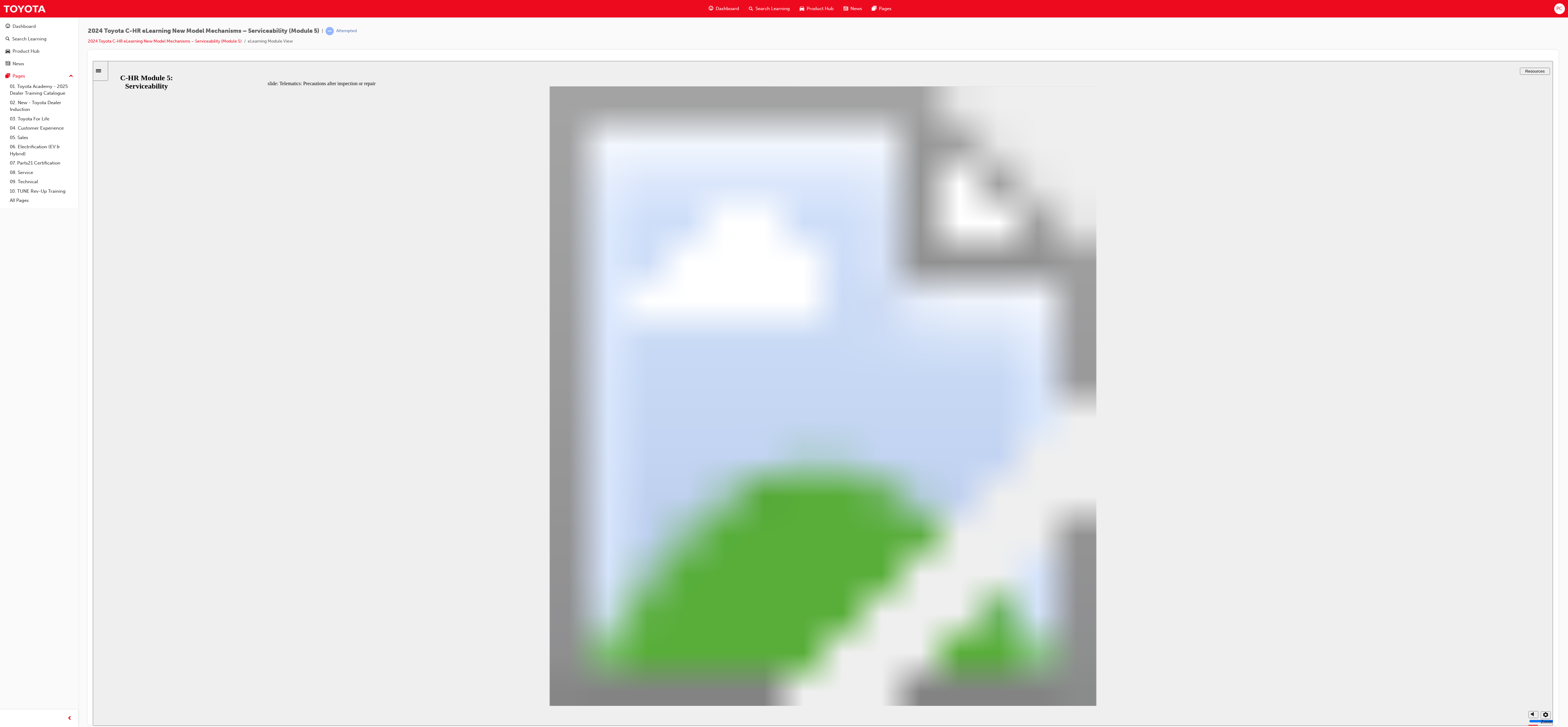 click 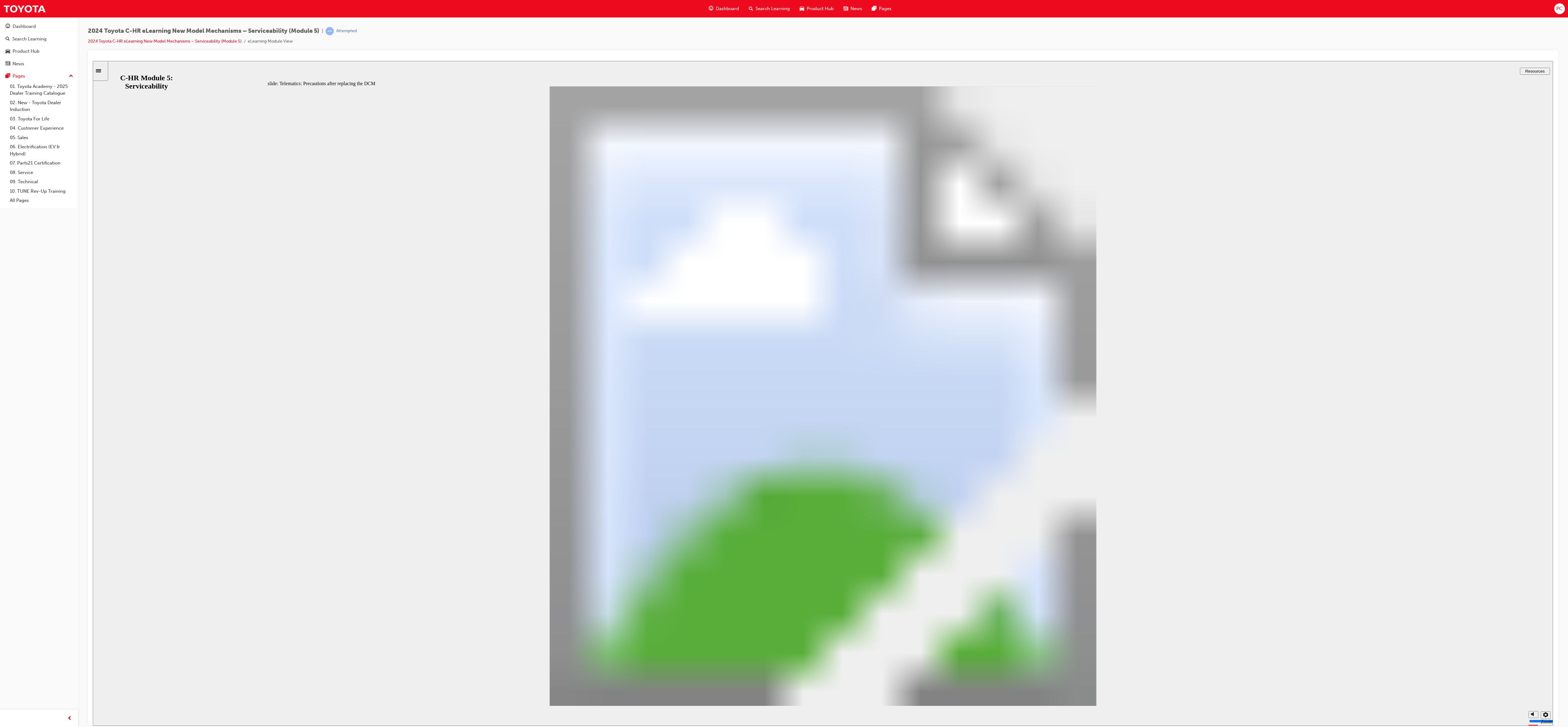click 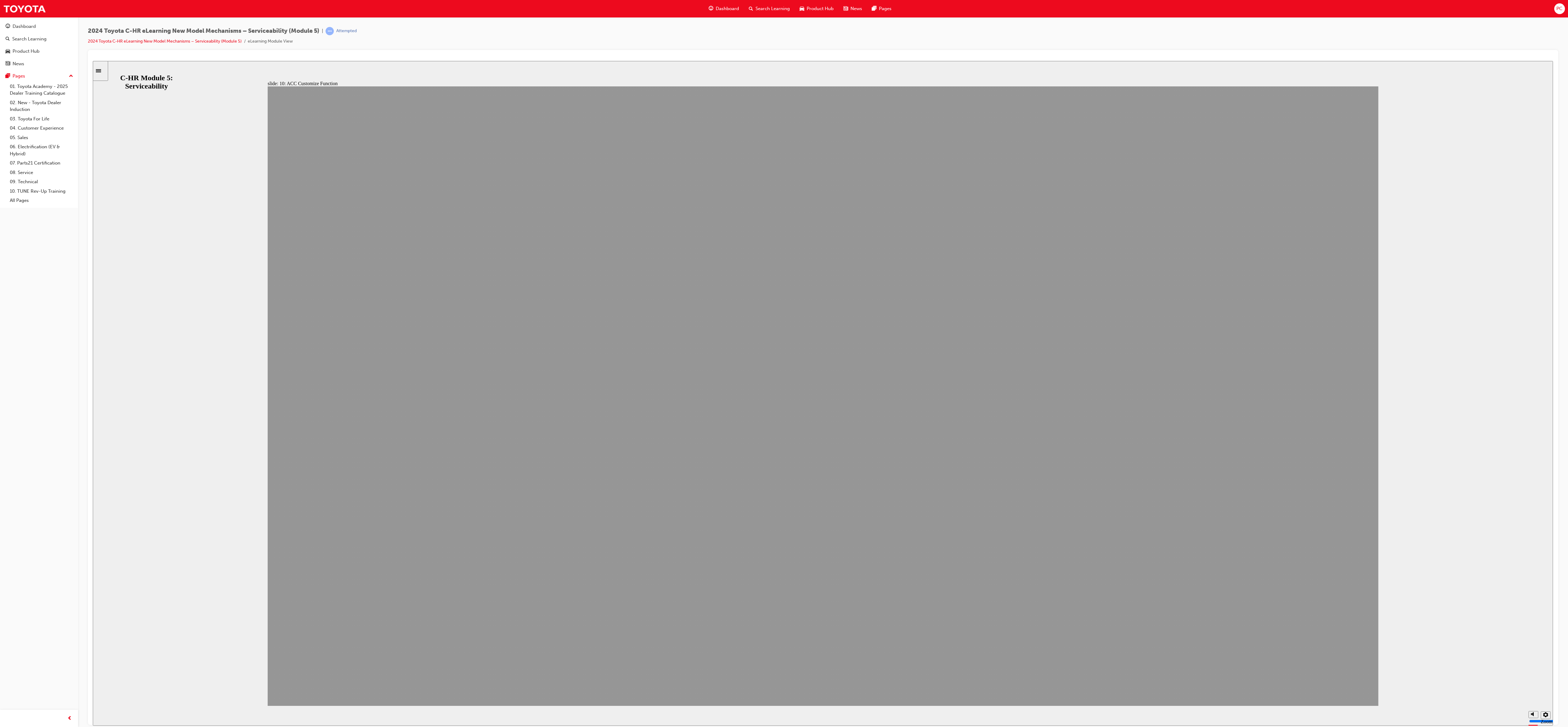 click 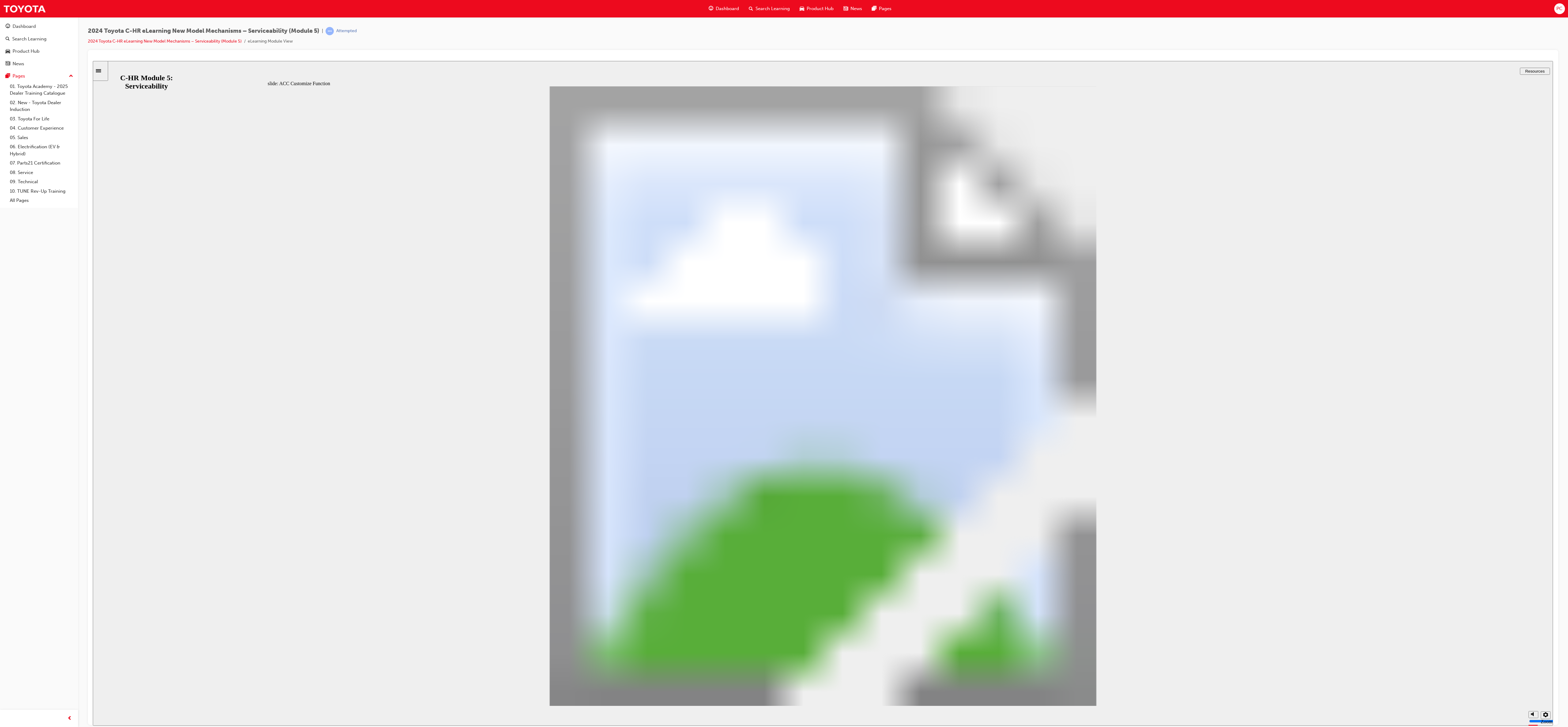 click 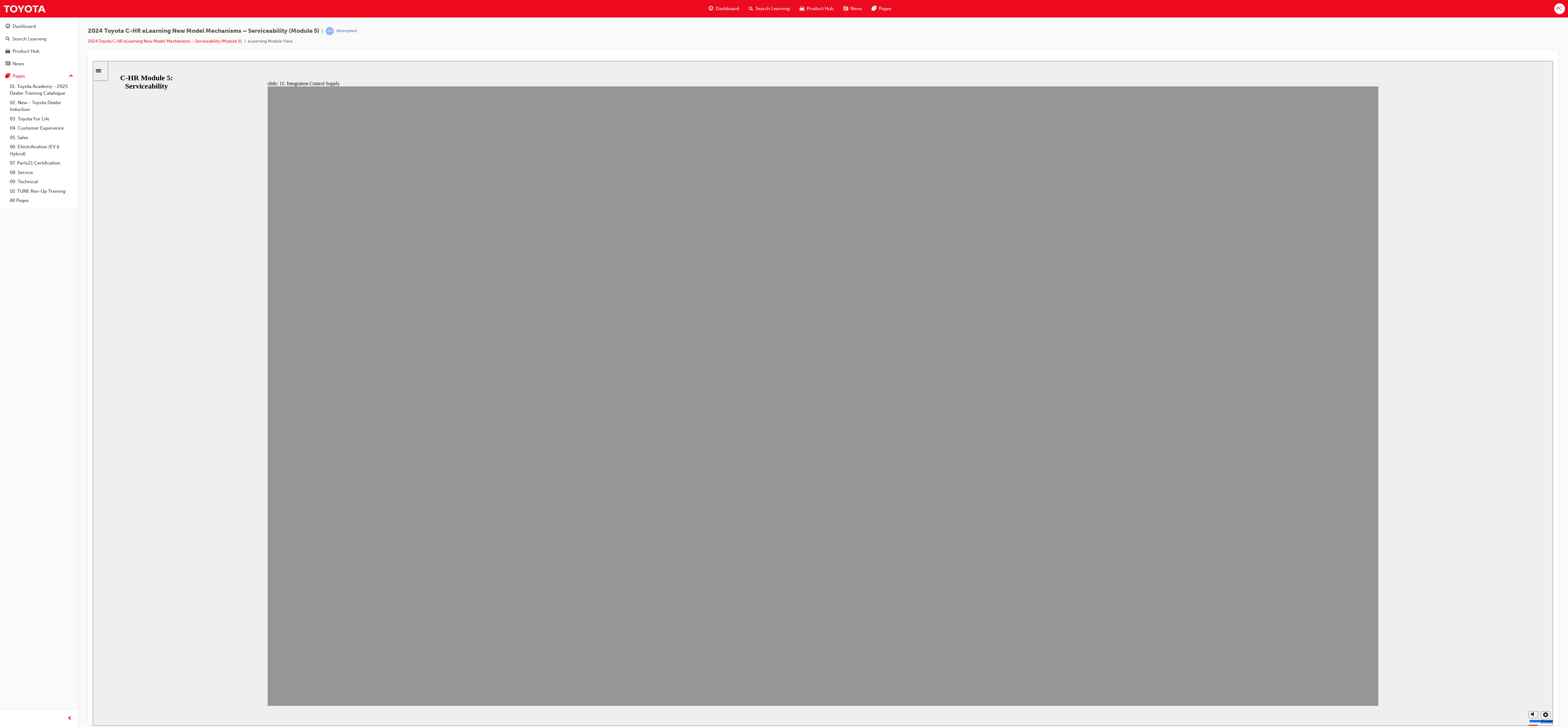 click 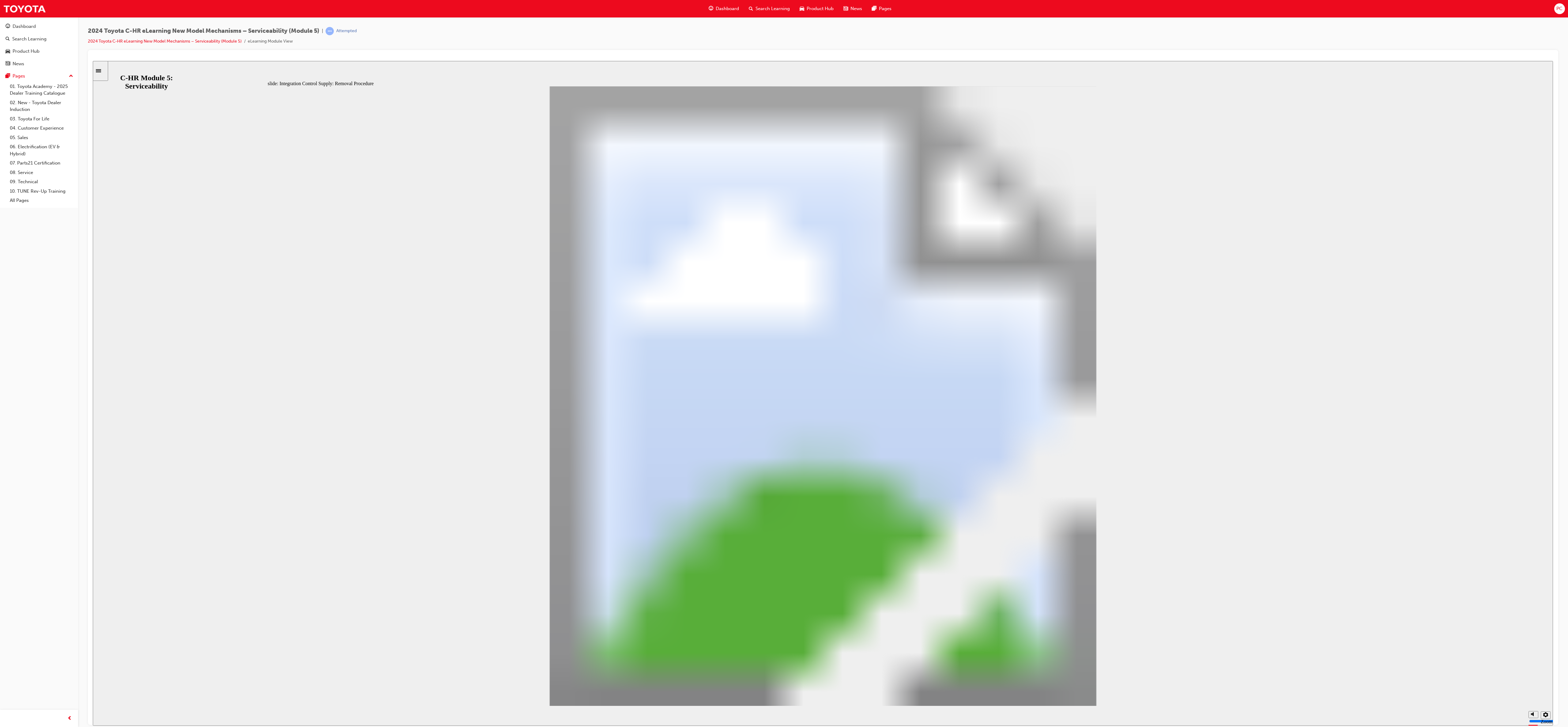 click 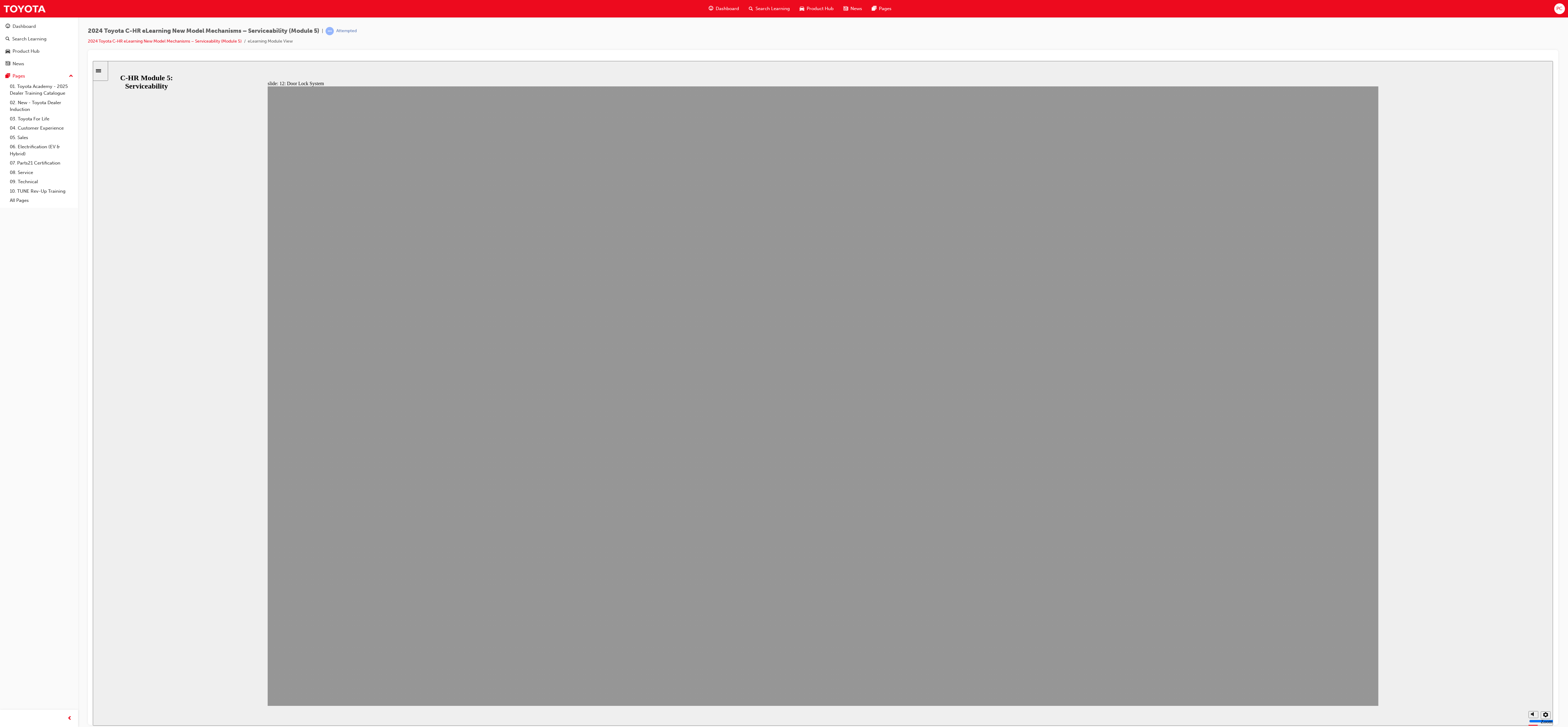 click 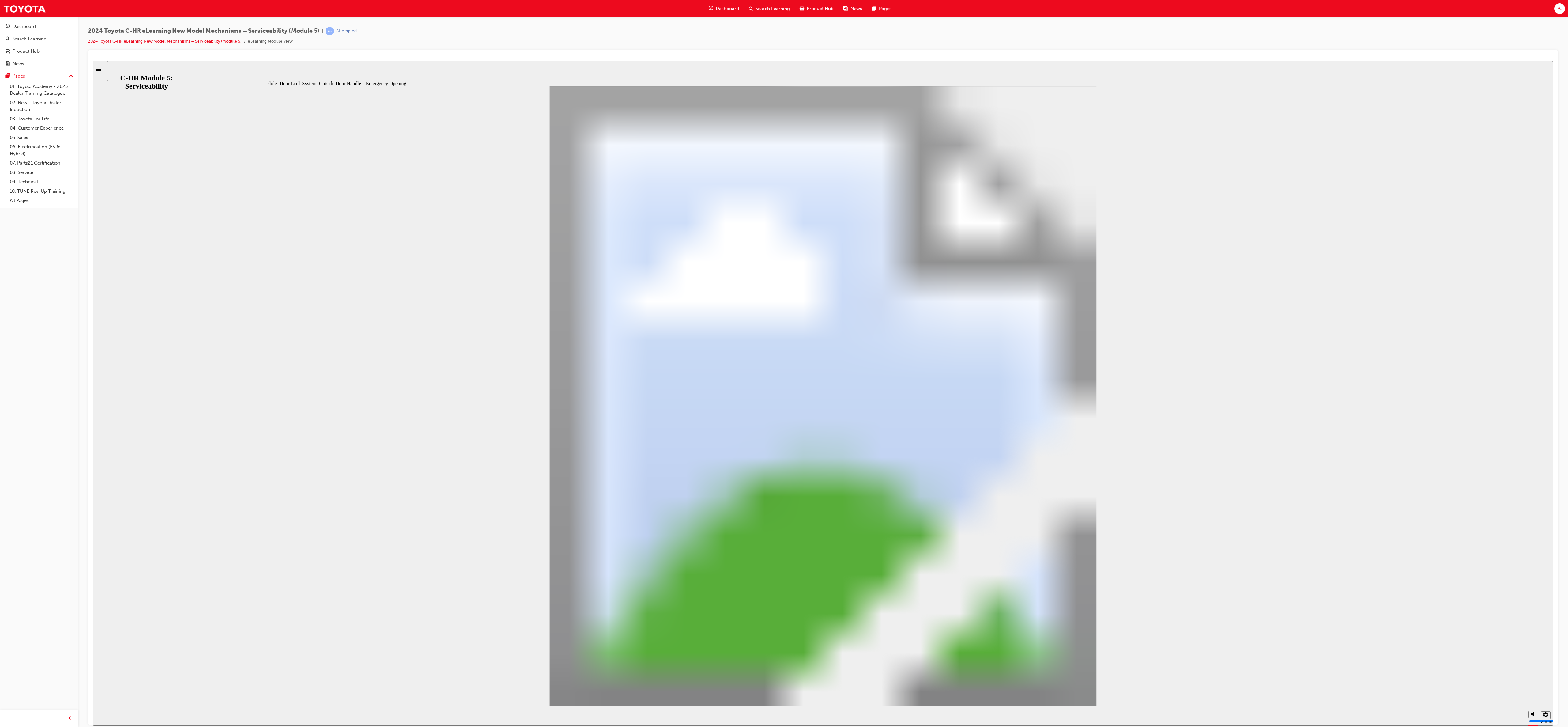 click 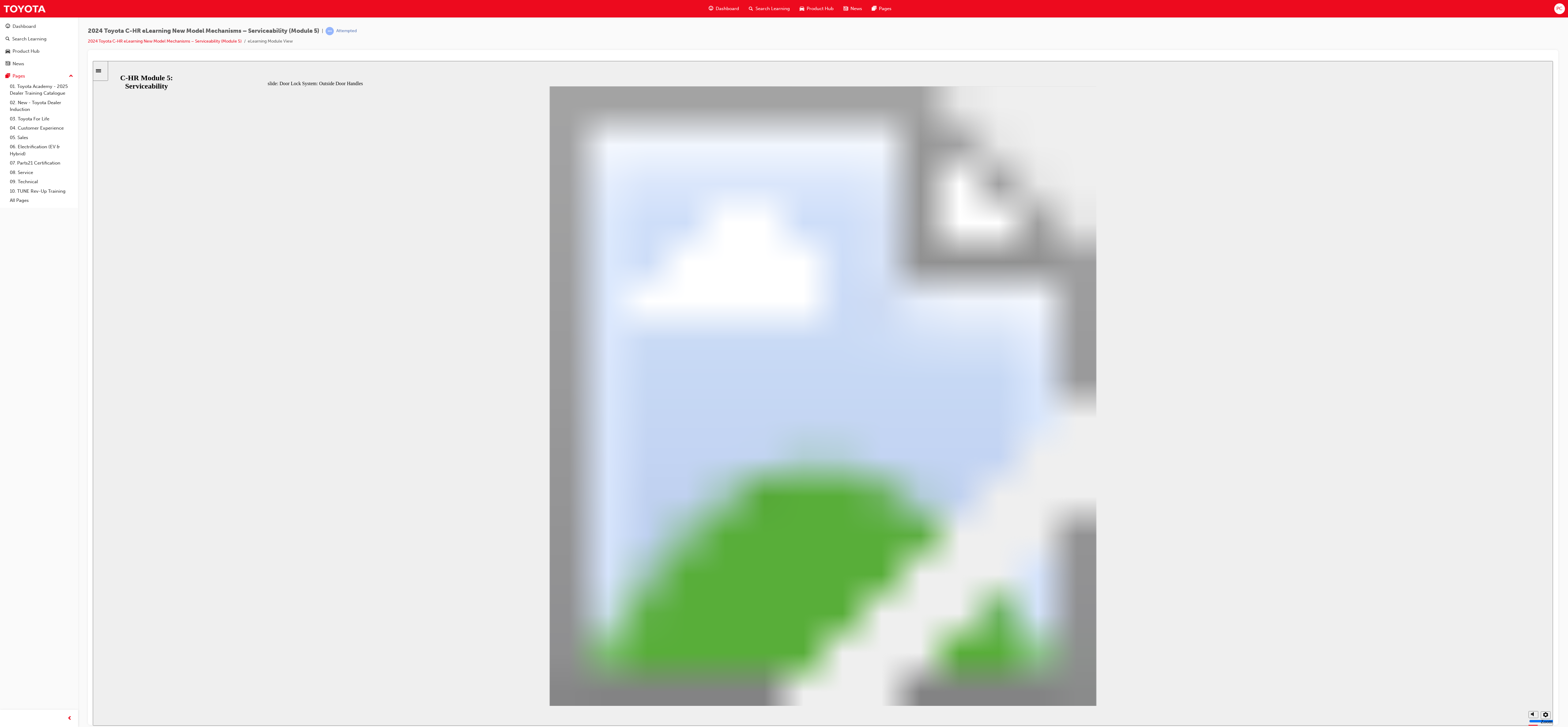 click 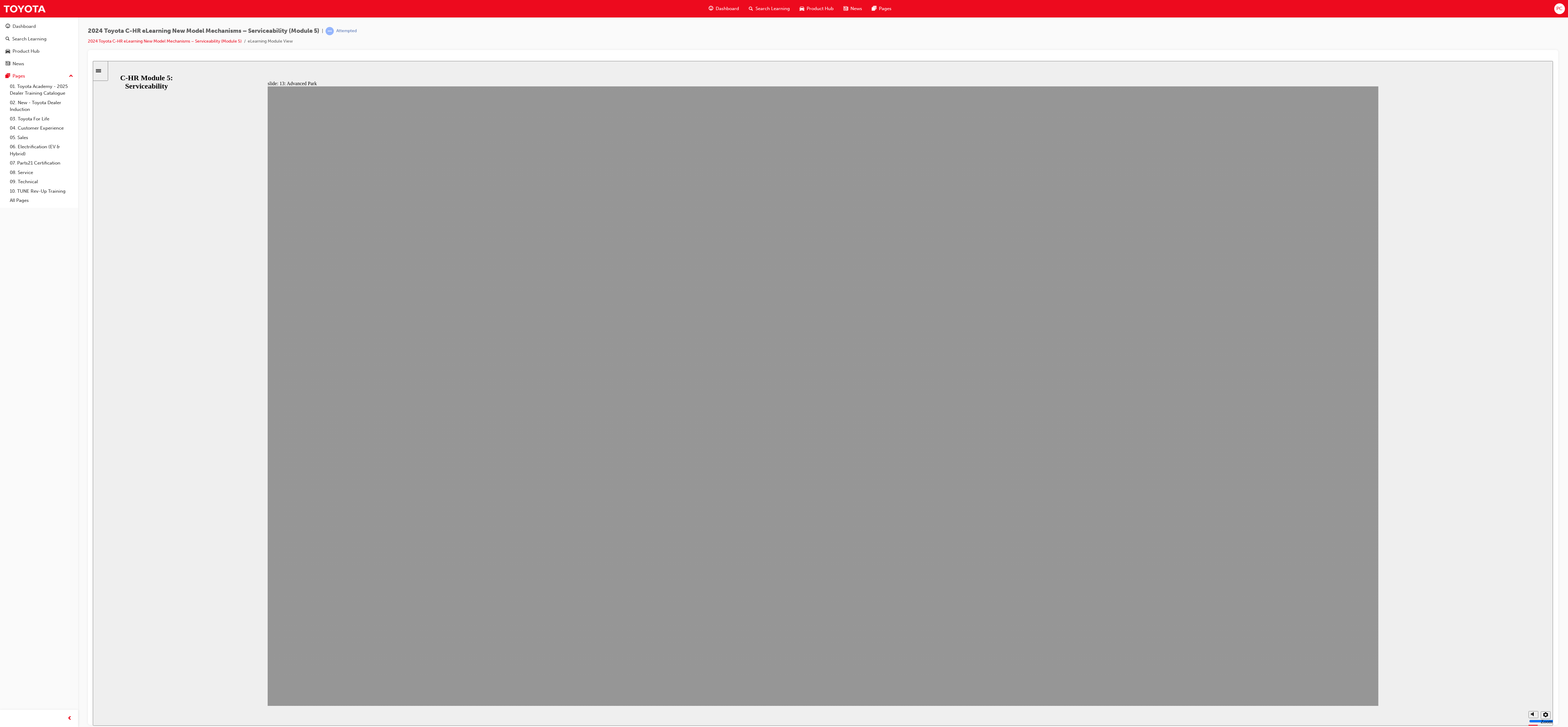 click 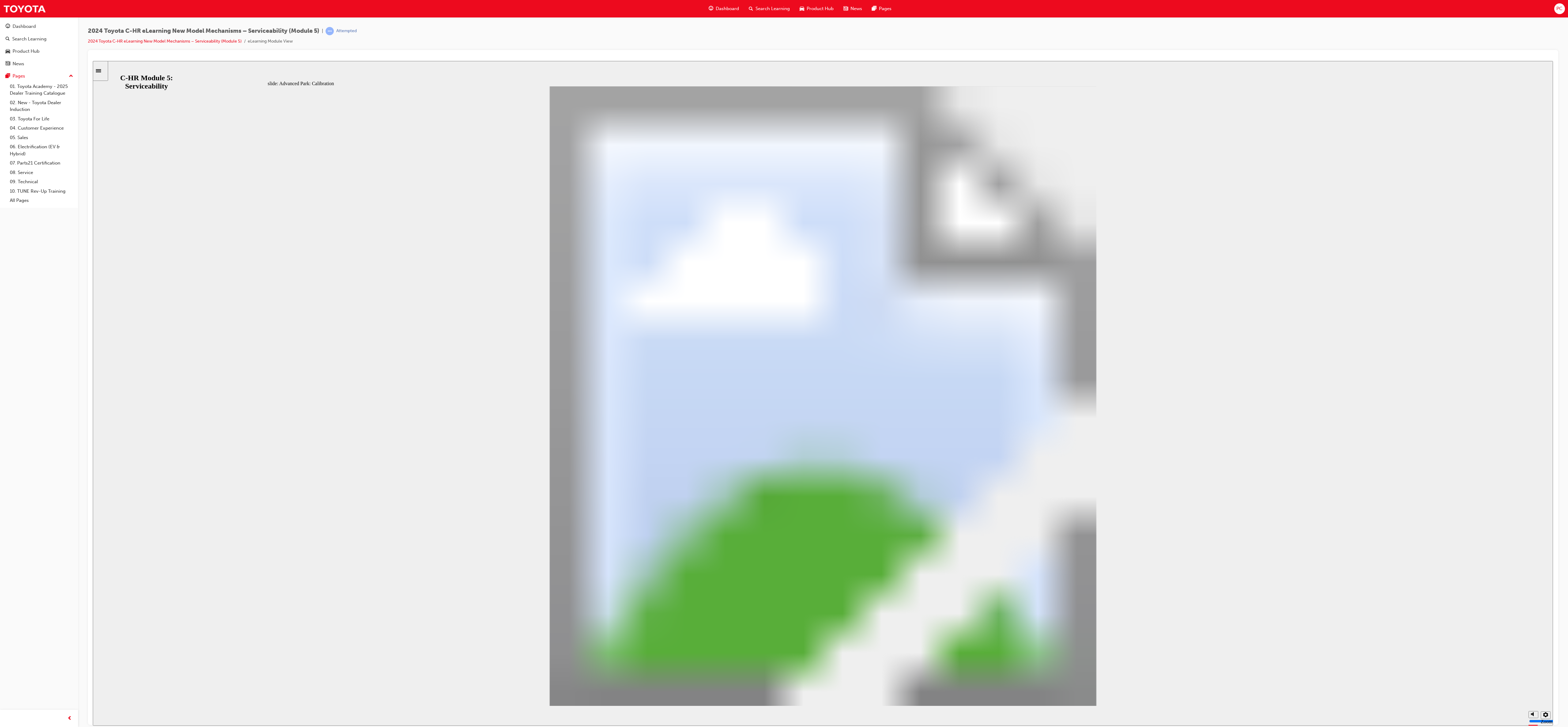 click 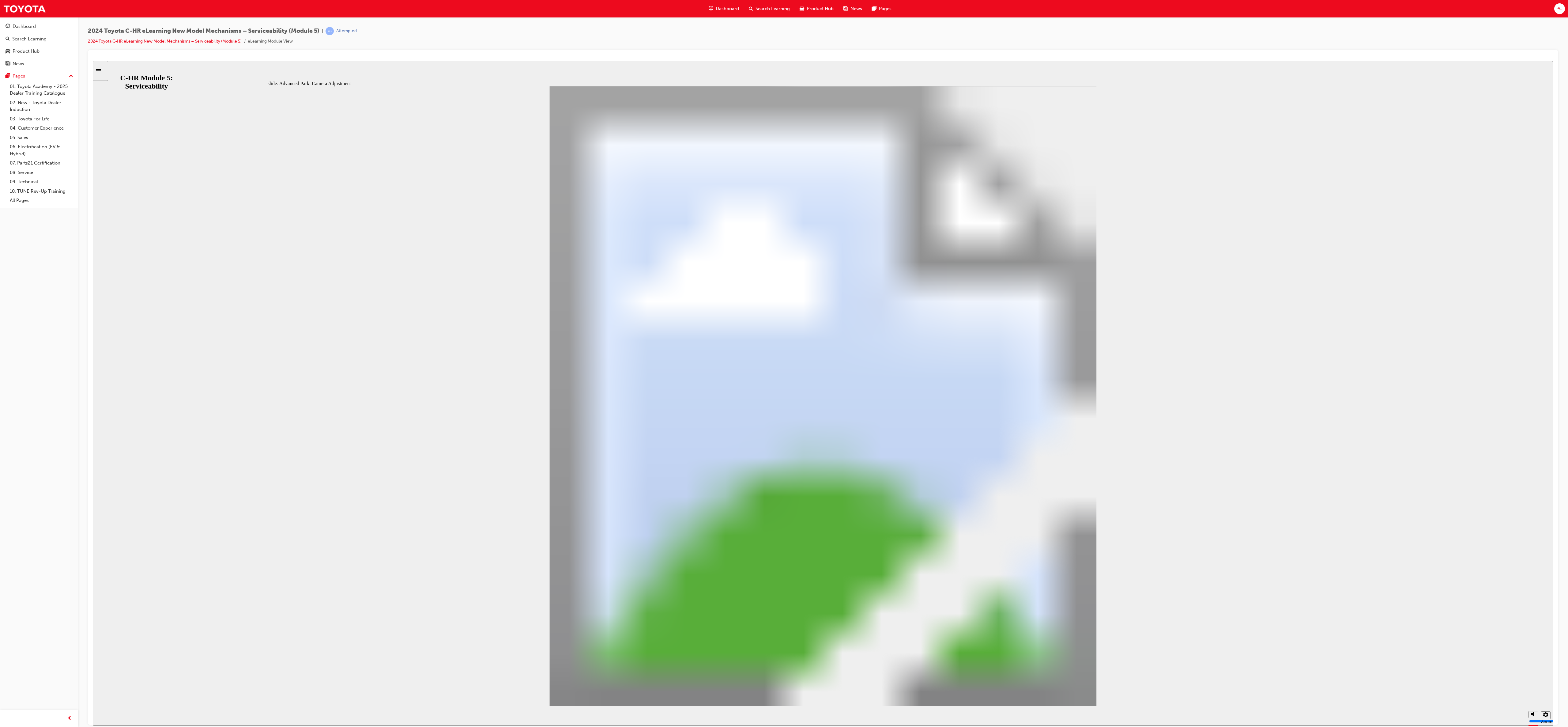 click 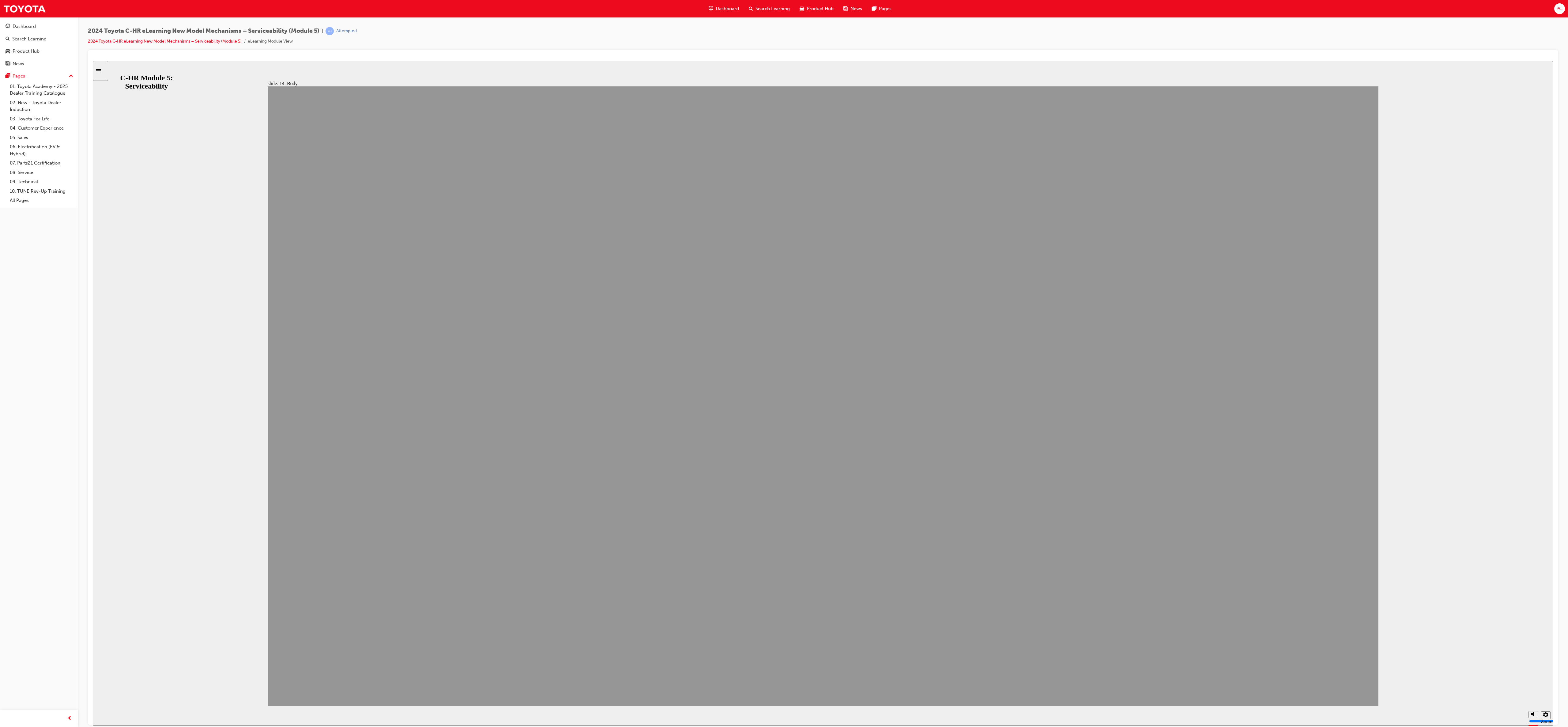 click 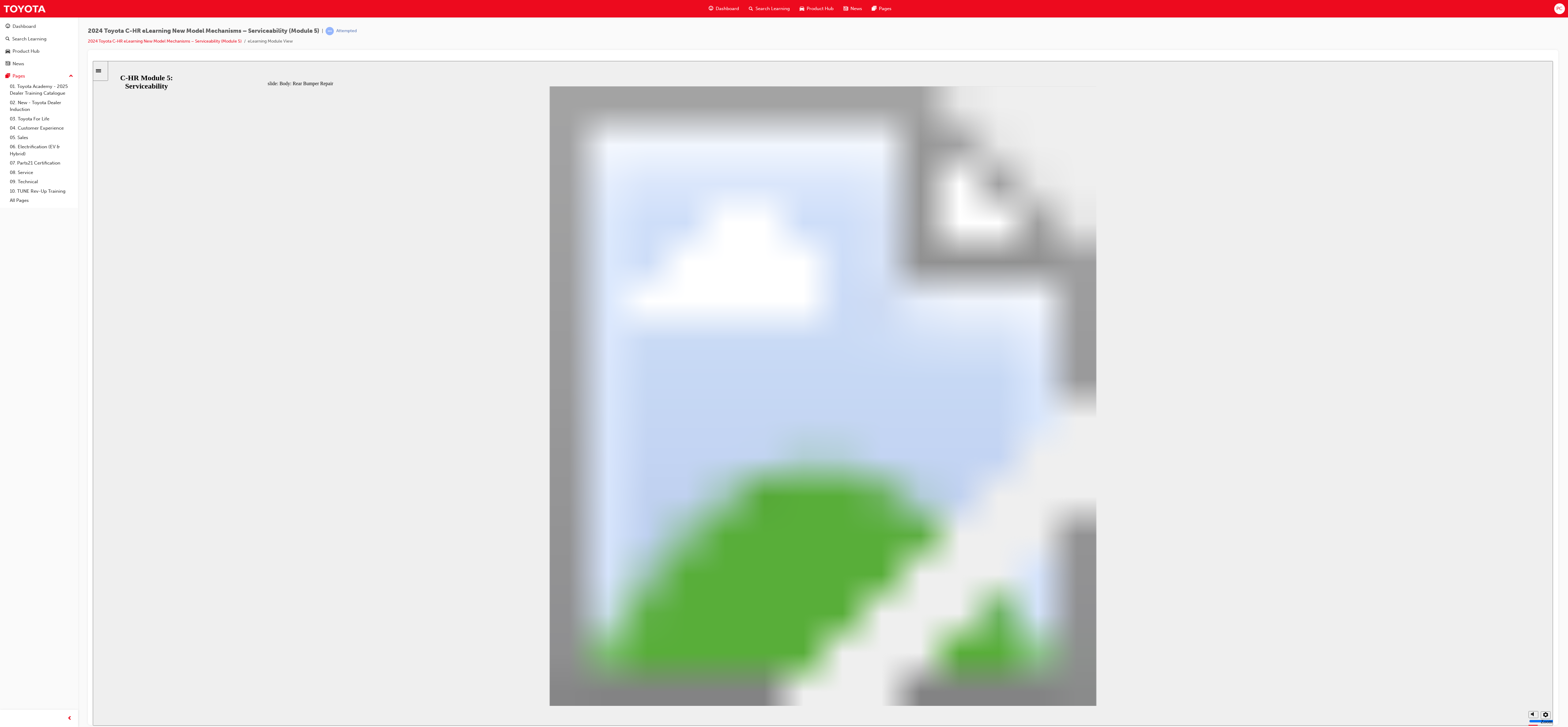 click 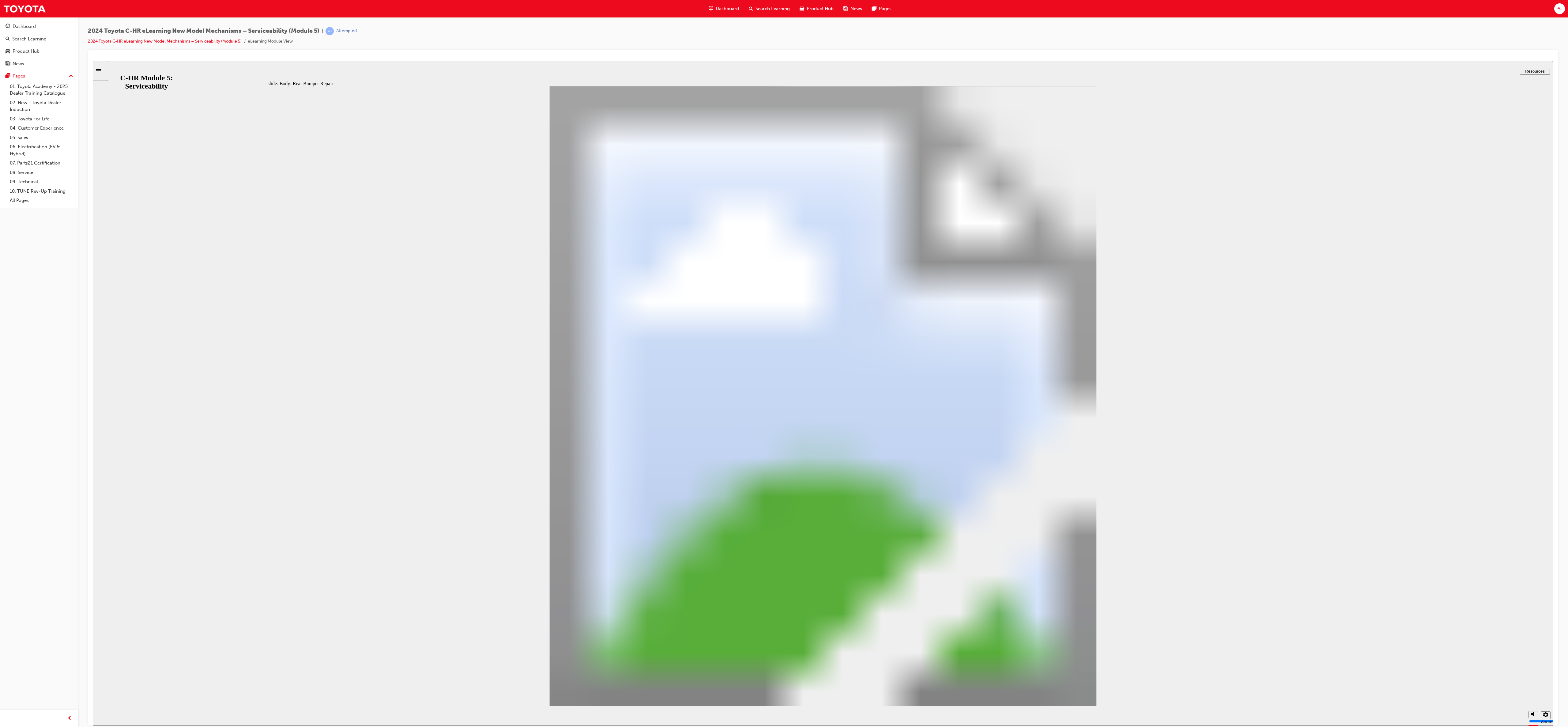 click 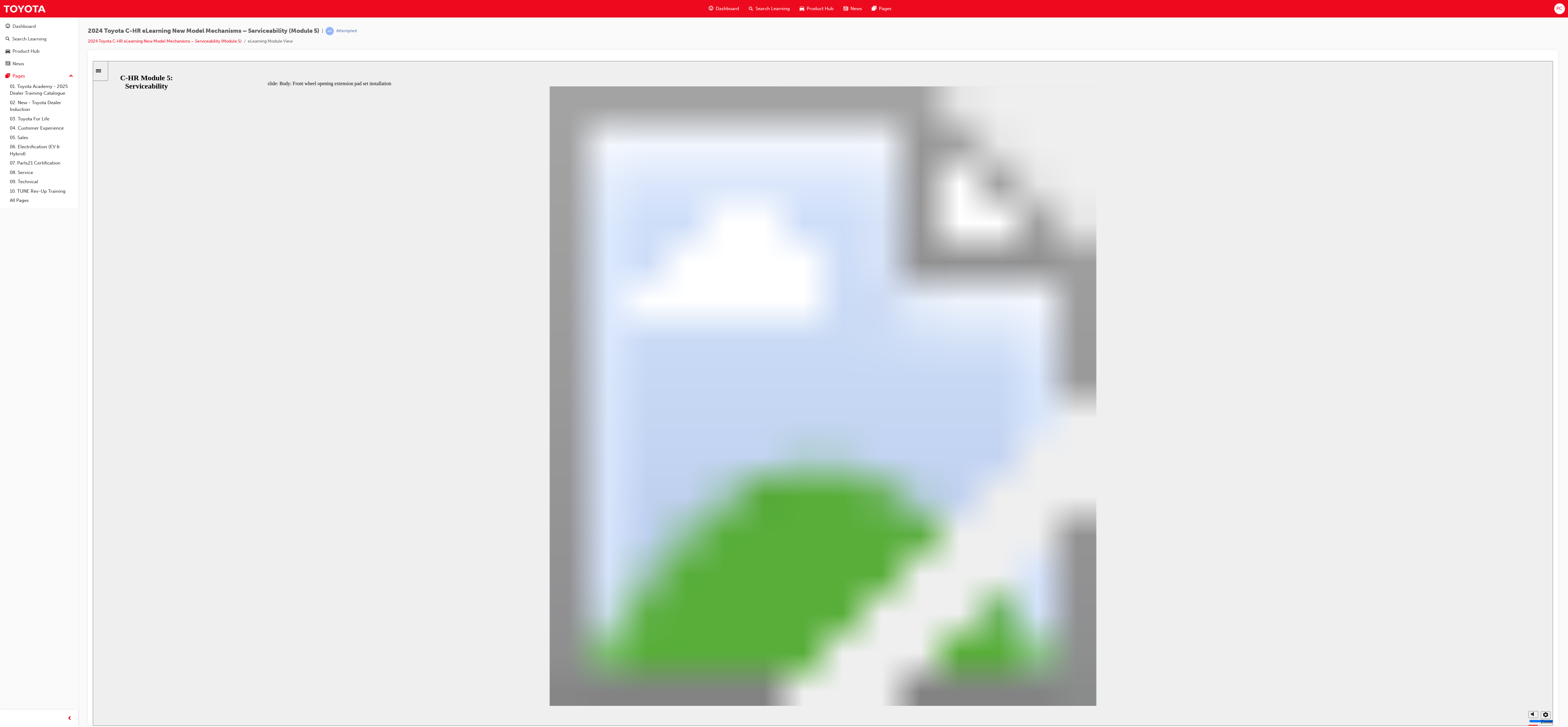 click 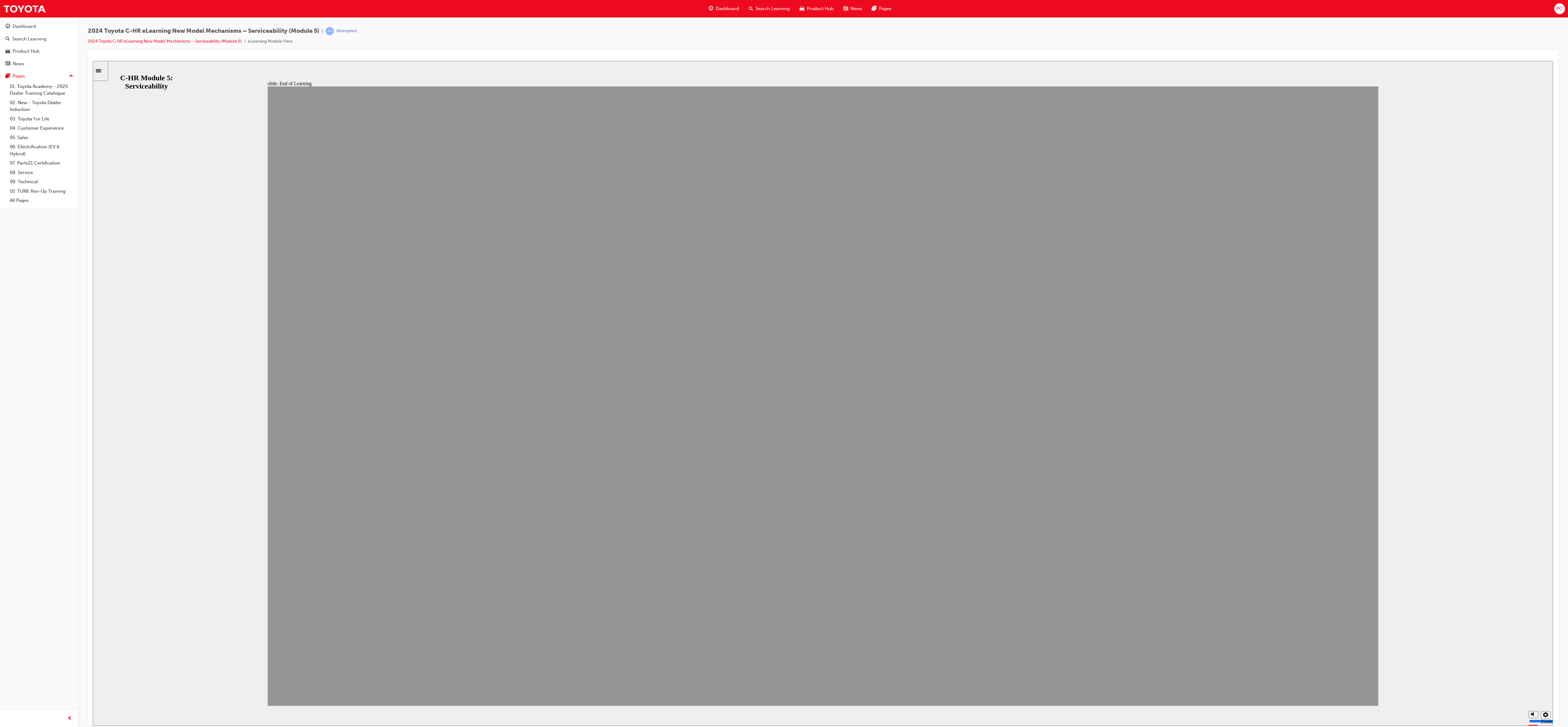 click 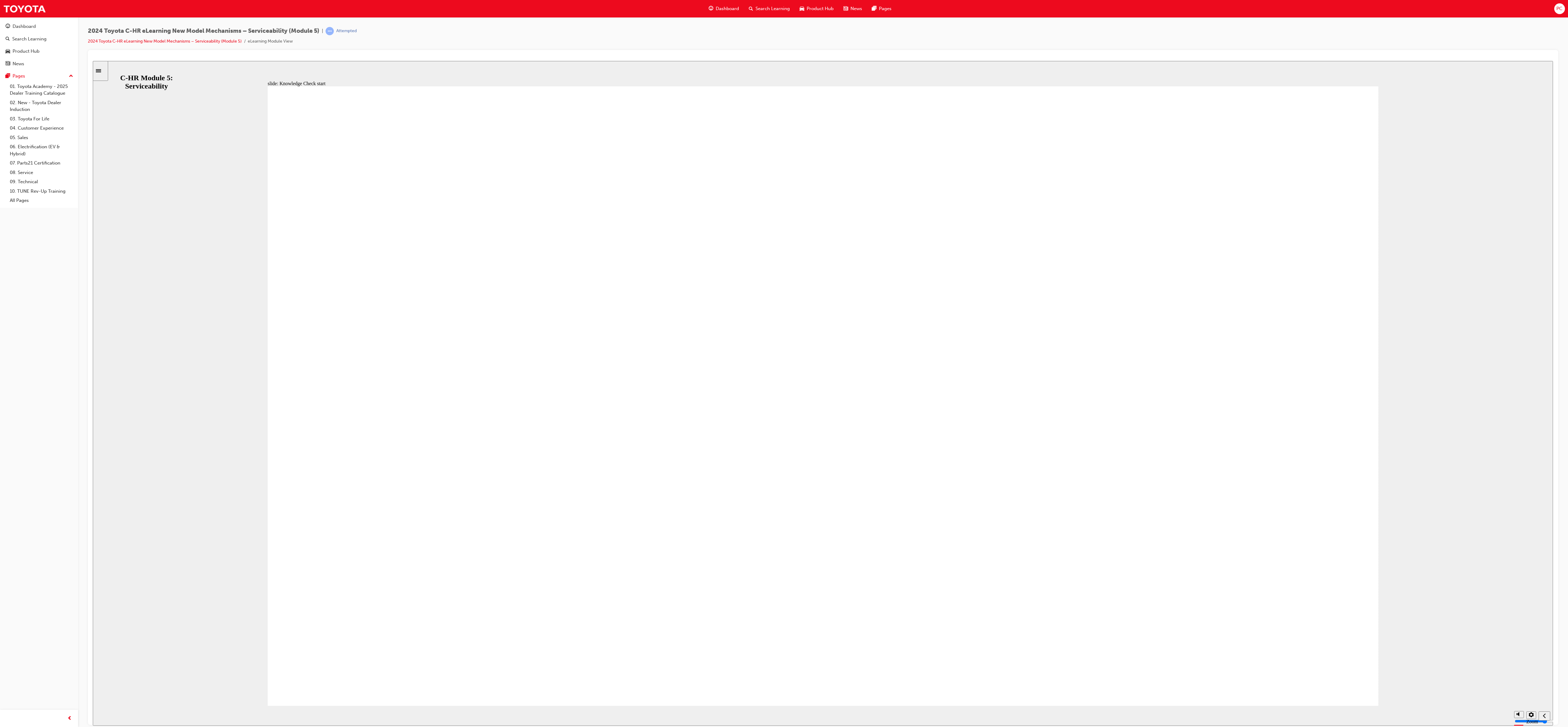 click 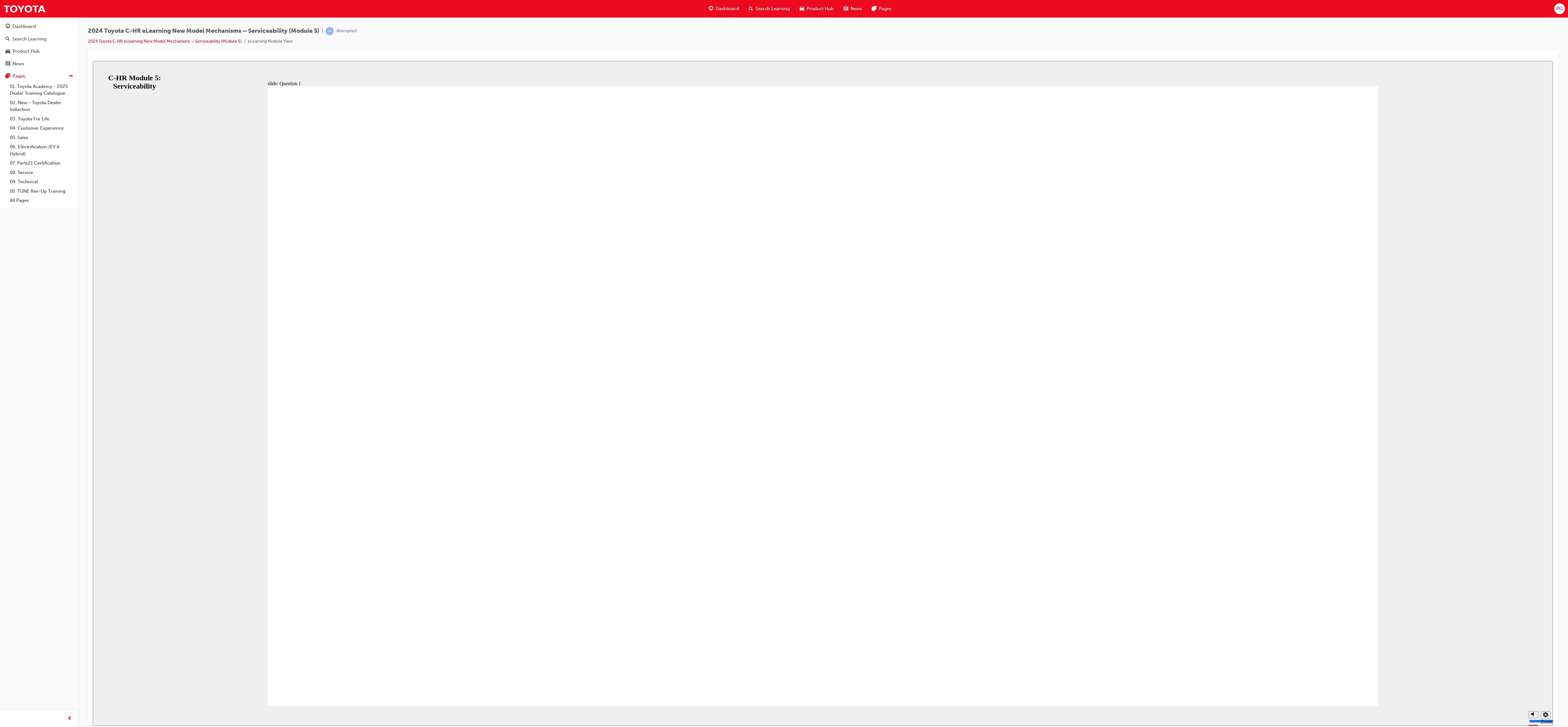 click 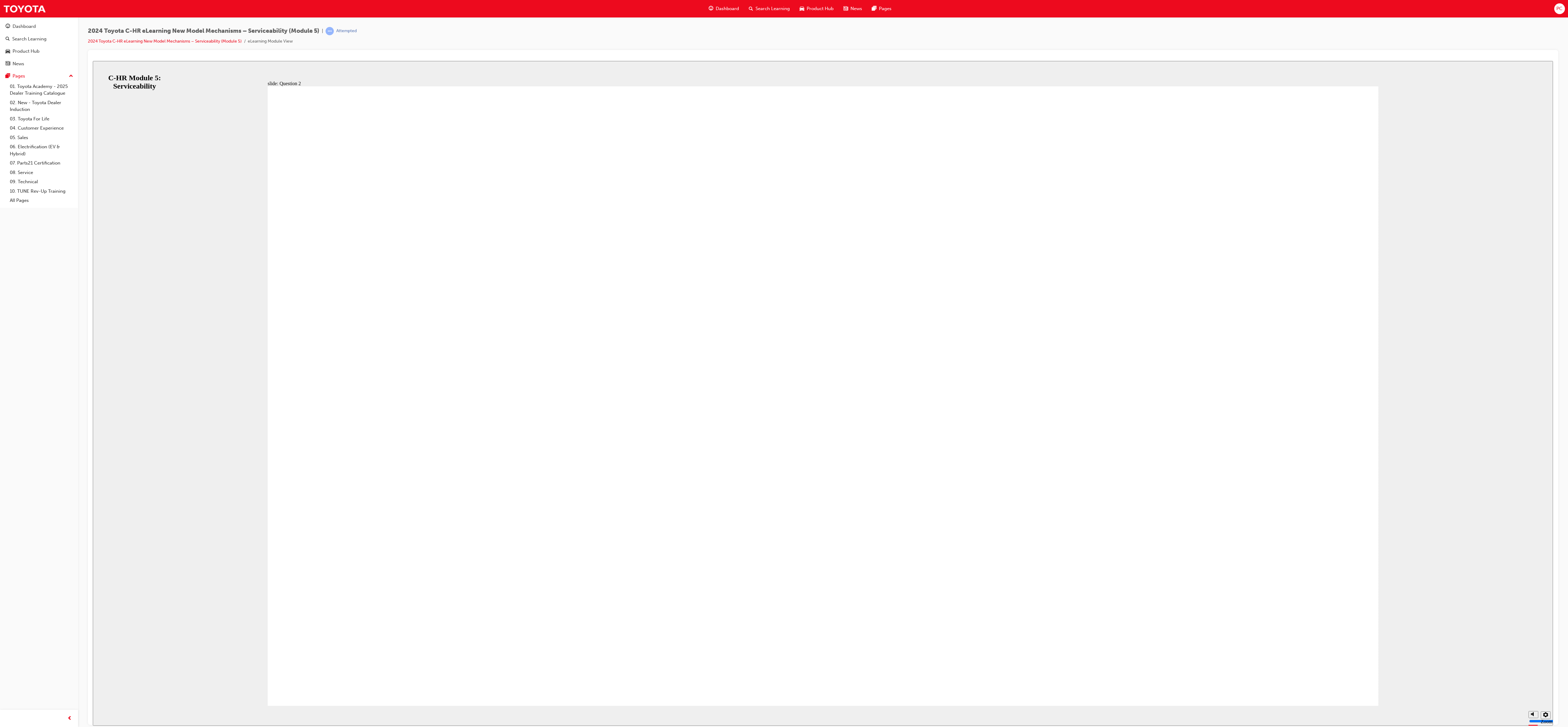click 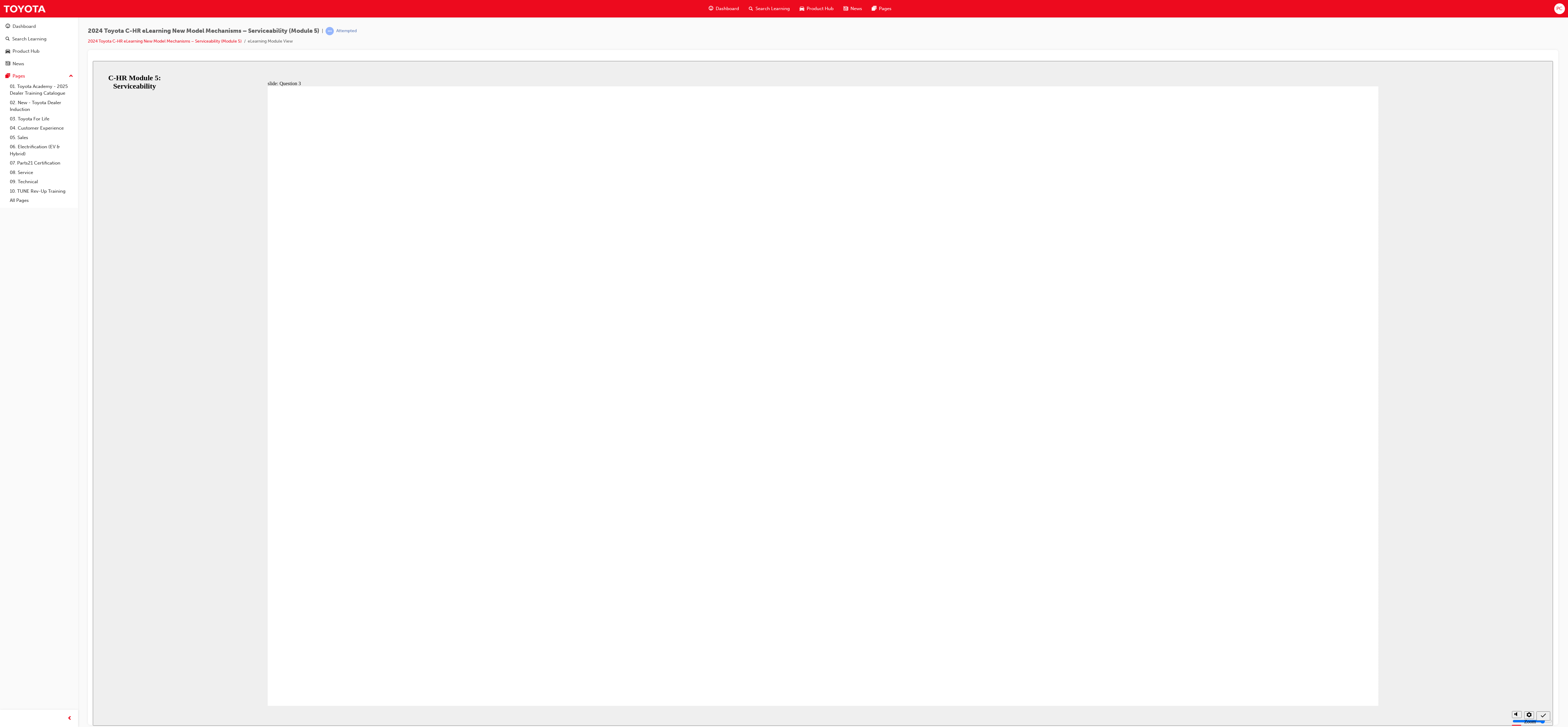 click 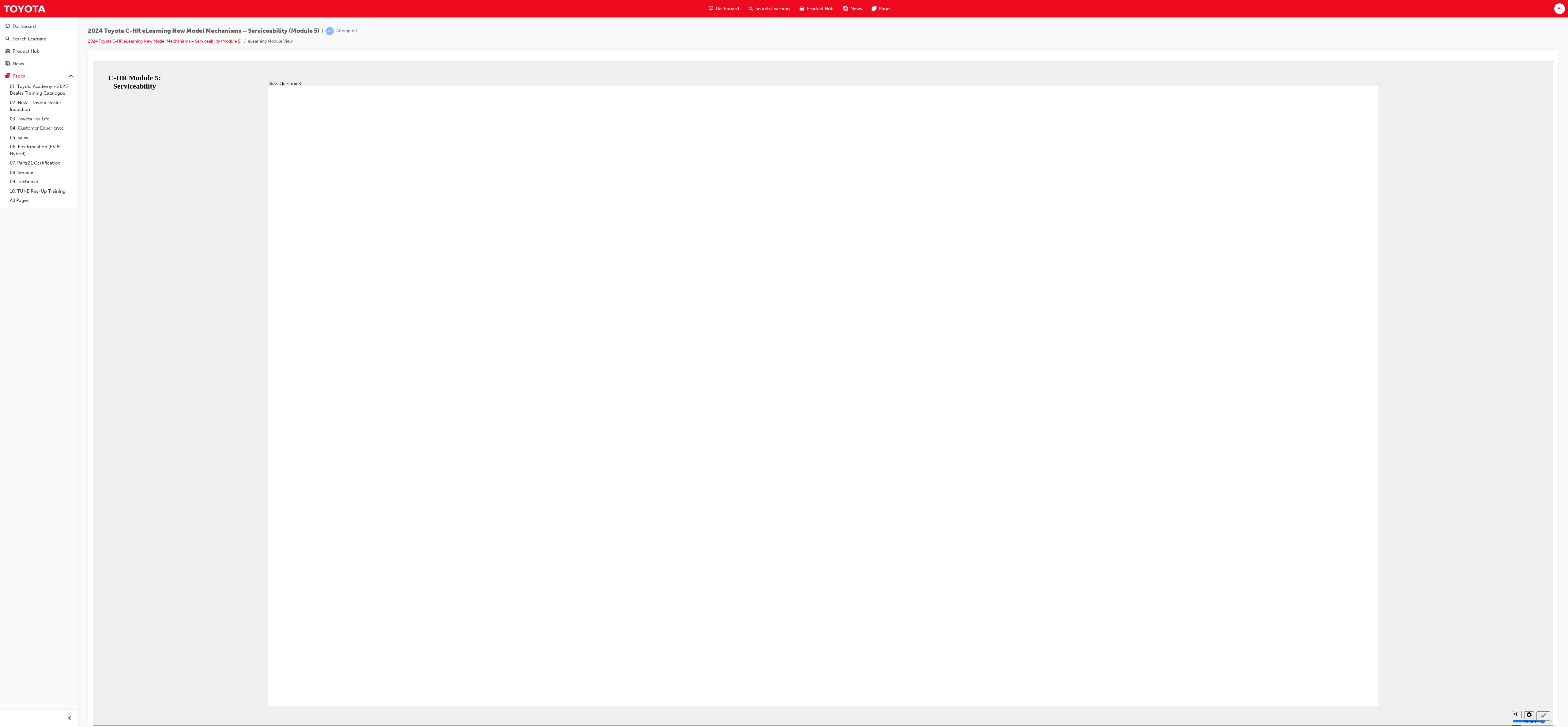 click 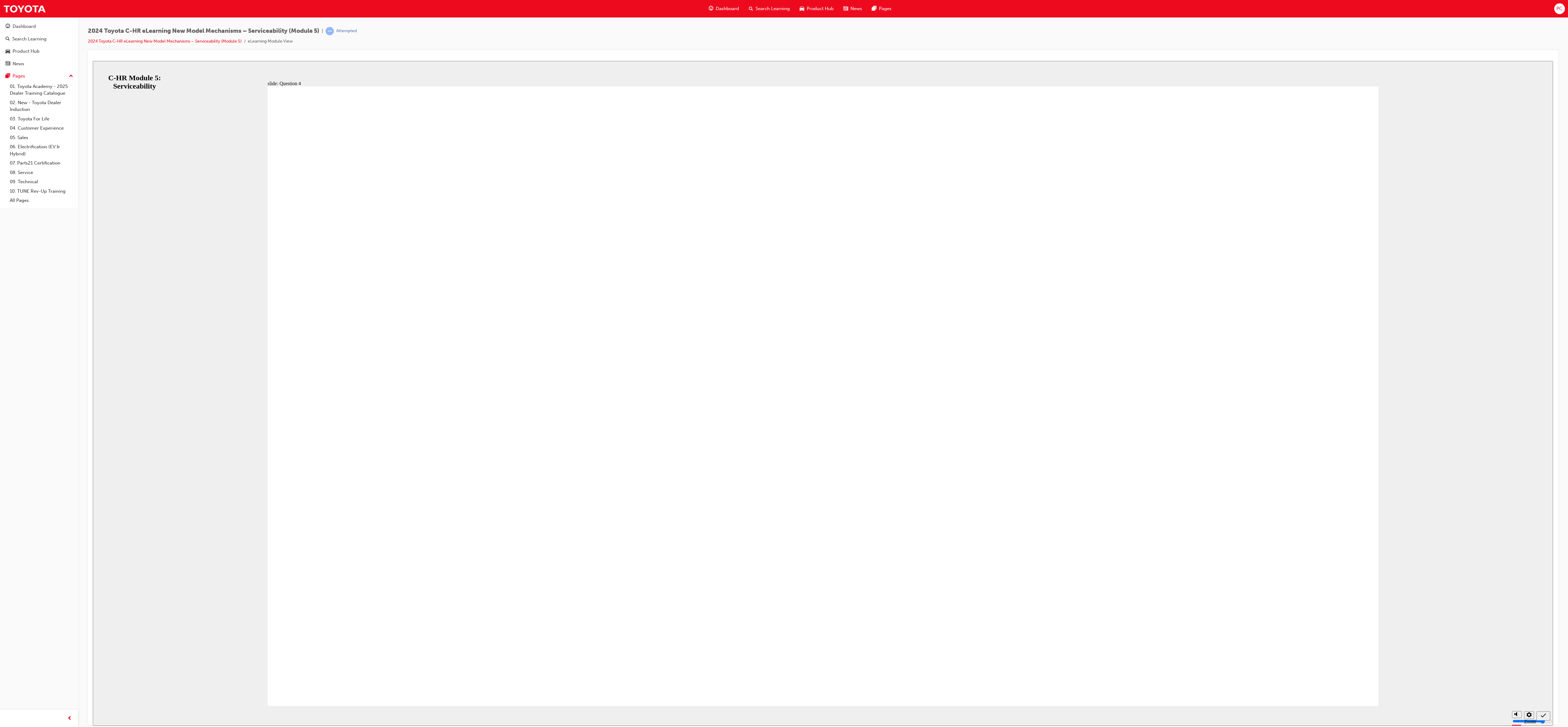 click 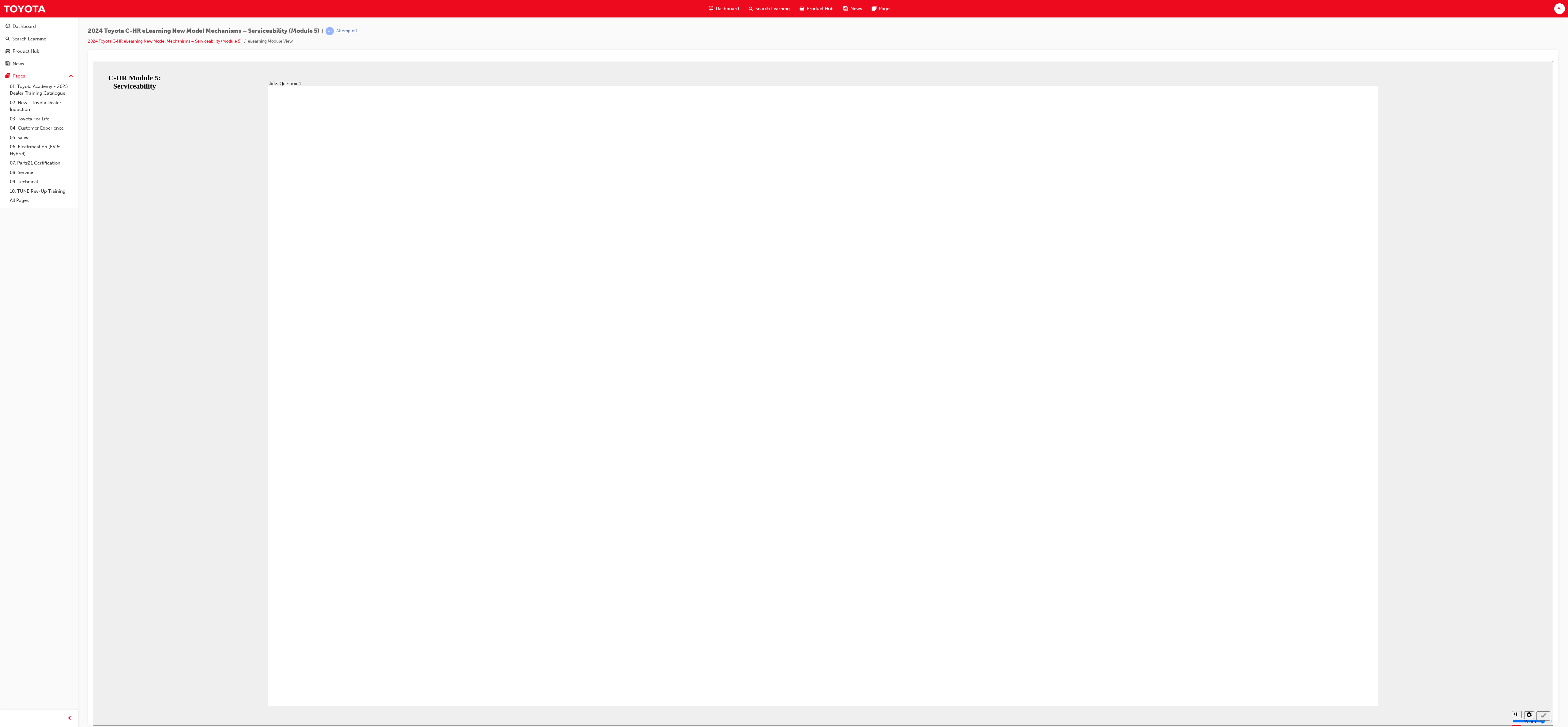 click 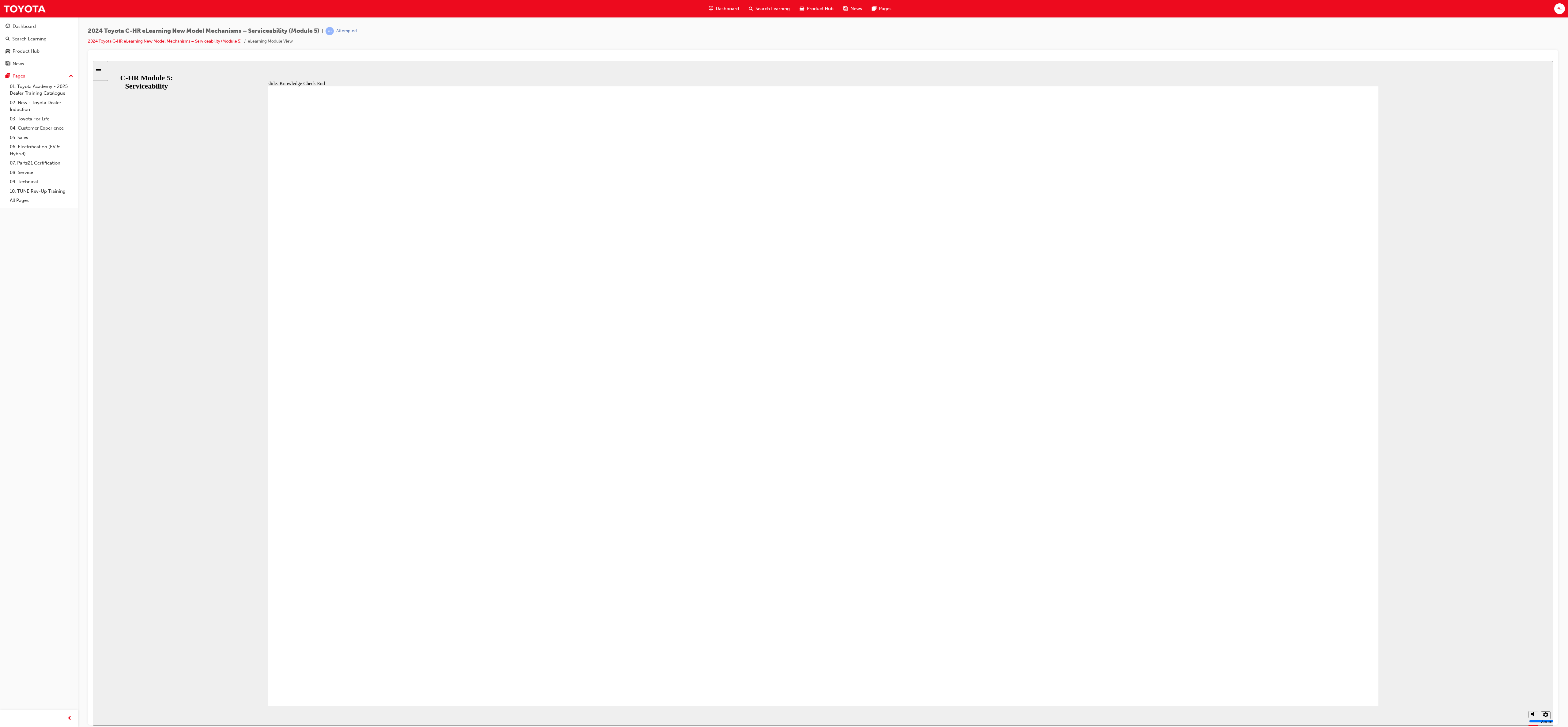 click 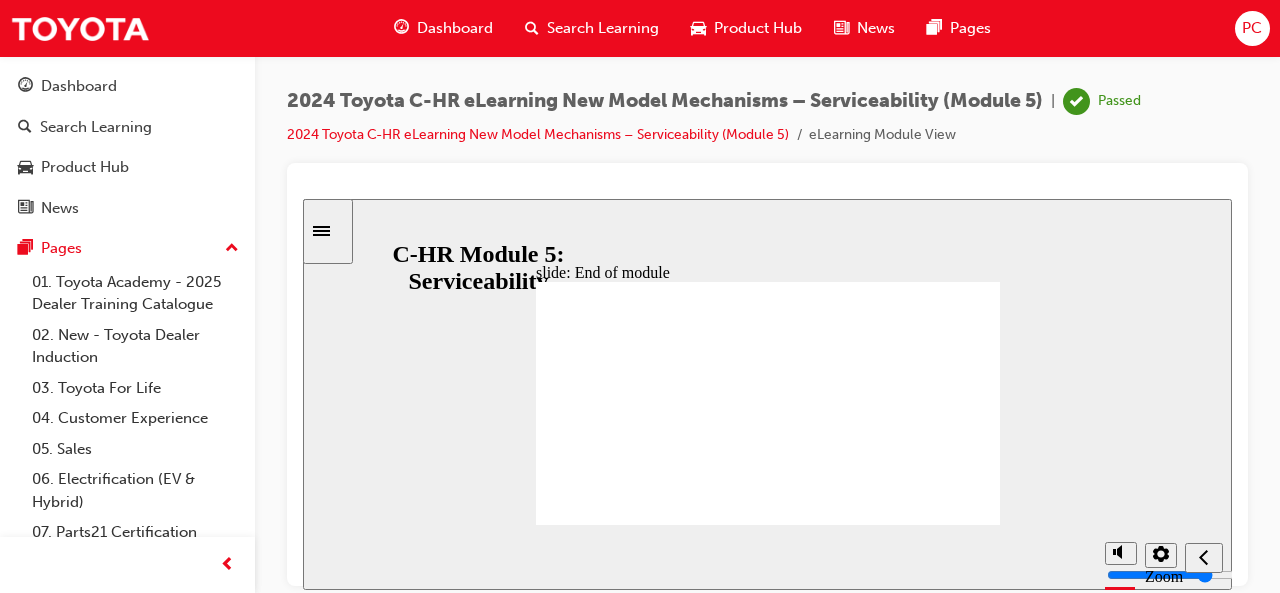 click 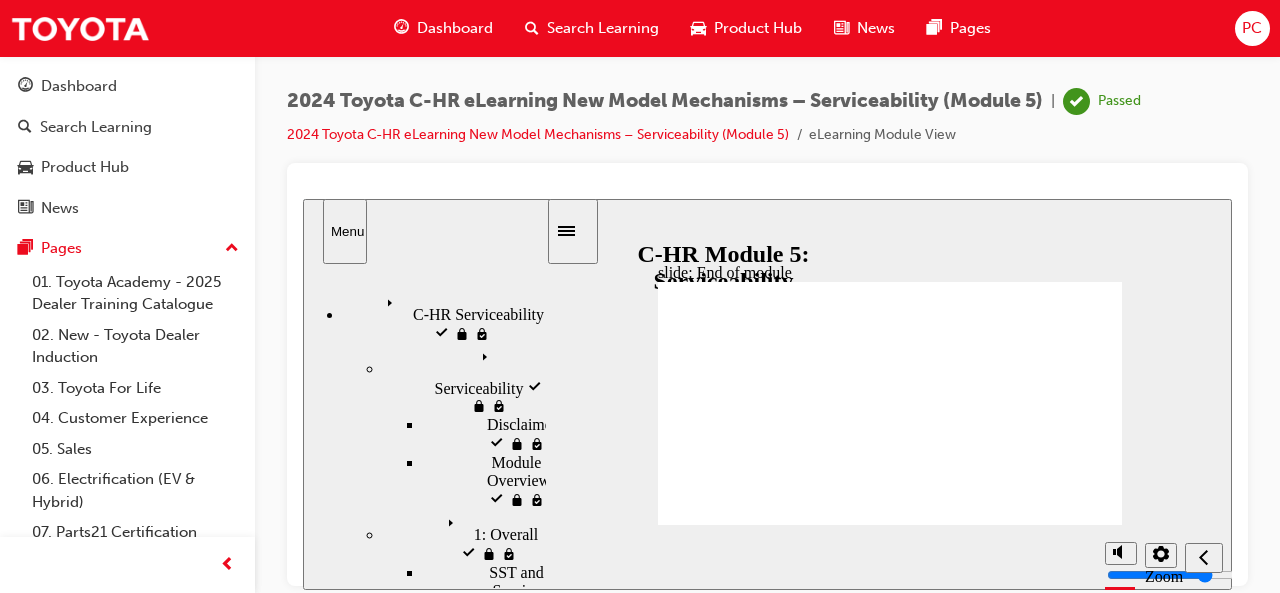 click at bounding box center [573, 230] 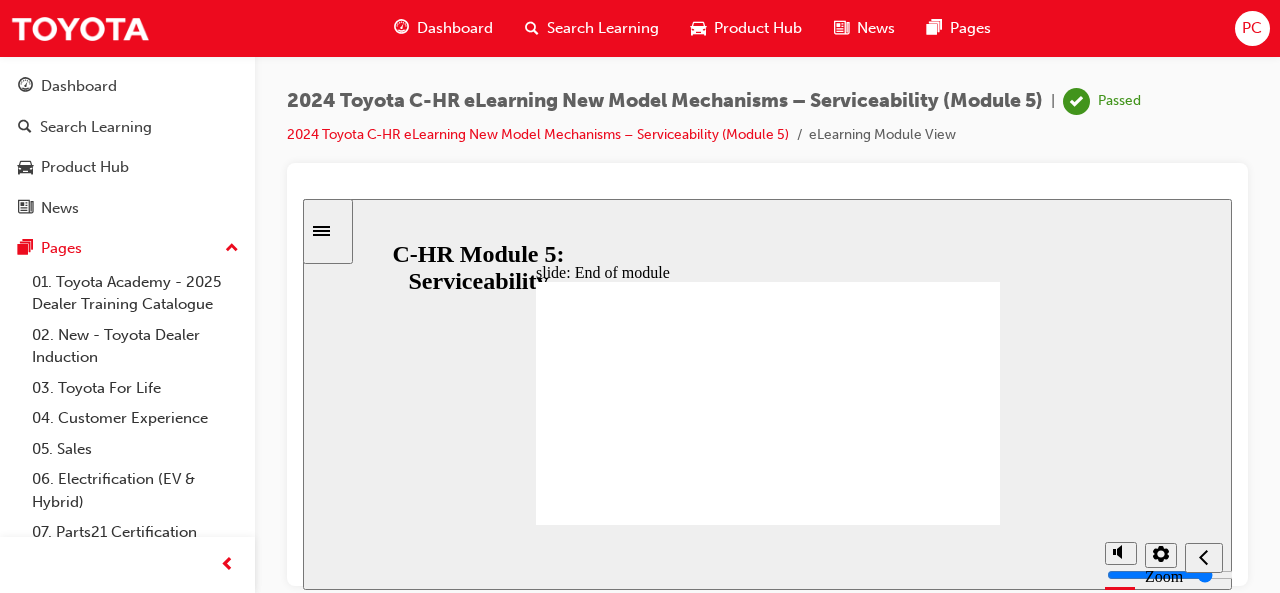 click on "Dashboard" at bounding box center [455, 28] 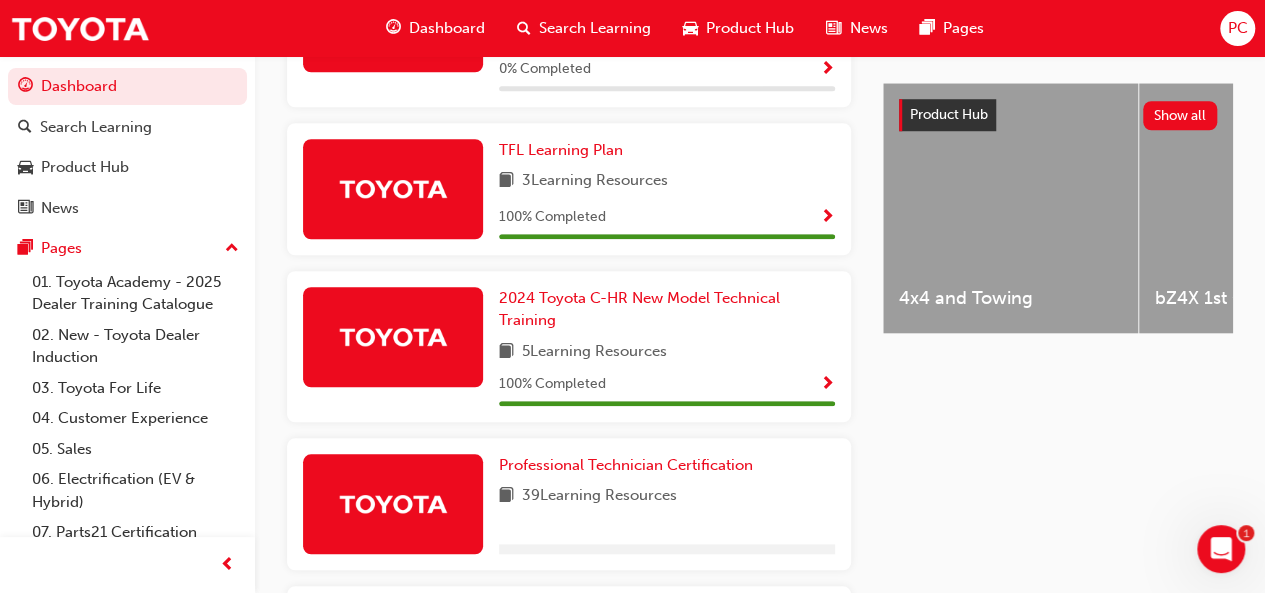 scroll, scrollTop: 800, scrollLeft: 0, axis: vertical 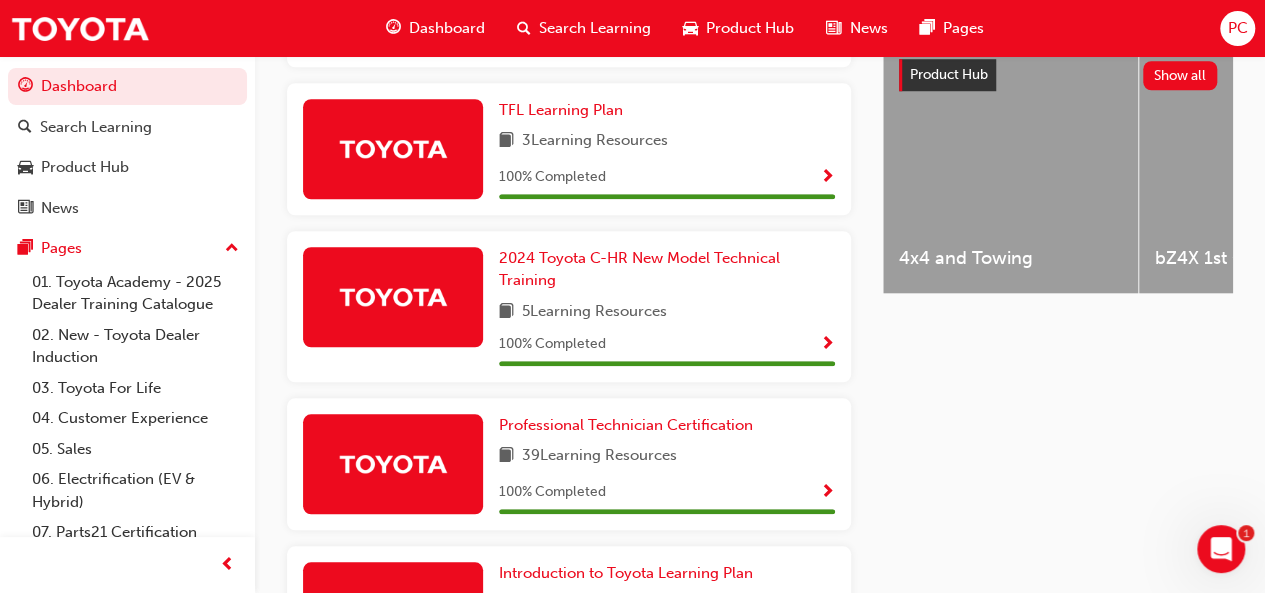 click at bounding box center [393, 296] 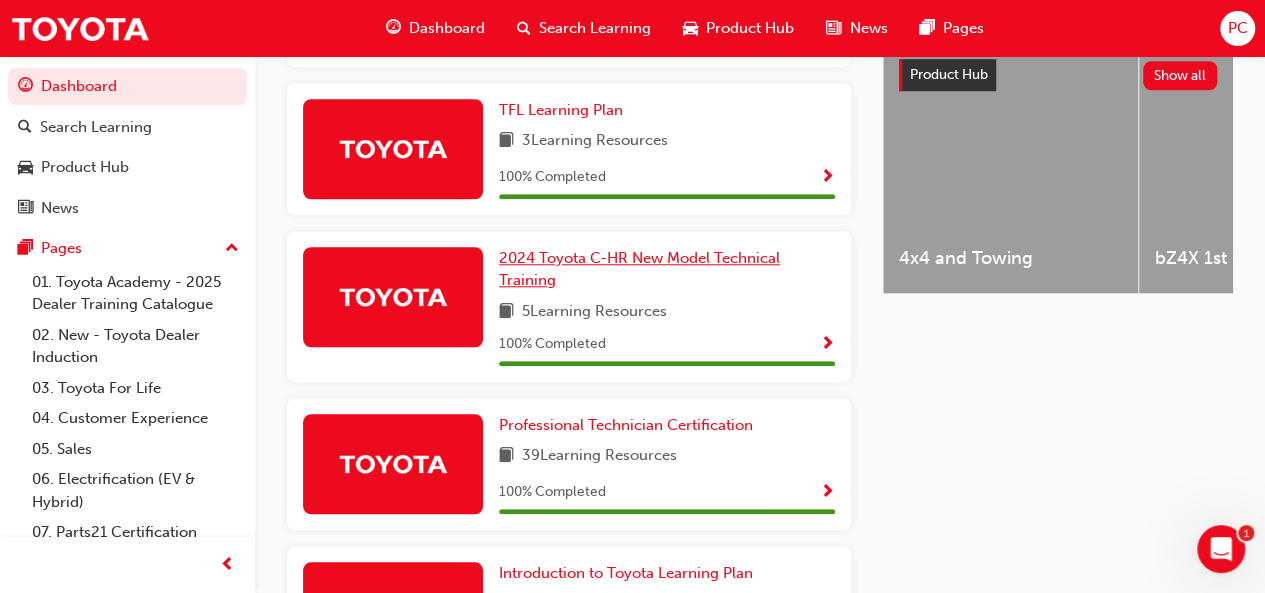 click on "2024 Toyota C-HR New Model Technical Training" at bounding box center (639, 269) 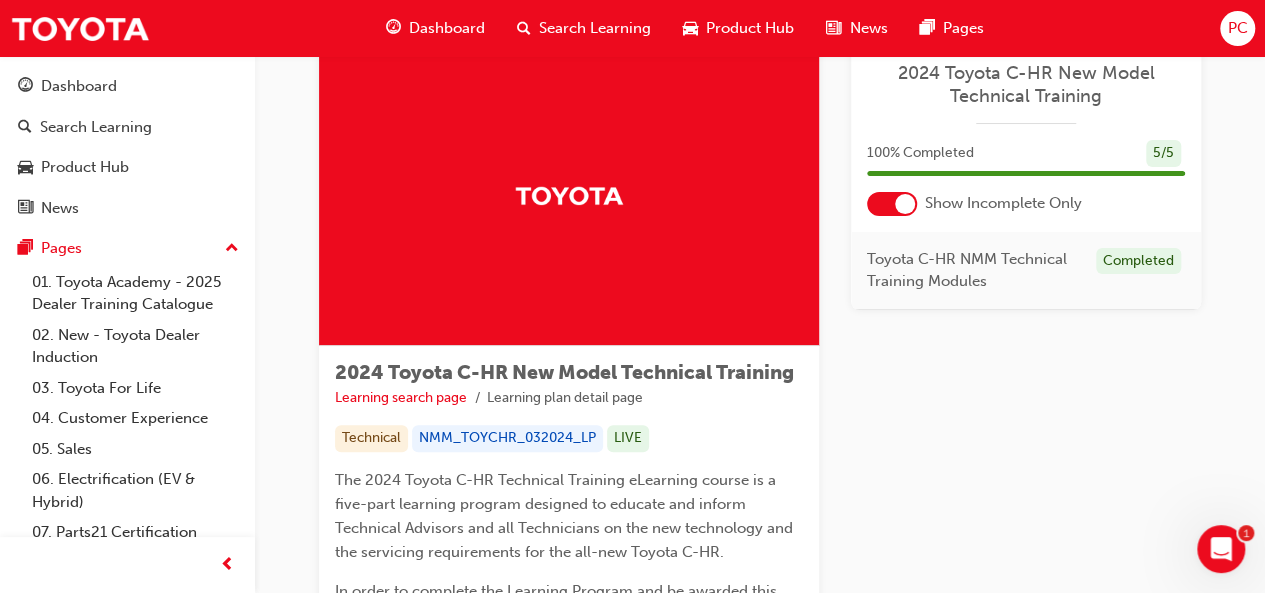 scroll, scrollTop: 0, scrollLeft: 0, axis: both 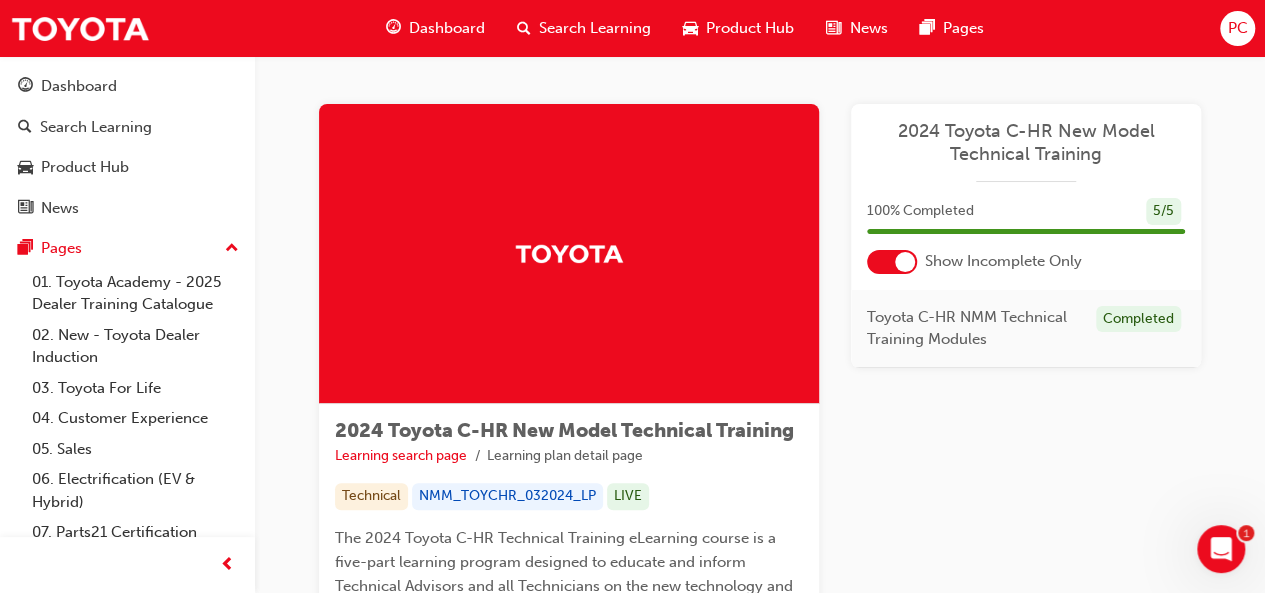 click on "Dashboard" at bounding box center (435, 28) 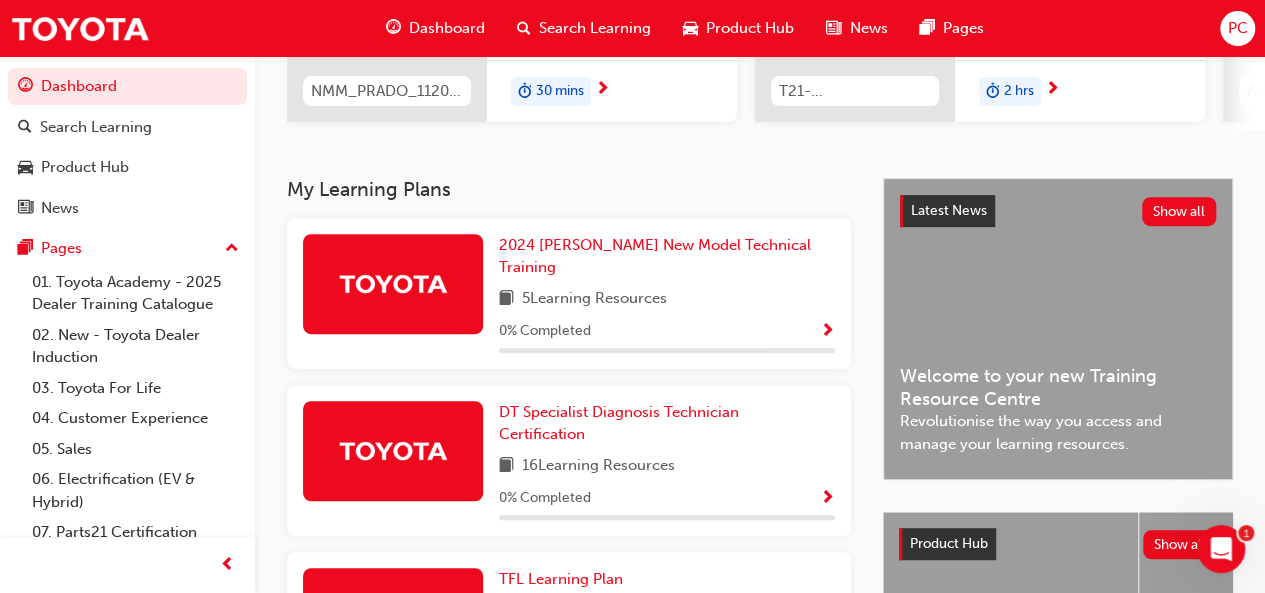 scroll, scrollTop: 300, scrollLeft: 0, axis: vertical 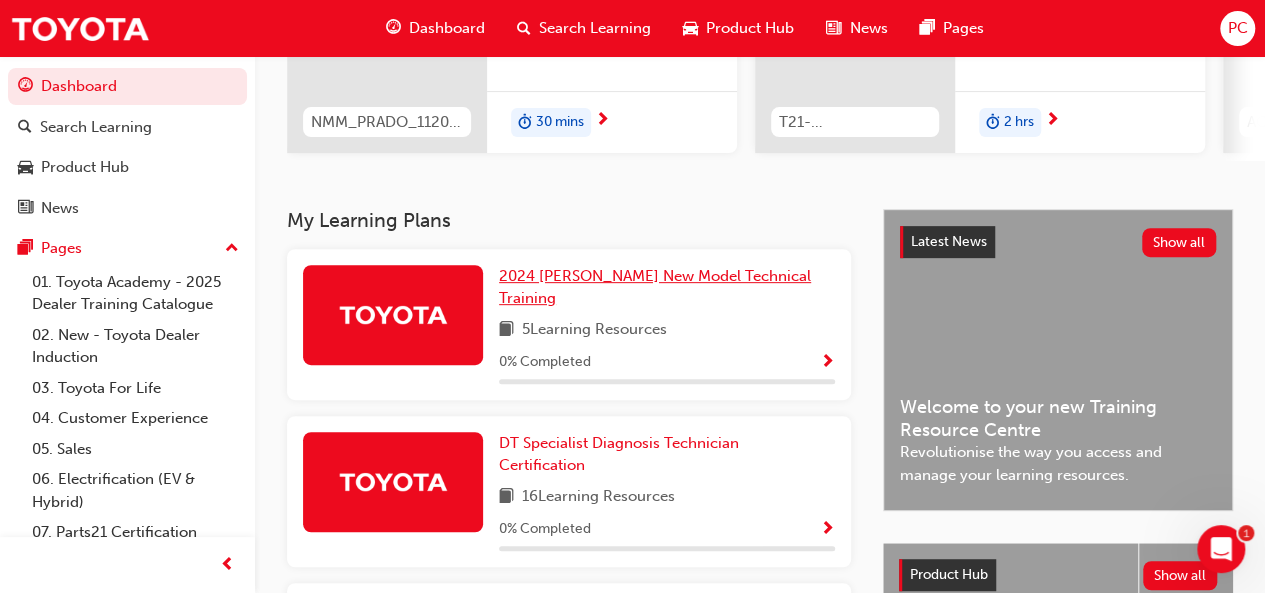 click on "2024 [PERSON_NAME] New Model Technical Training" at bounding box center (655, 287) 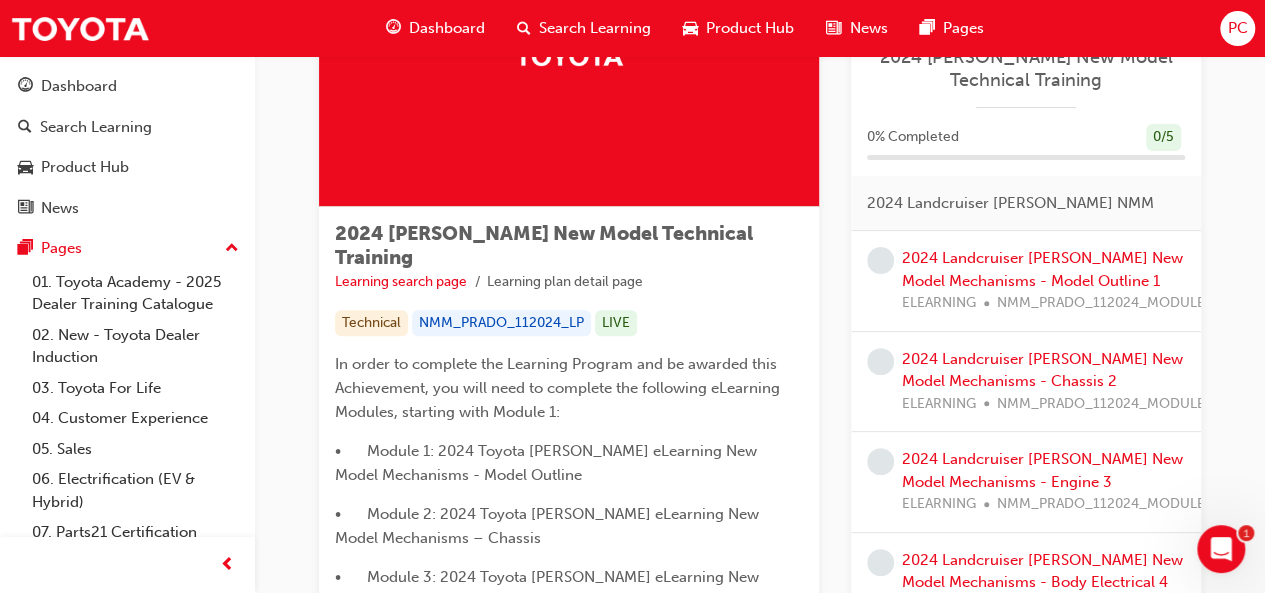 scroll, scrollTop: 0, scrollLeft: 0, axis: both 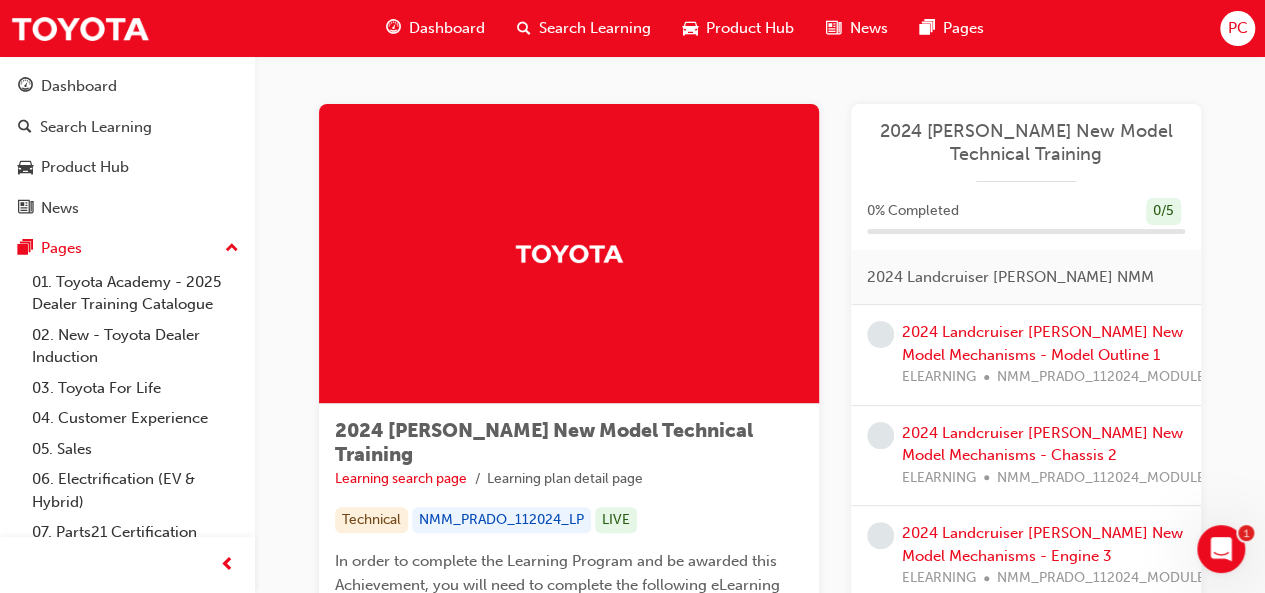 click on "Dashboard" at bounding box center (447, 28) 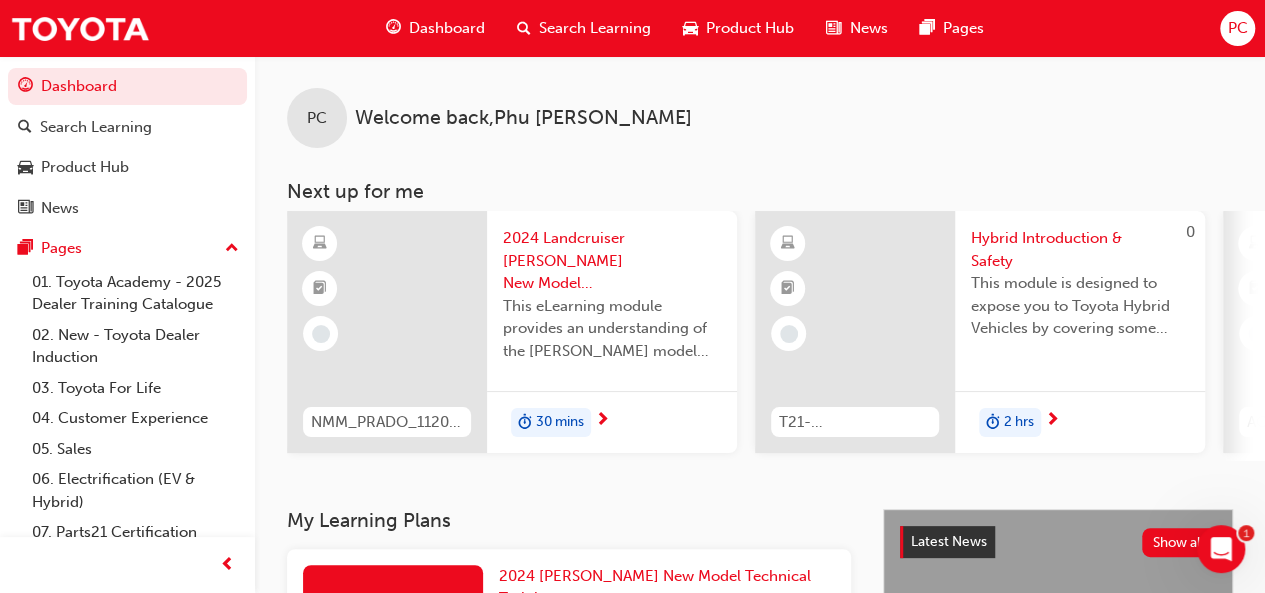 click at bounding box center [1221, 549] 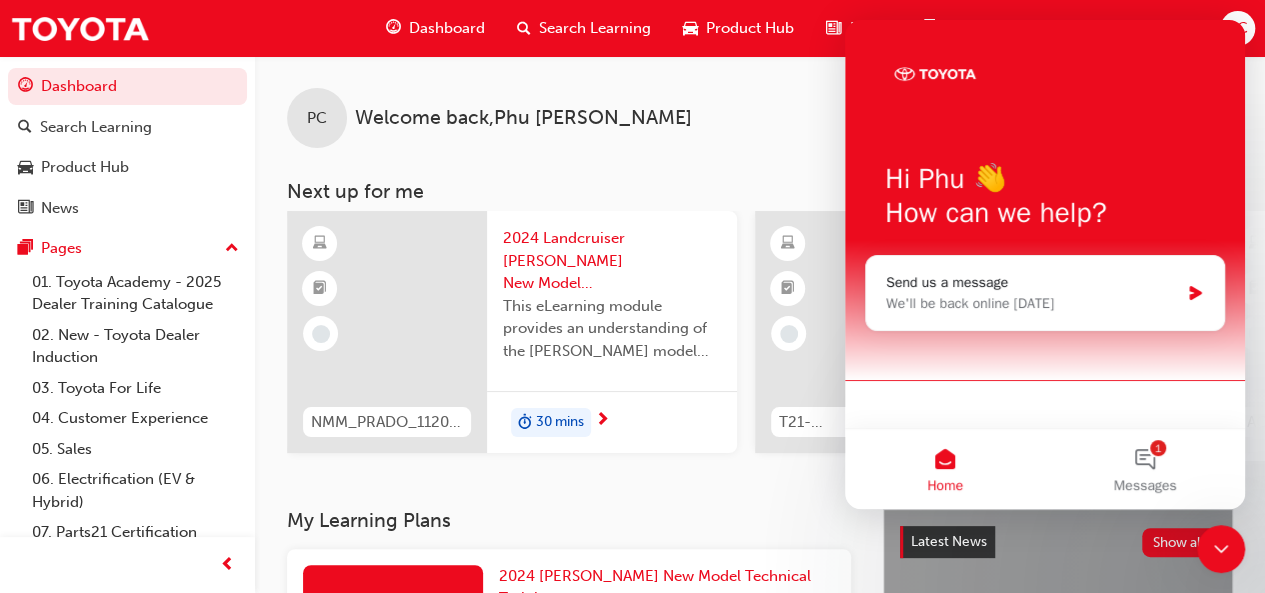 scroll, scrollTop: 0, scrollLeft: 0, axis: both 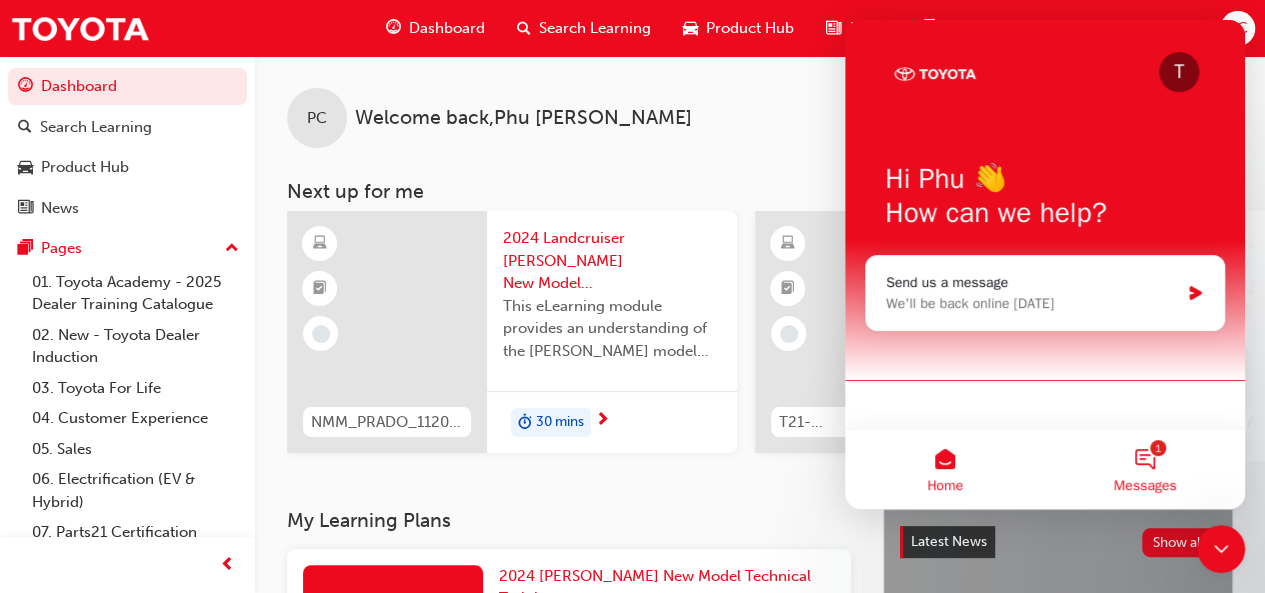 click on "Messages" at bounding box center (1145, 486) 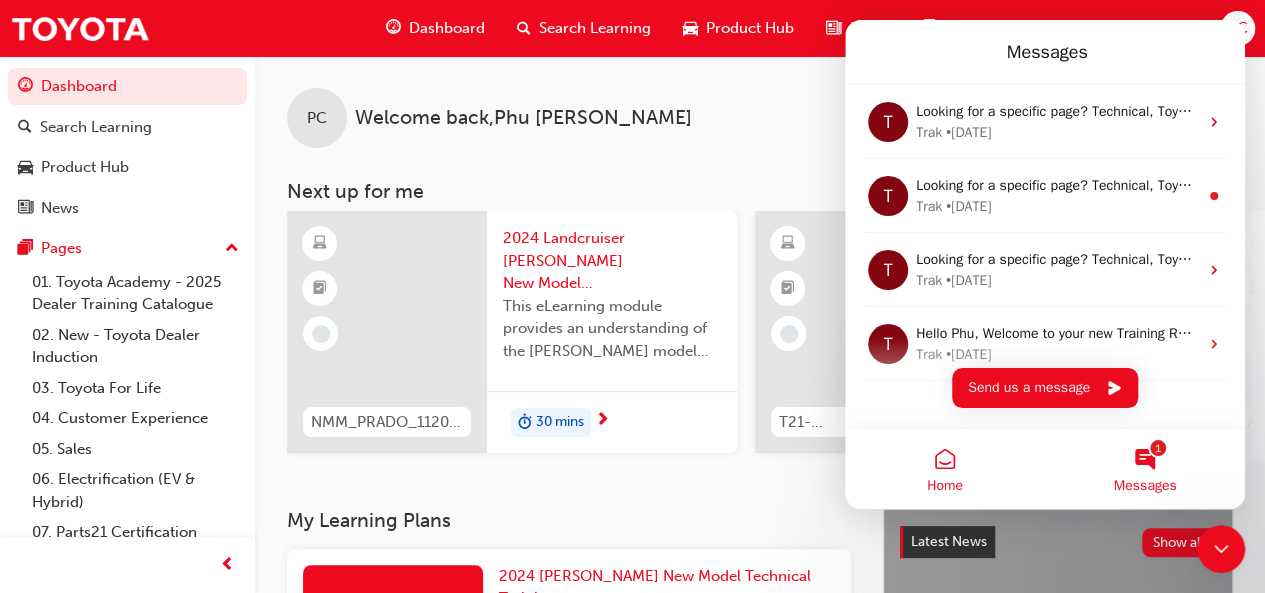 click on "Home" at bounding box center [945, 469] 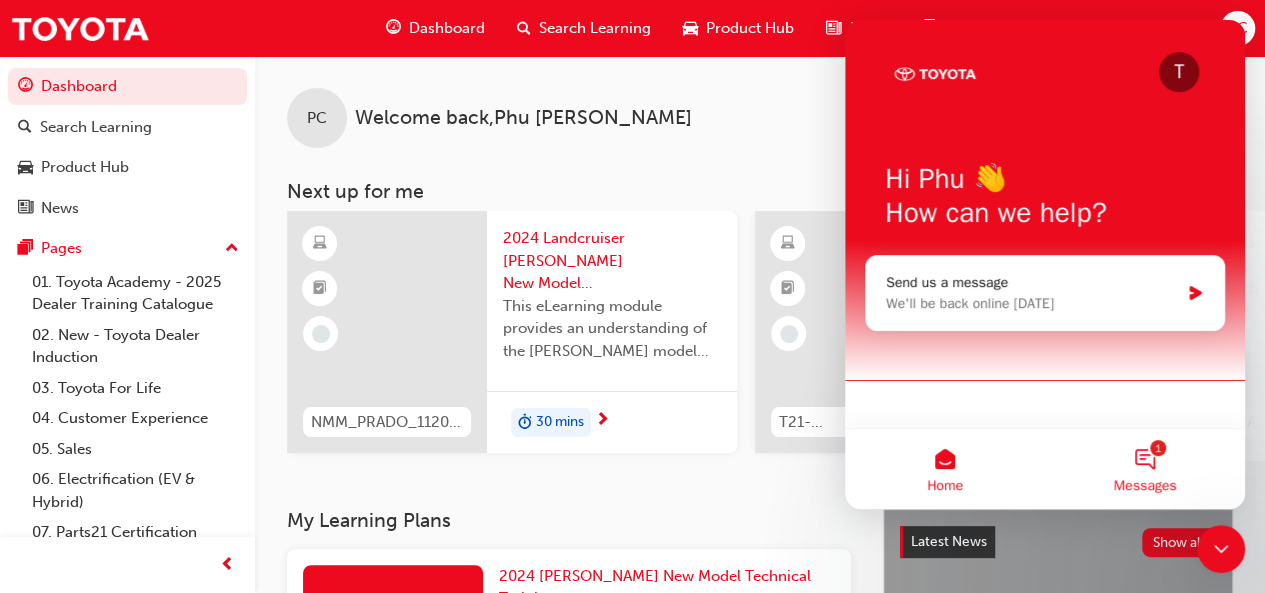 click on "Messages" at bounding box center [1145, 486] 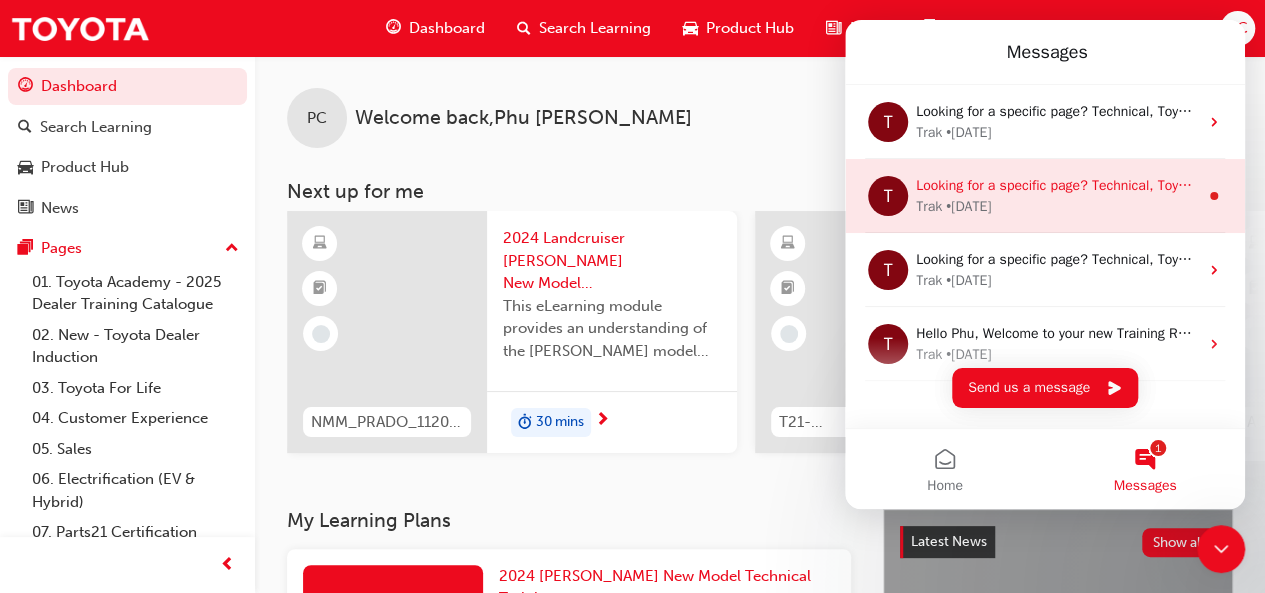 click on "Trak •  [DATE]" at bounding box center [1057, 206] 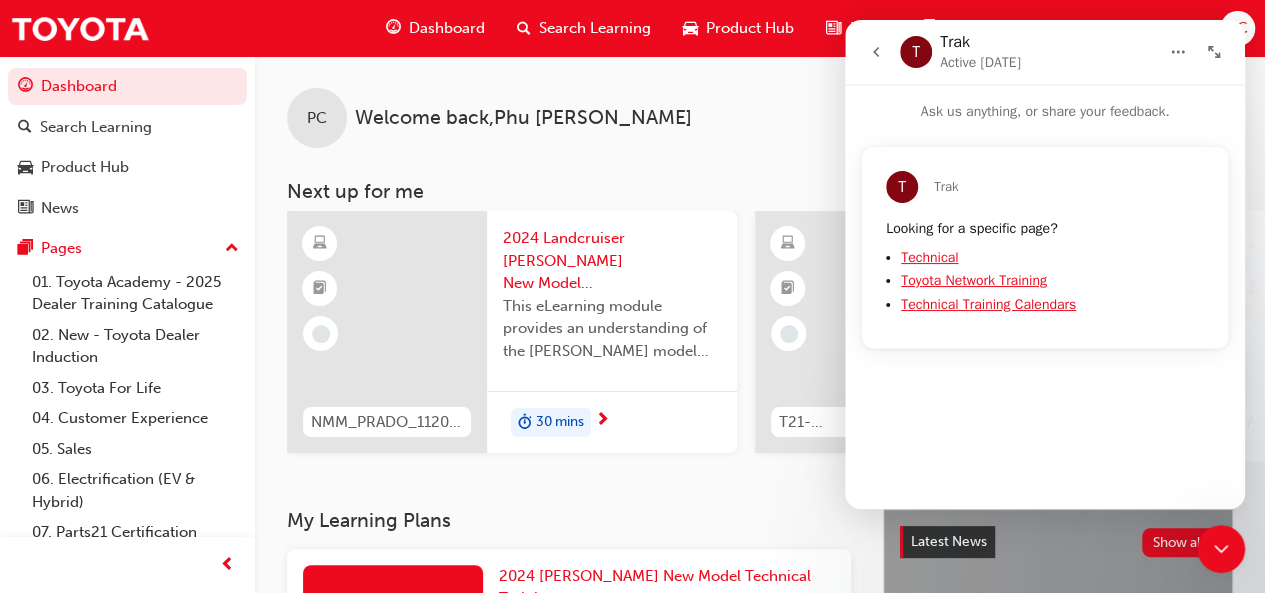 click 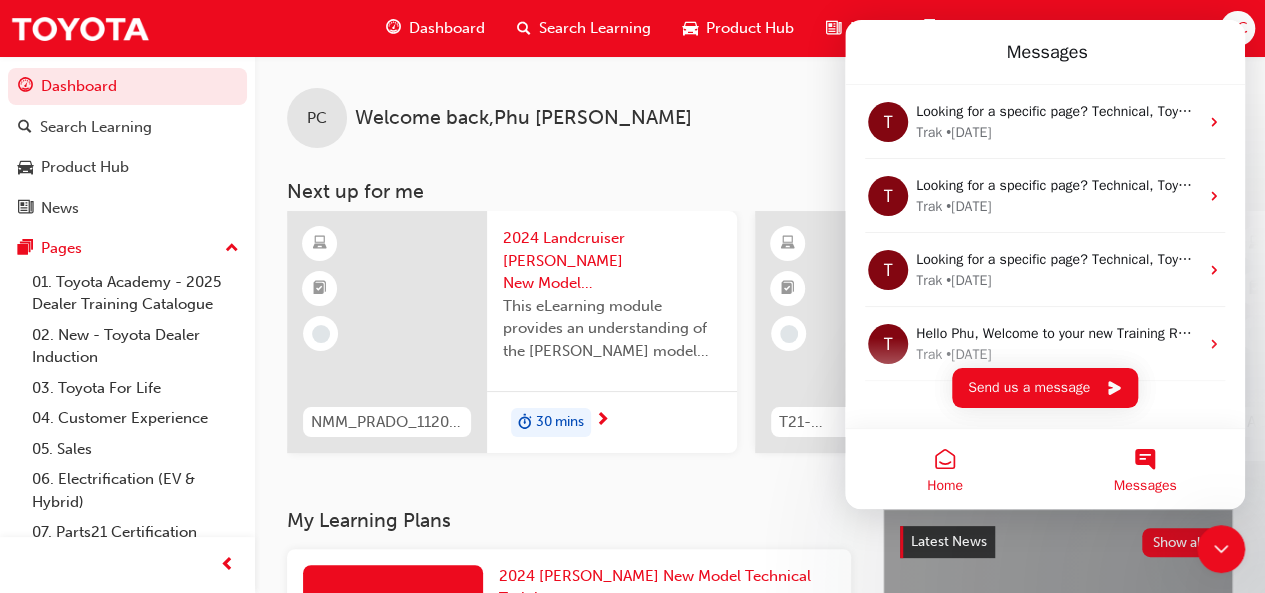 drag, startPoint x: 937, startPoint y: 481, endPoint x: 1999, endPoint y: 25, distance: 1155.7595 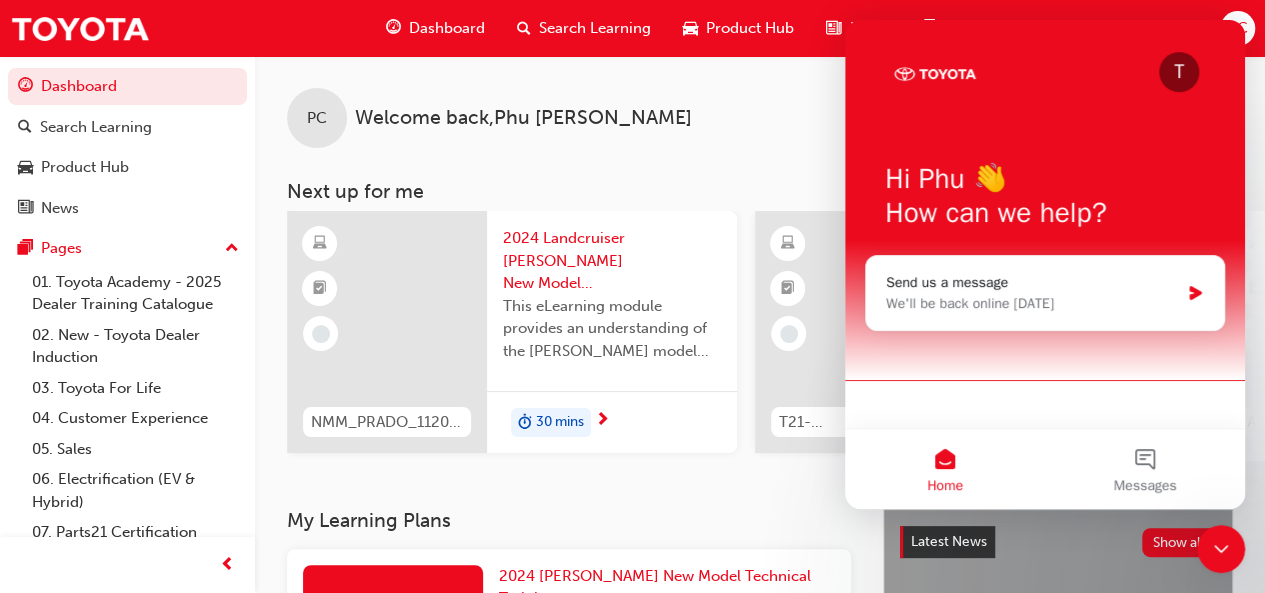 click 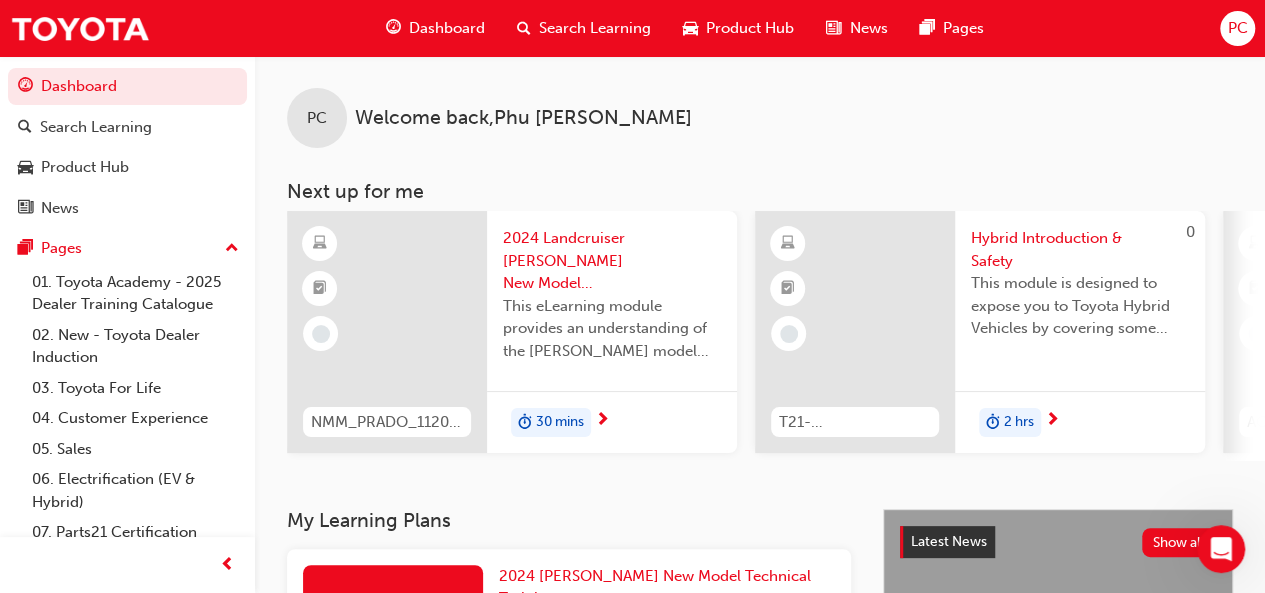 scroll, scrollTop: 0, scrollLeft: 0, axis: both 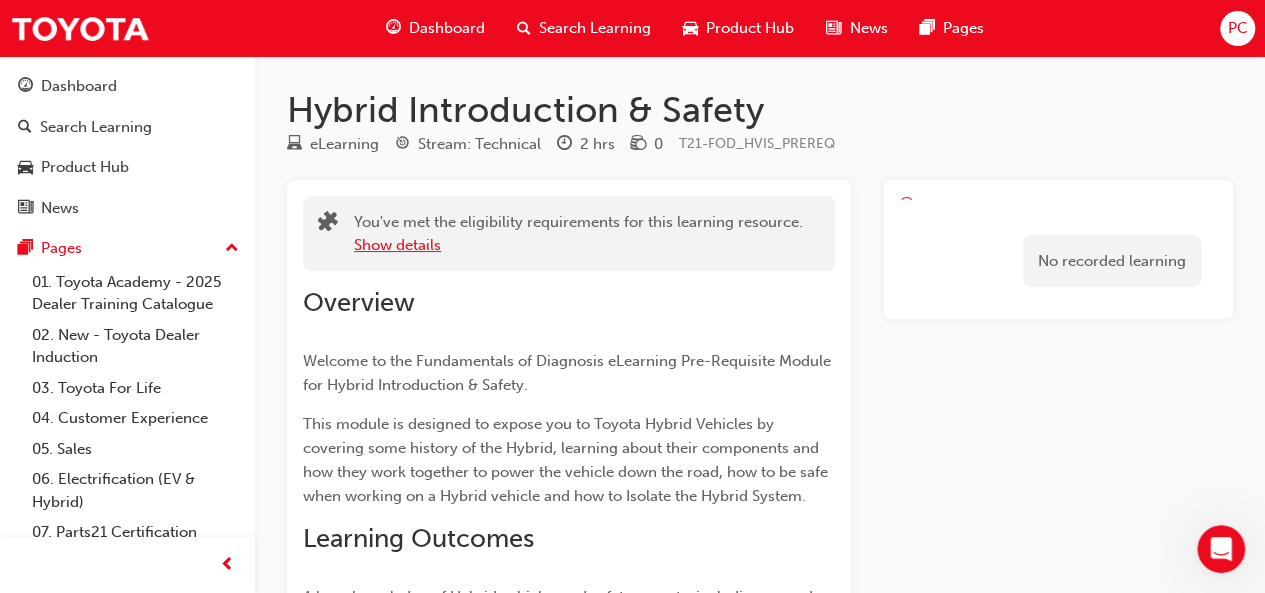 click on "Show details" at bounding box center [397, 245] 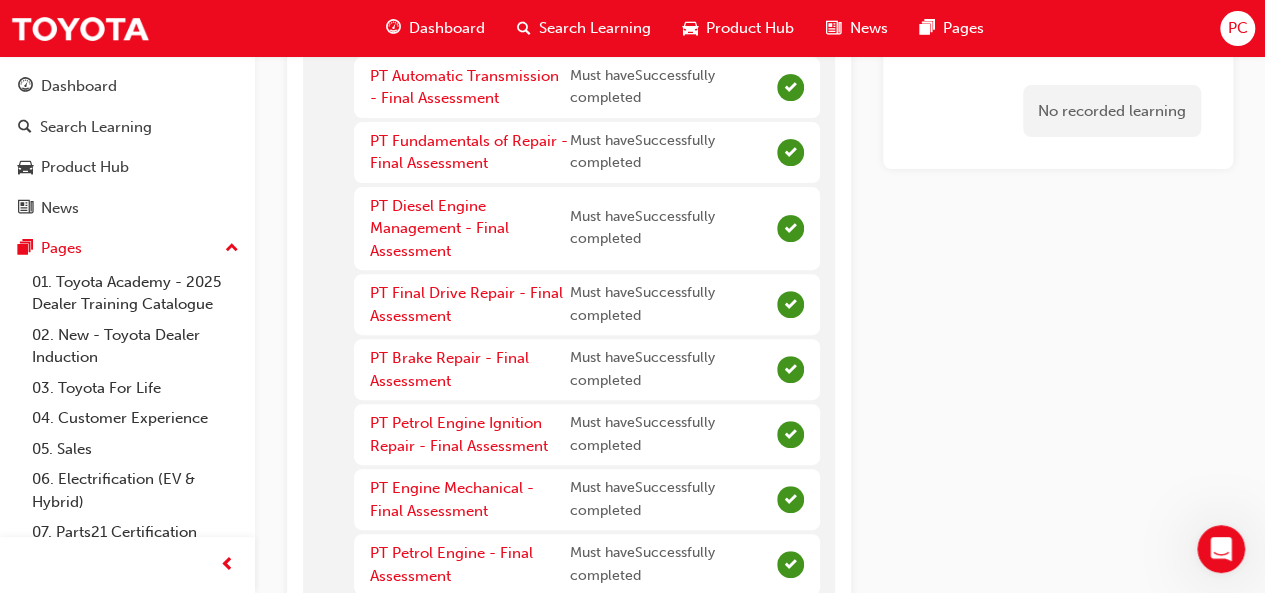 scroll, scrollTop: 0, scrollLeft: 0, axis: both 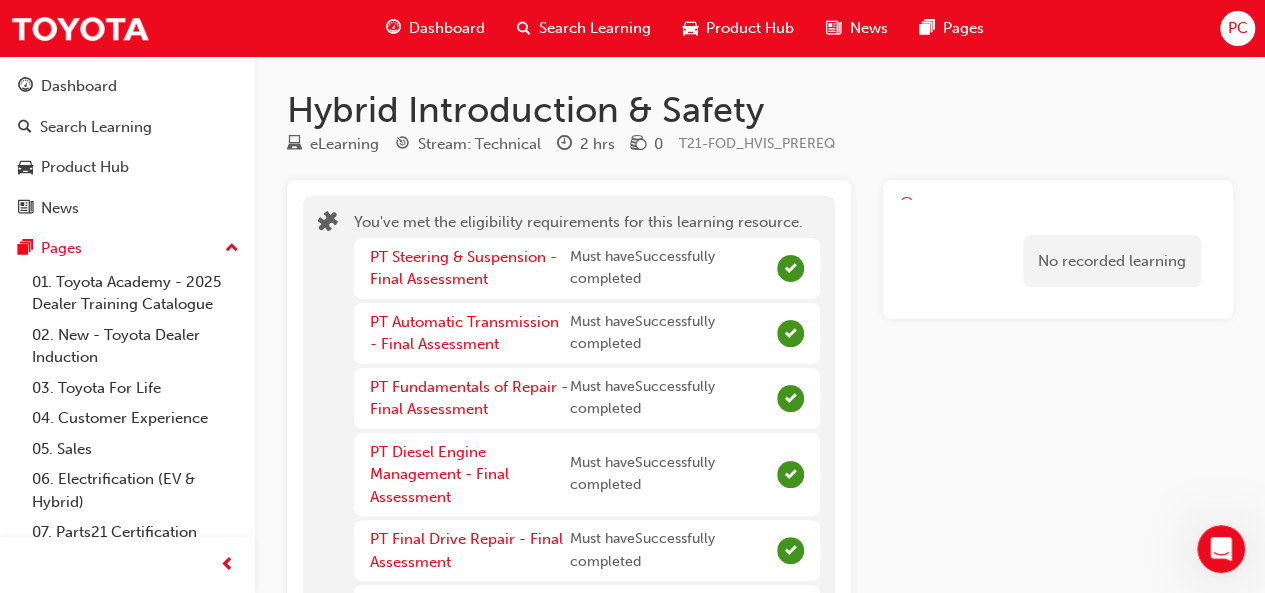 click on "Dashboard" at bounding box center [447, 28] 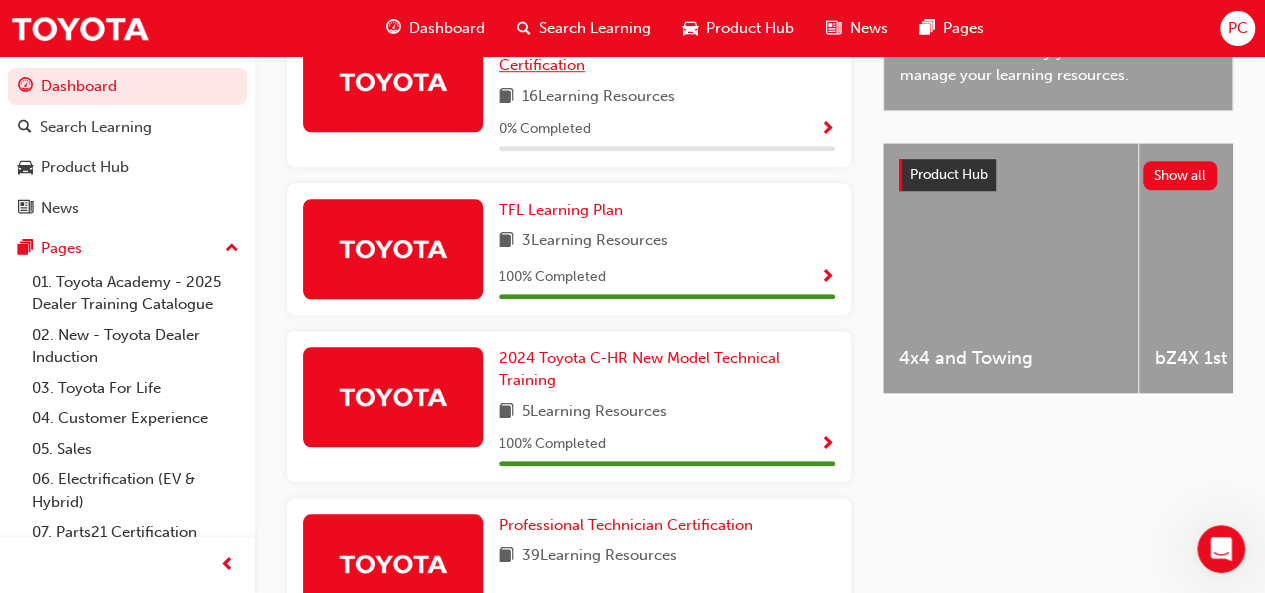 scroll, scrollTop: 500, scrollLeft: 0, axis: vertical 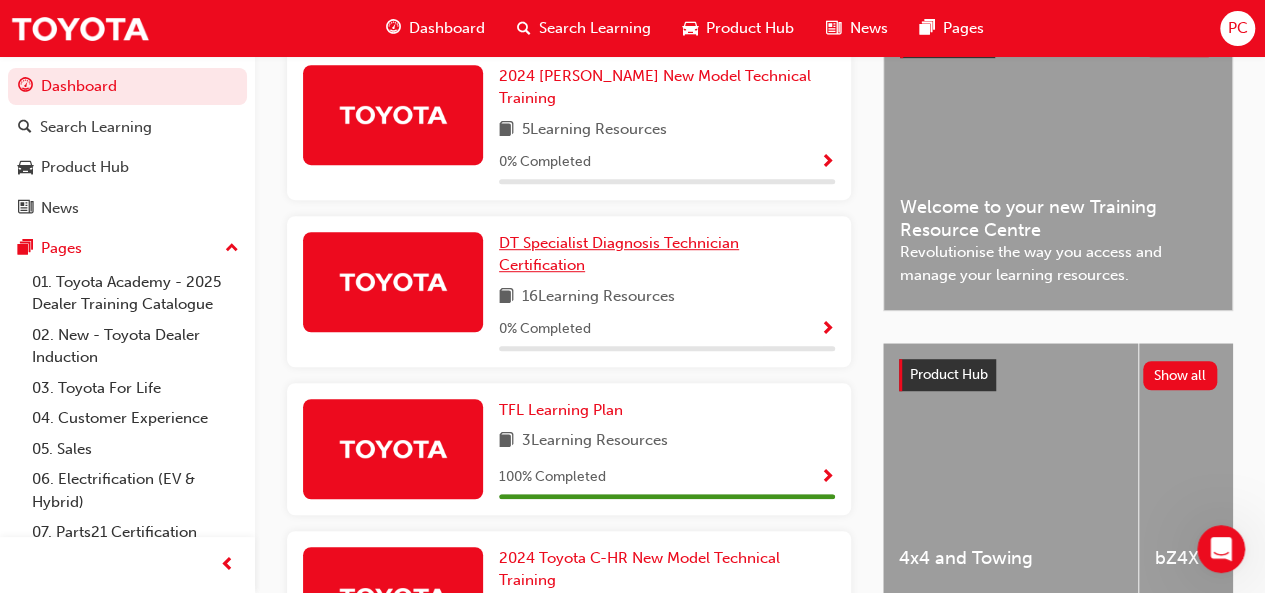 click on "DT Specialist Diagnosis Technician Certification" at bounding box center [667, 254] 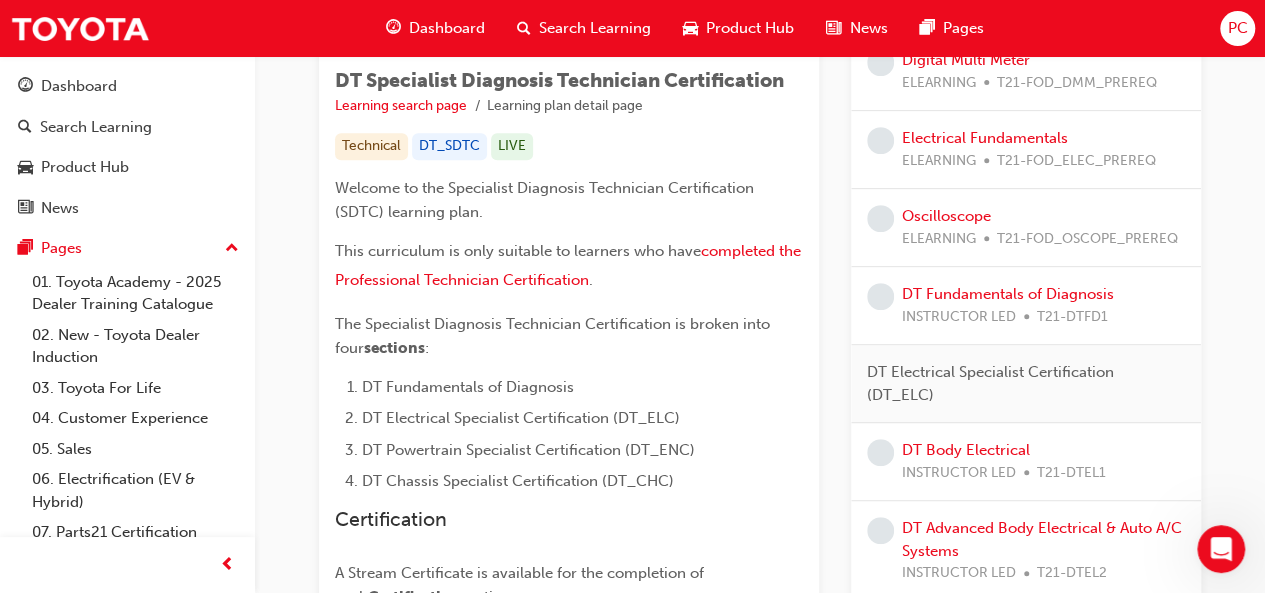 scroll, scrollTop: 0, scrollLeft: 0, axis: both 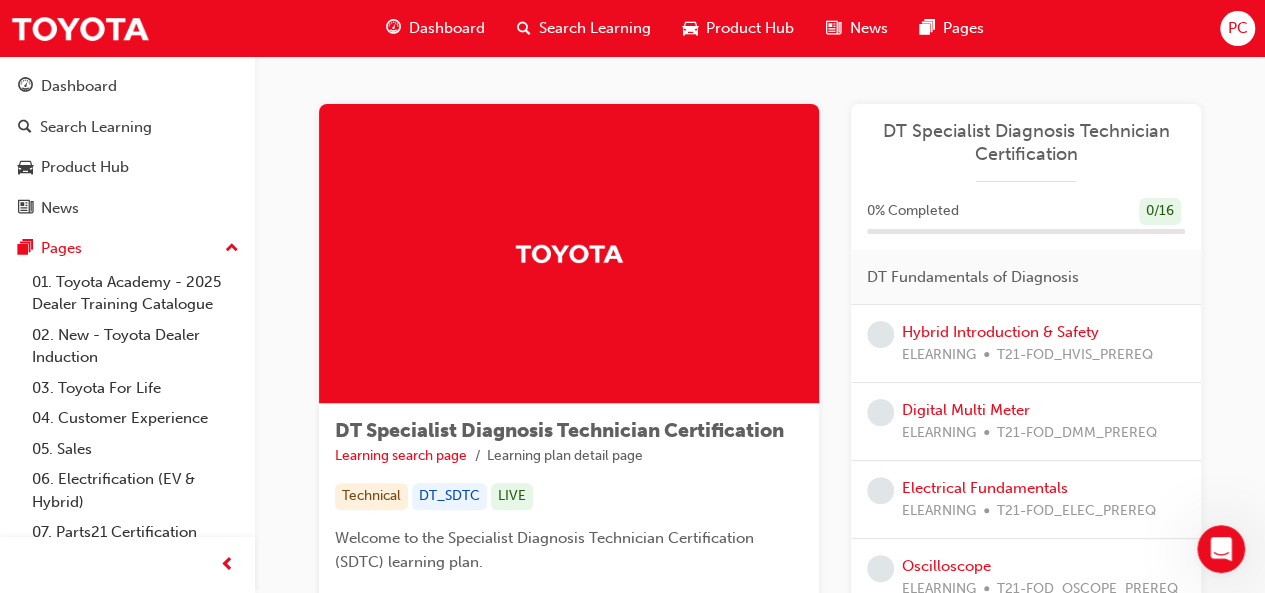 click on "Dashboard" at bounding box center (435, 28) 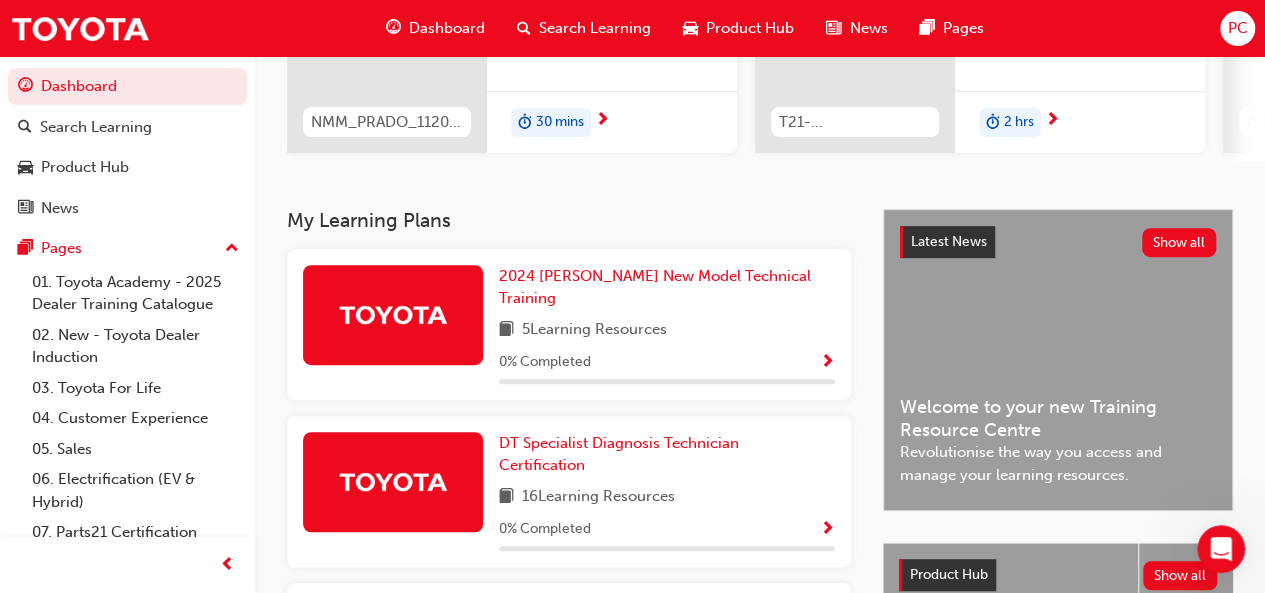 scroll, scrollTop: 0, scrollLeft: 0, axis: both 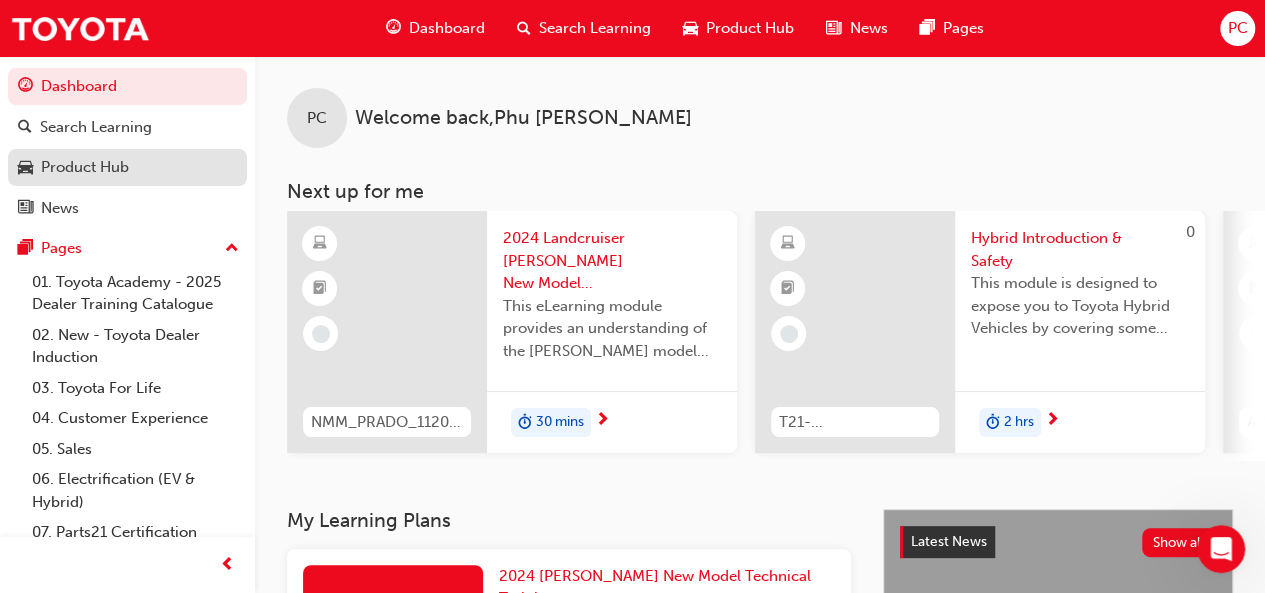 click on "Product Hub" at bounding box center [127, 167] 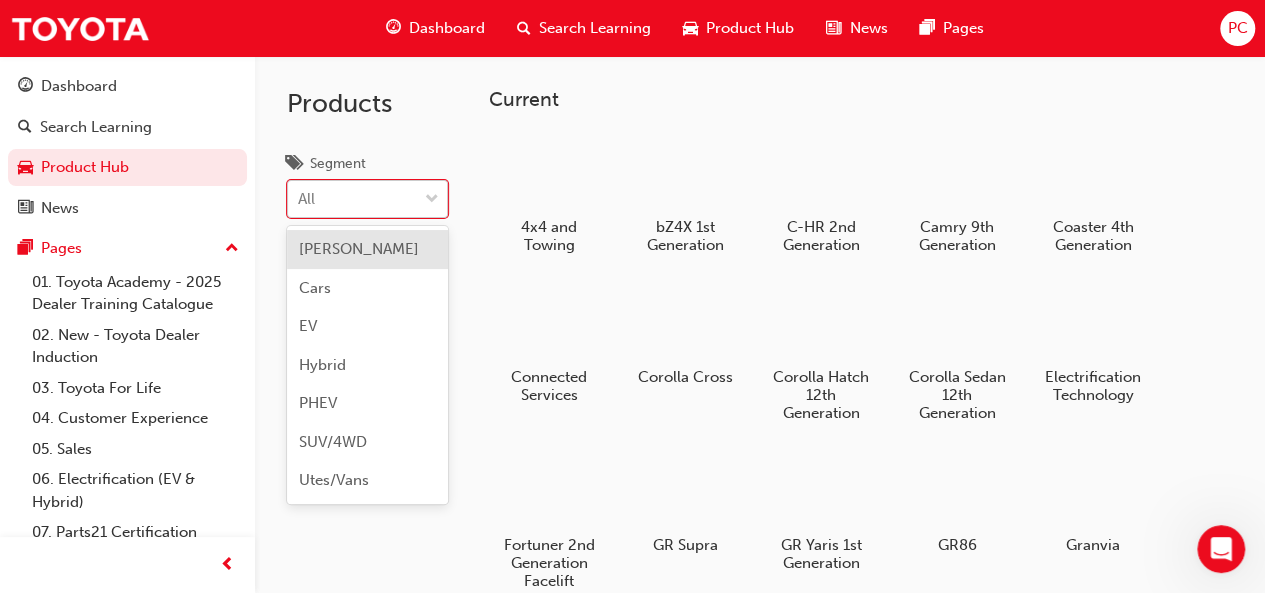 click on "All" at bounding box center (352, 199) 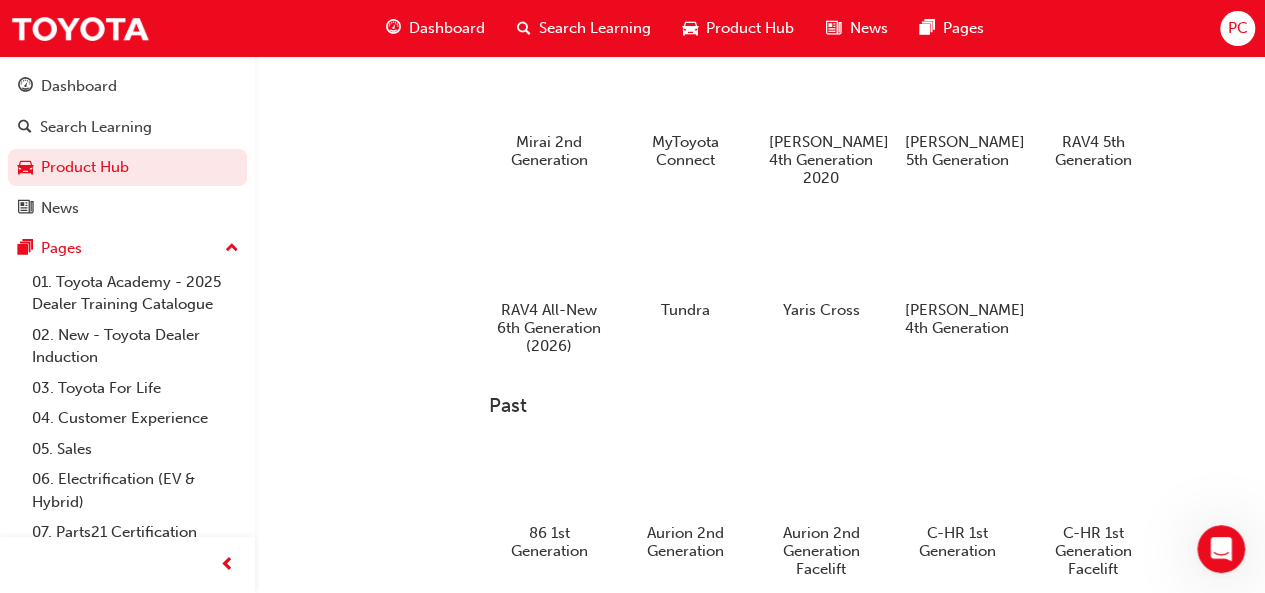 scroll, scrollTop: 800, scrollLeft: 0, axis: vertical 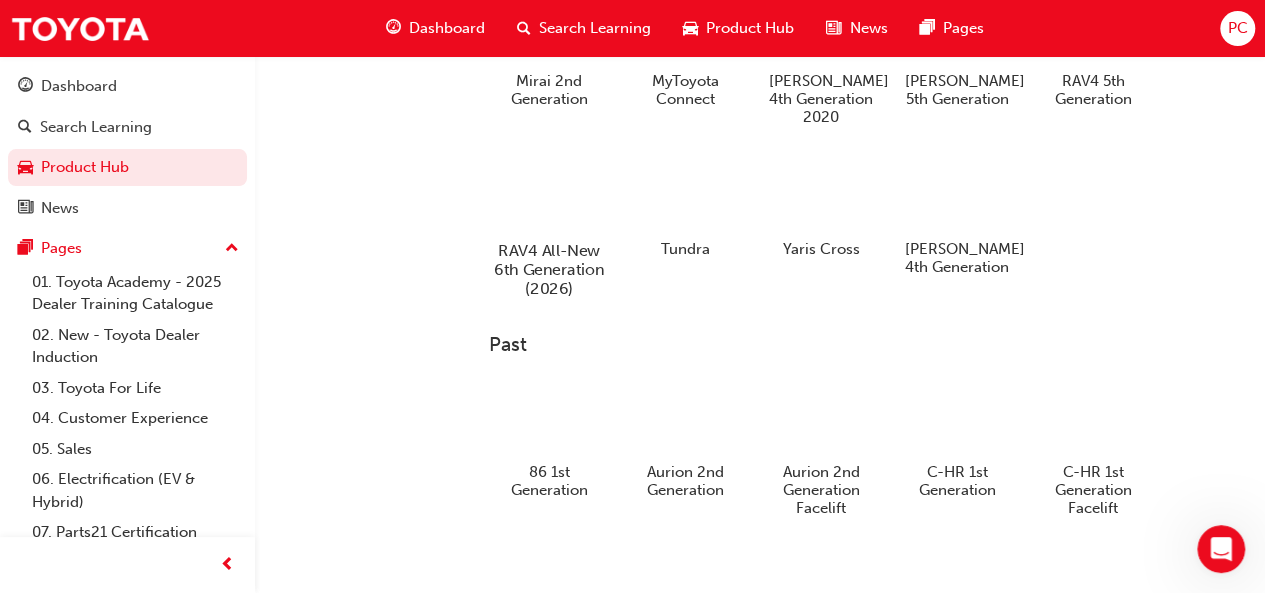 click on "RAV4 All-New 6th Generation (2026)" at bounding box center (548, 269) 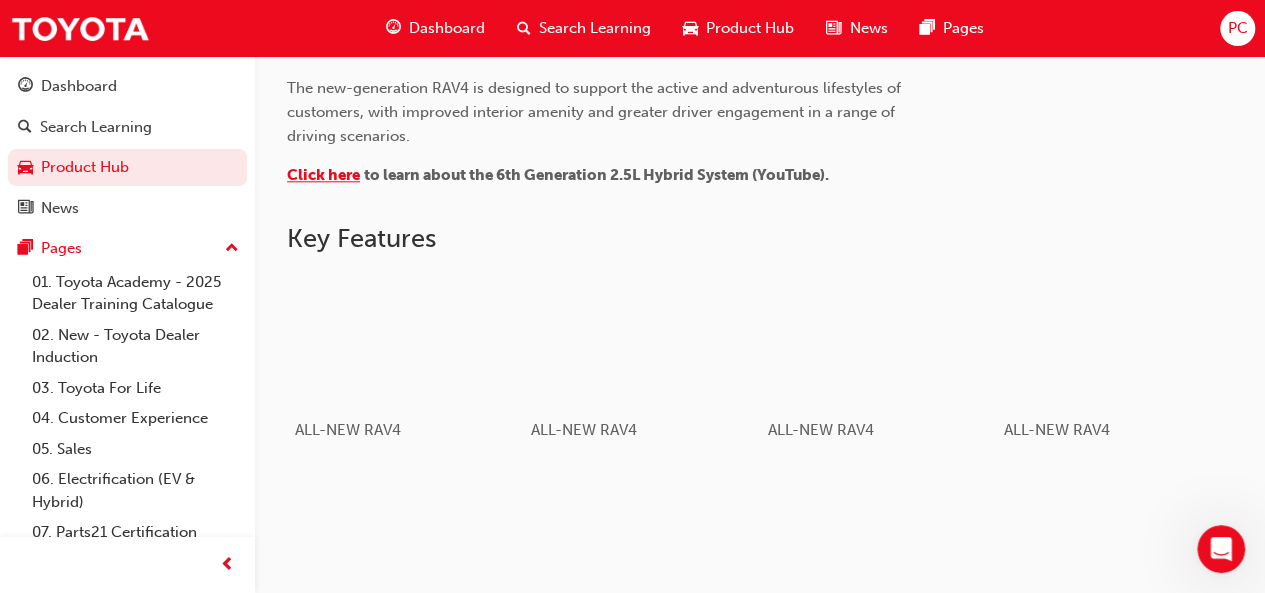 scroll, scrollTop: 1000, scrollLeft: 0, axis: vertical 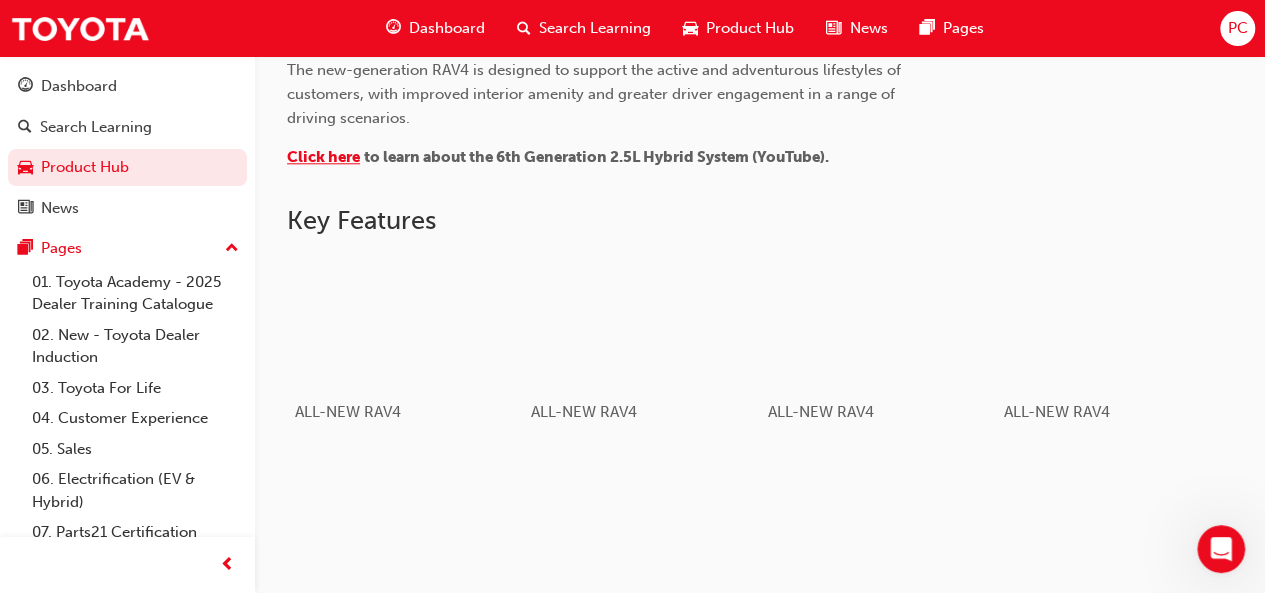 click on "Click here" at bounding box center [323, 157] 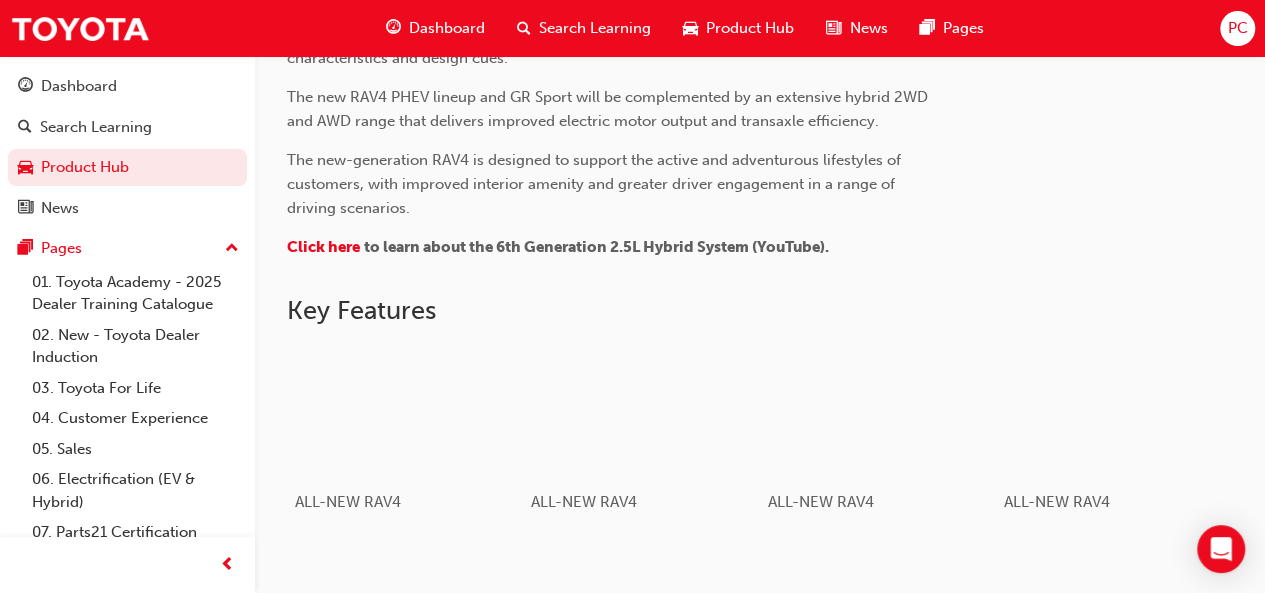 scroll, scrollTop: 1000, scrollLeft: 0, axis: vertical 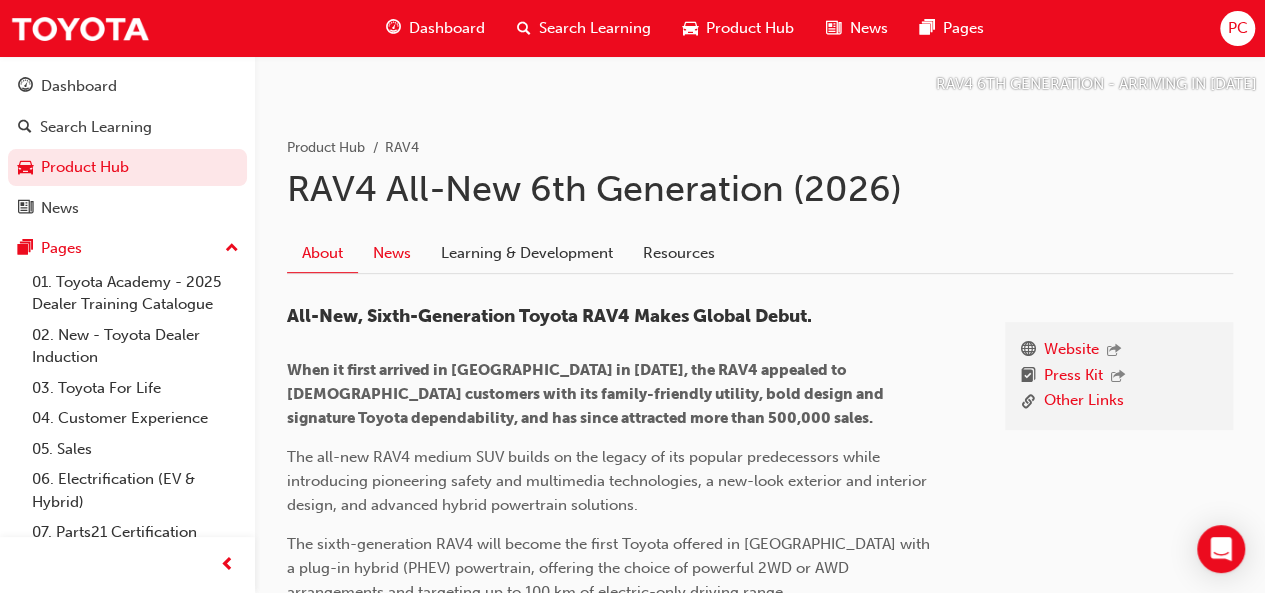 click on "News" at bounding box center (392, 254) 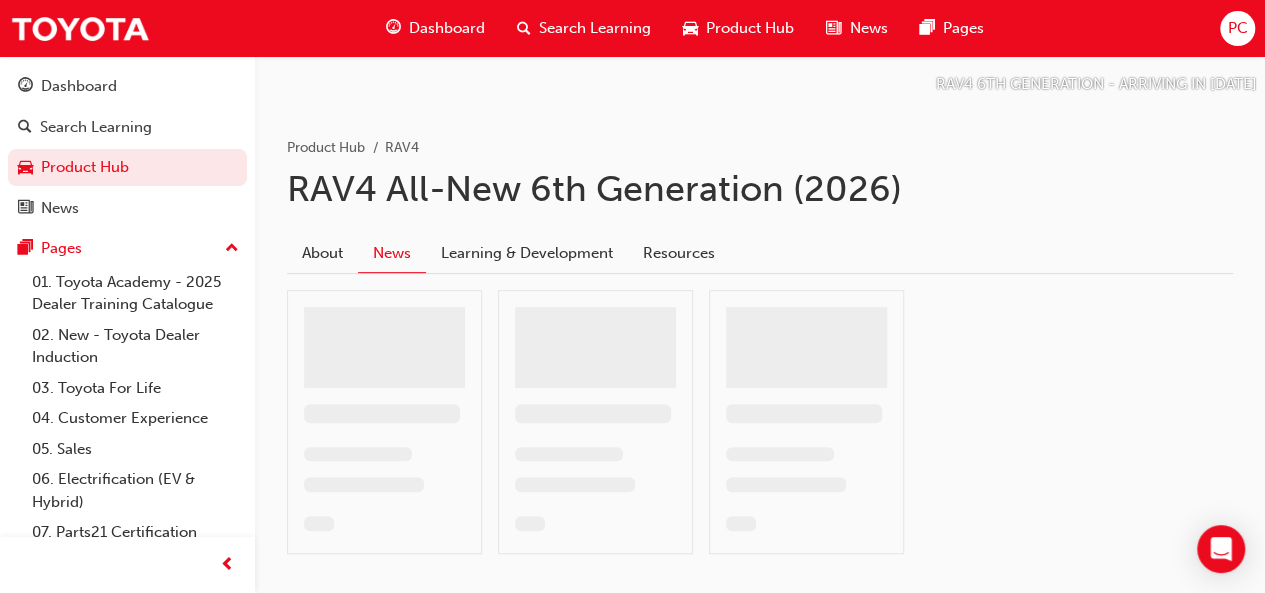 scroll, scrollTop: 151, scrollLeft: 0, axis: vertical 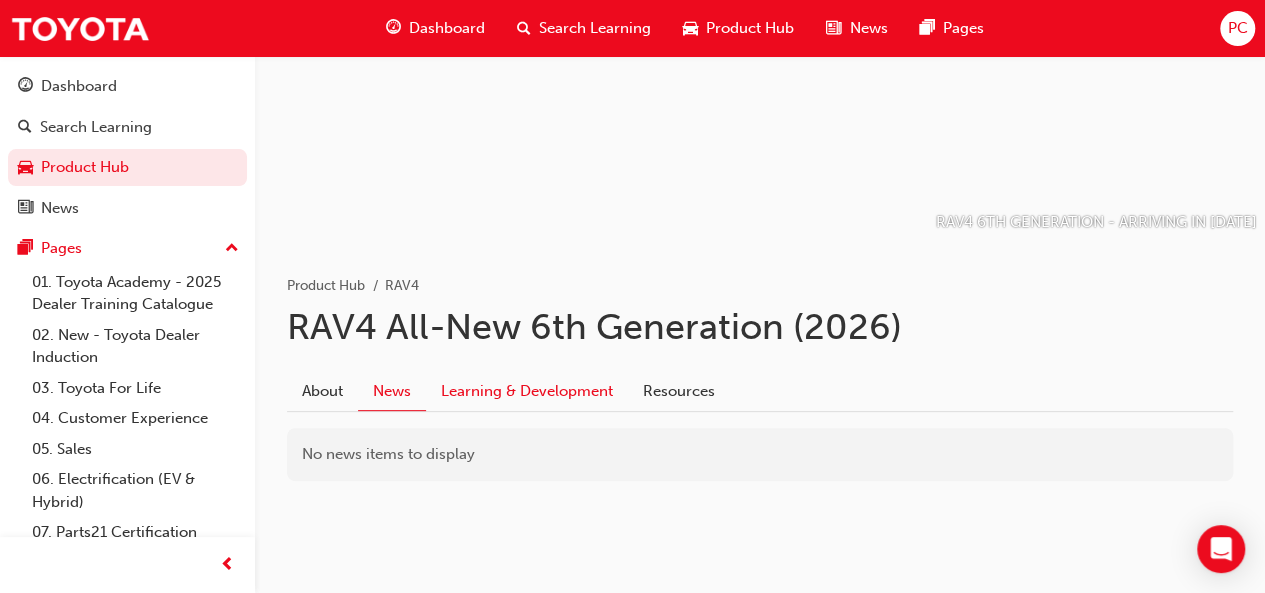click on "Learning & Development" at bounding box center (527, 392) 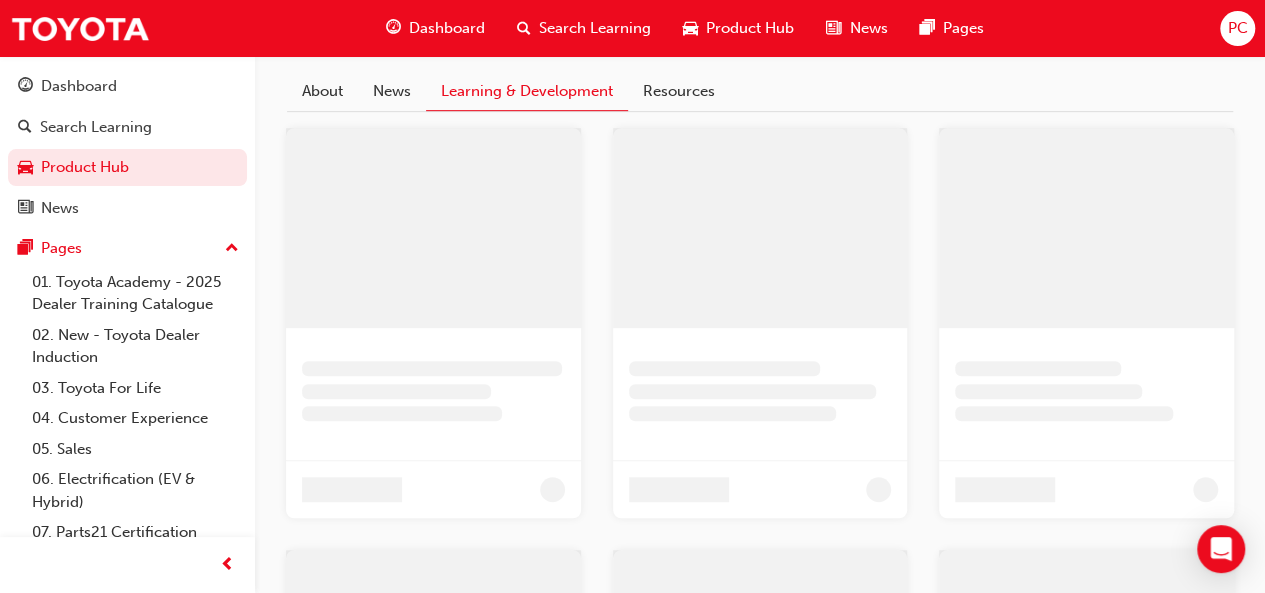 scroll, scrollTop: 342, scrollLeft: 0, axis: vertical 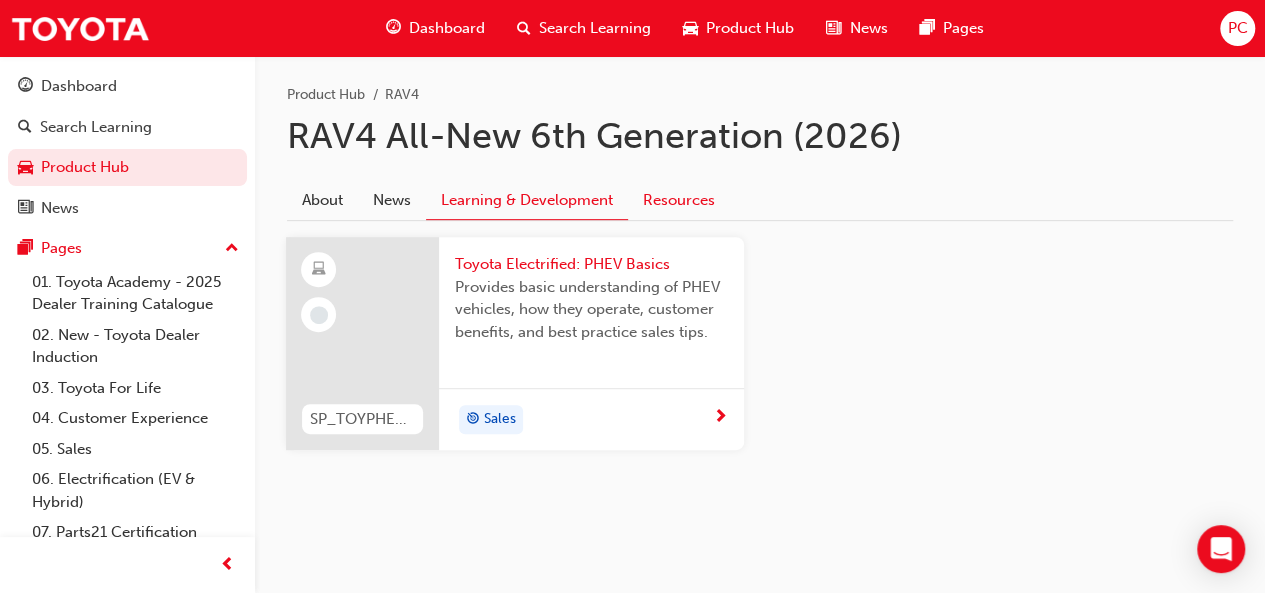 click on "Resources" at bounding box center (679, 201) 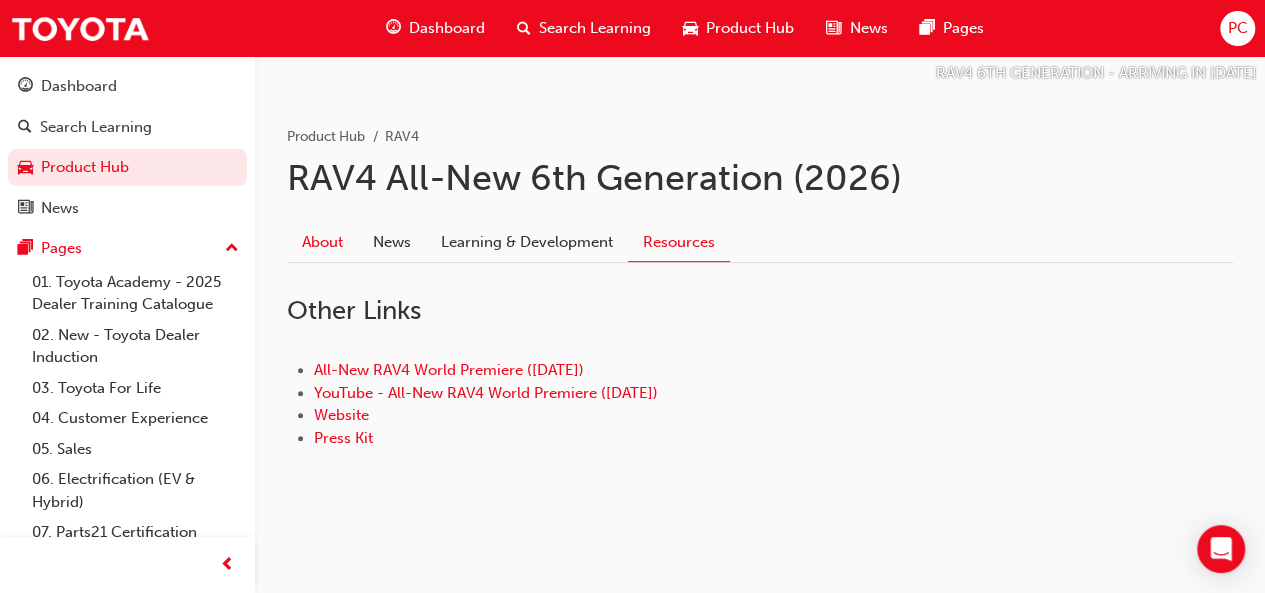 click on "About" at bounding box center (322, 243) 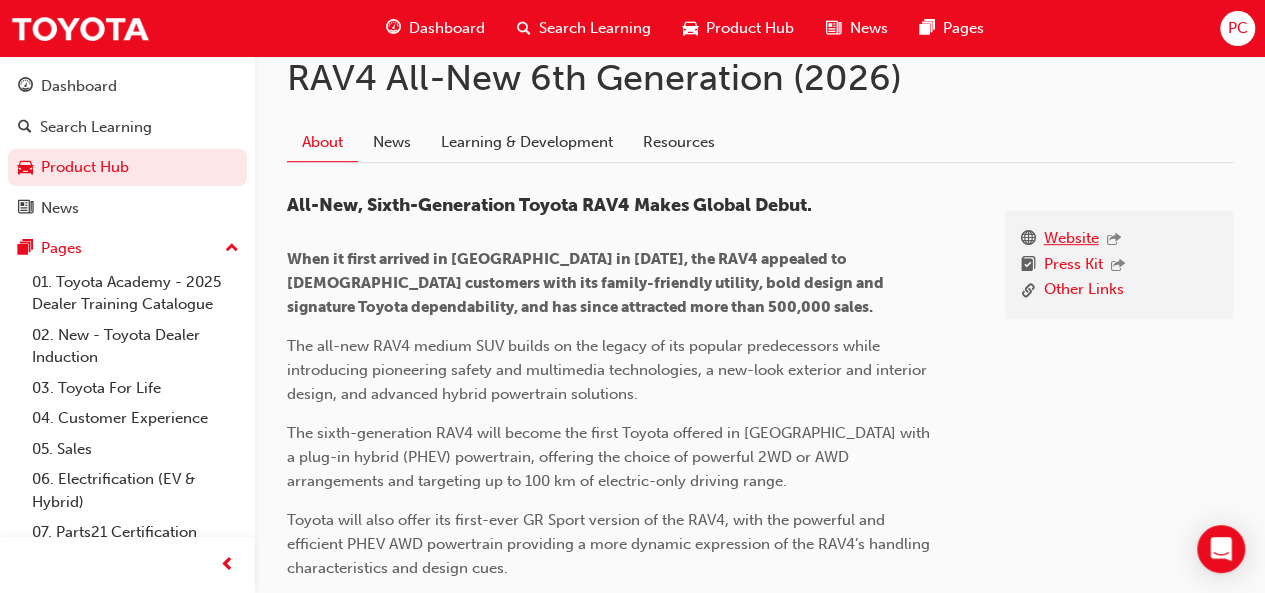 scroll, scrollTop: 0, scrollLeft: 0, axis: both 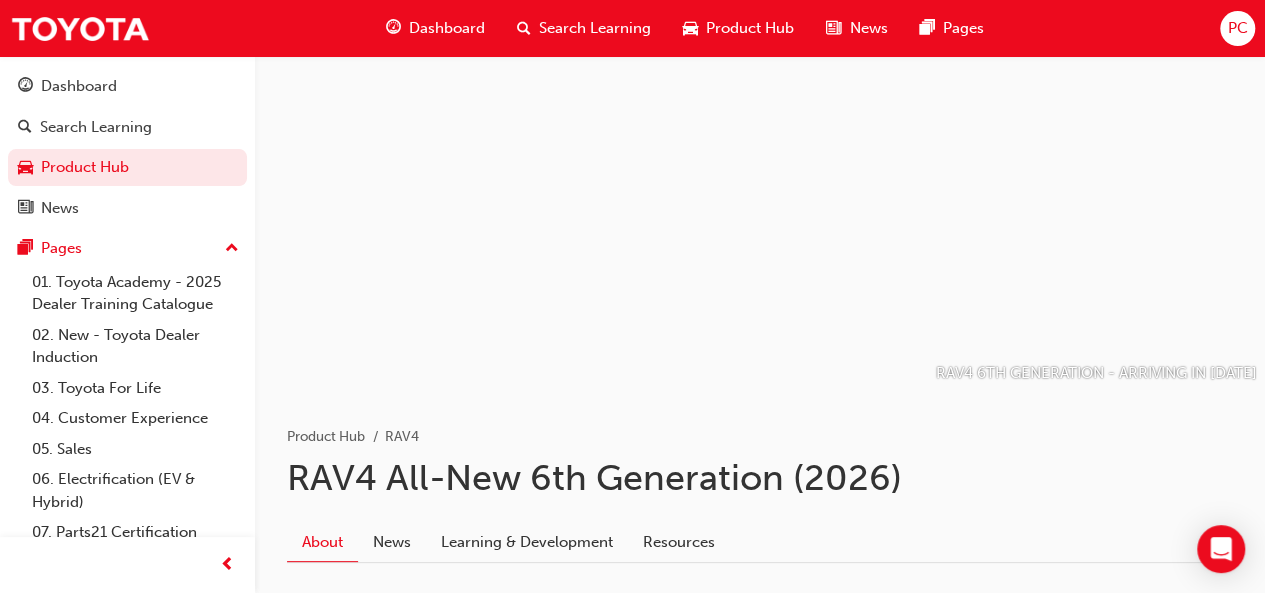click on "PC" at bounding box center (1237, 28) 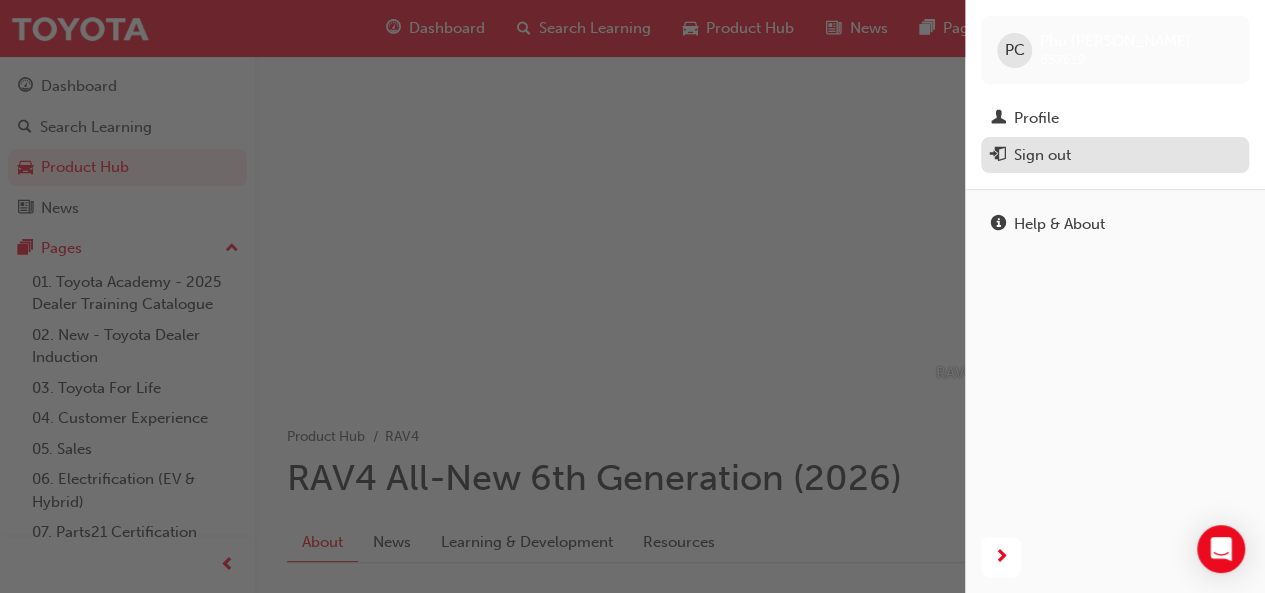 click on "Sign out" at bounding box center (1115, 155) 